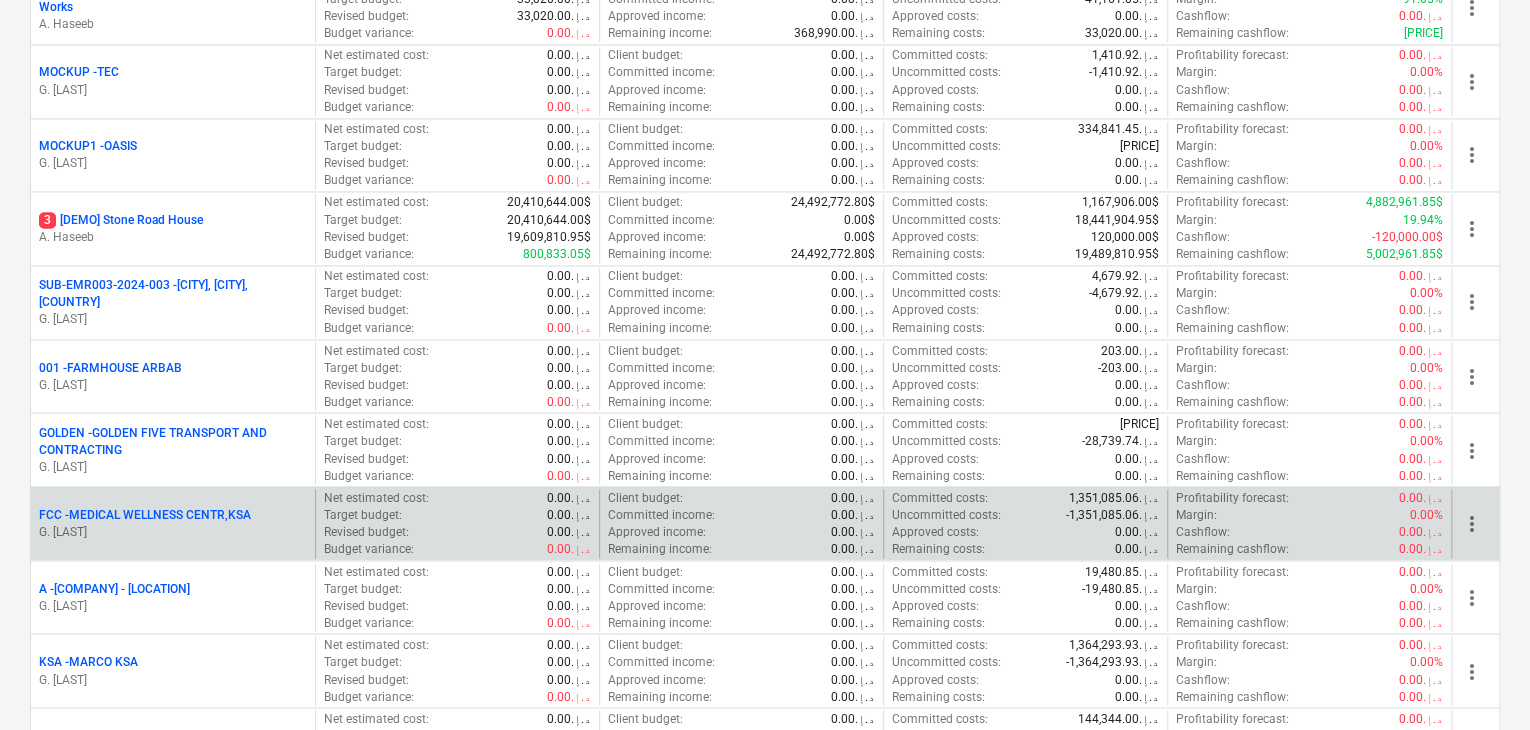scroll, scrollTop: 1600, scrollLeft: 0, axis: vertical 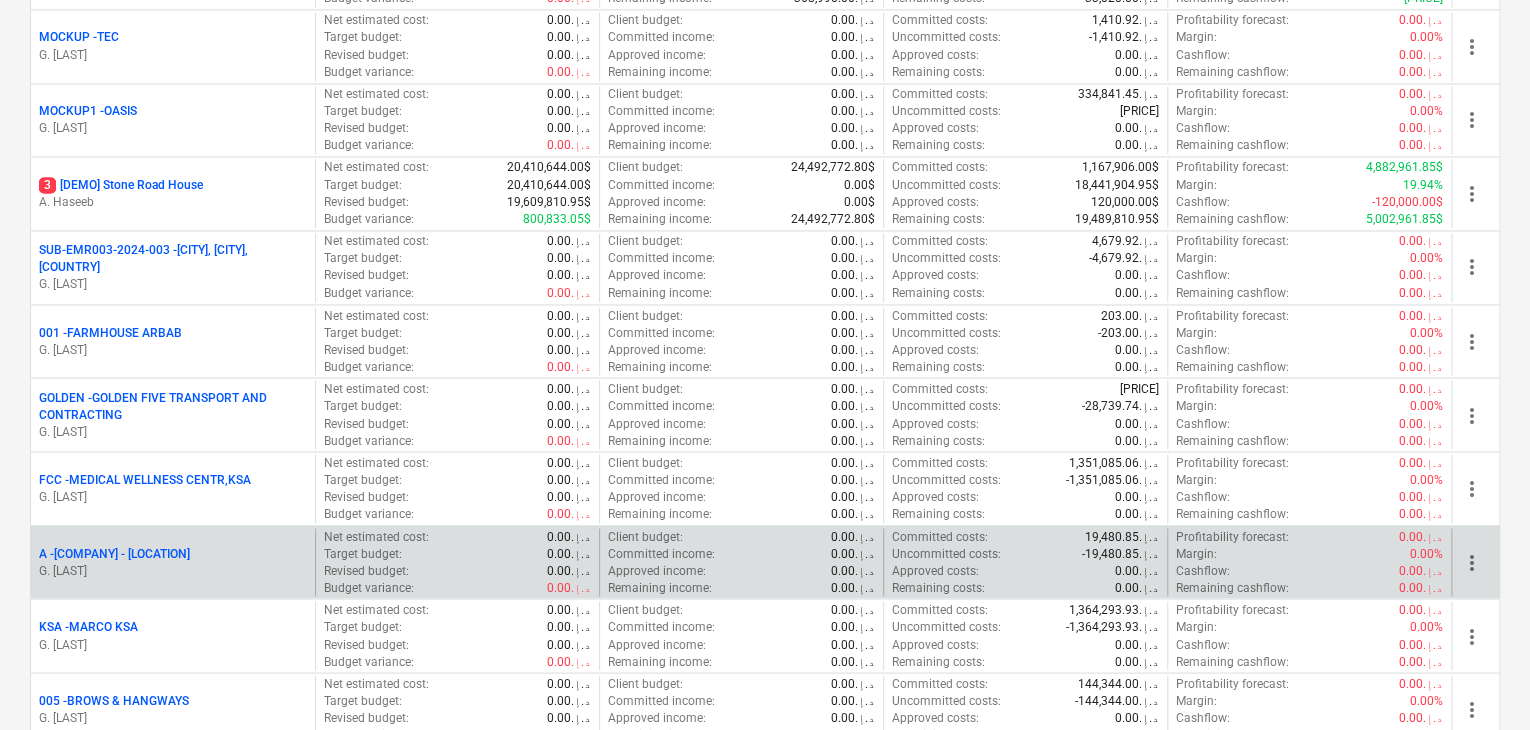 click on "A -  AL TAMIMI CONTRACTING -RED SEA COASTAL VILLAGE" at bounding box center (114, 553) 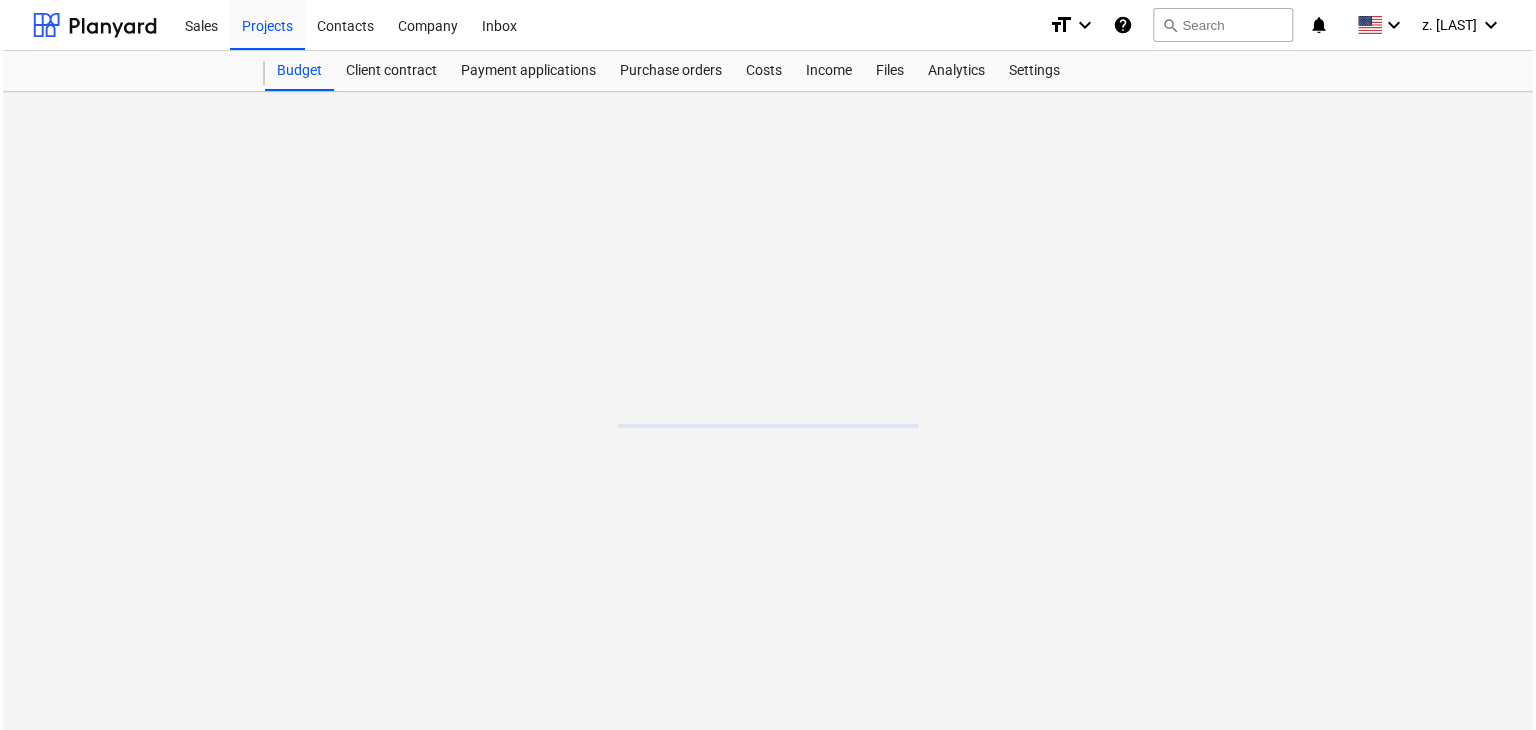 scroll, scrollTop: 0, scrollLeft: 0, axis: both 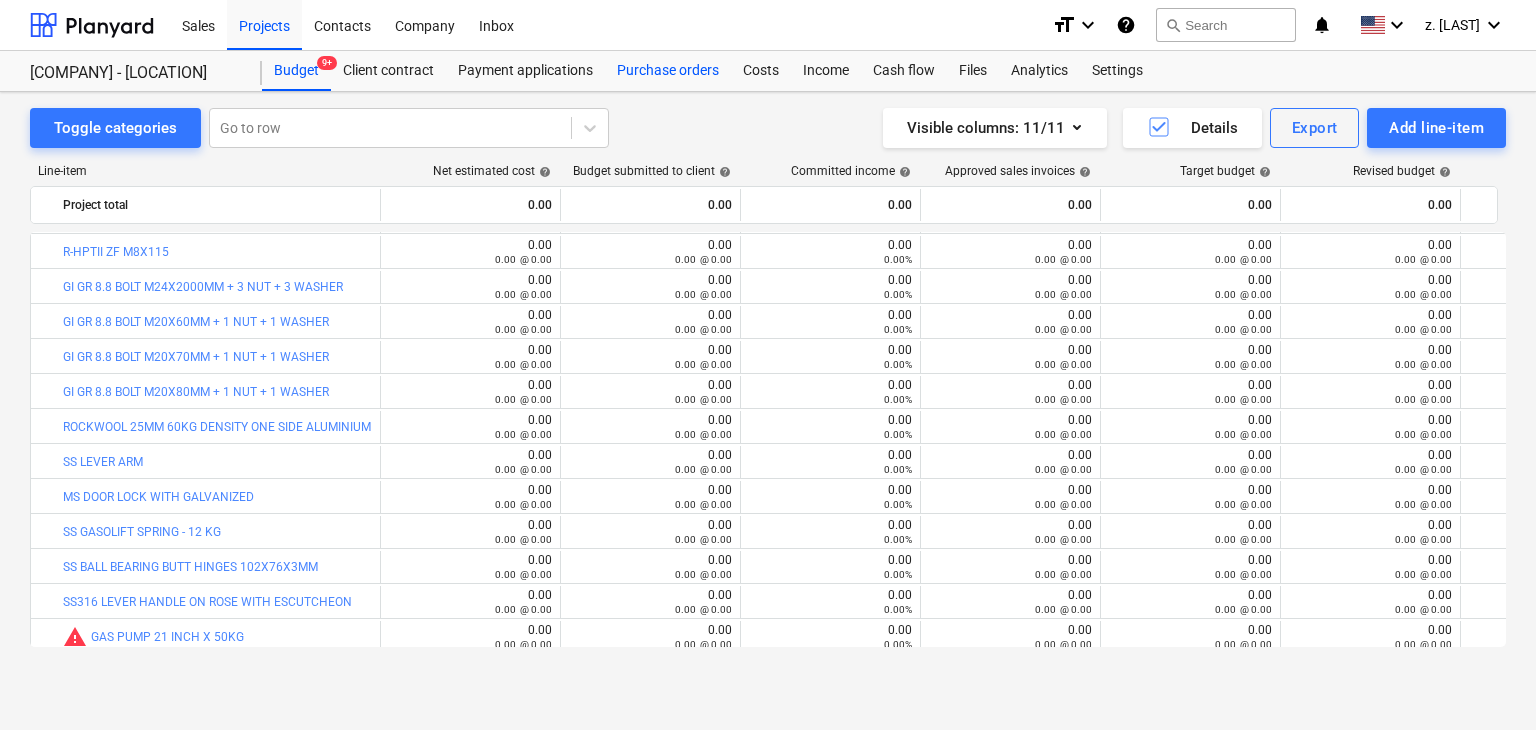 click on "Purchase orders" at bounding box center [668, 71] 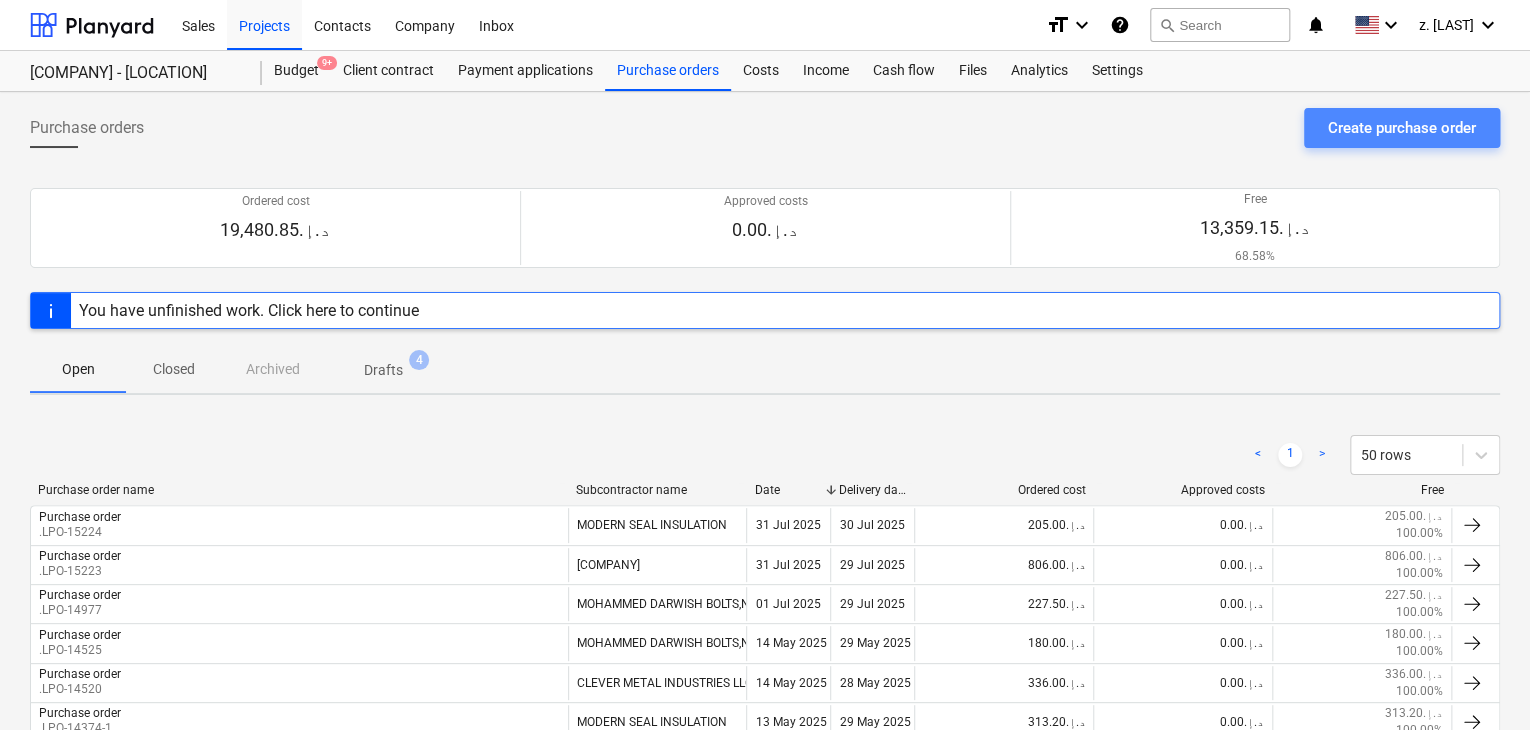 click on "Create purchase order" at bounding box center [1402, 128] 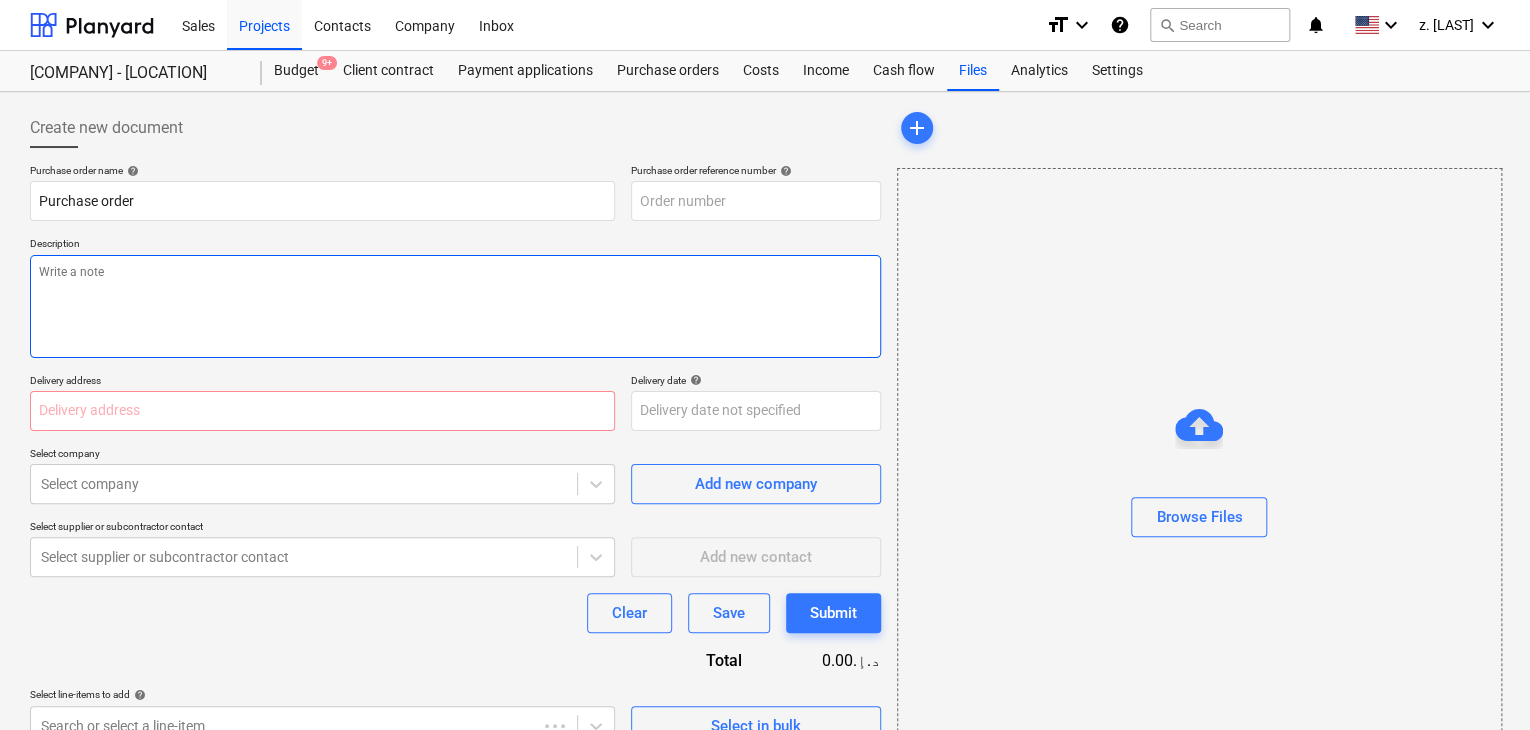 click at bounding box center (455, 306) 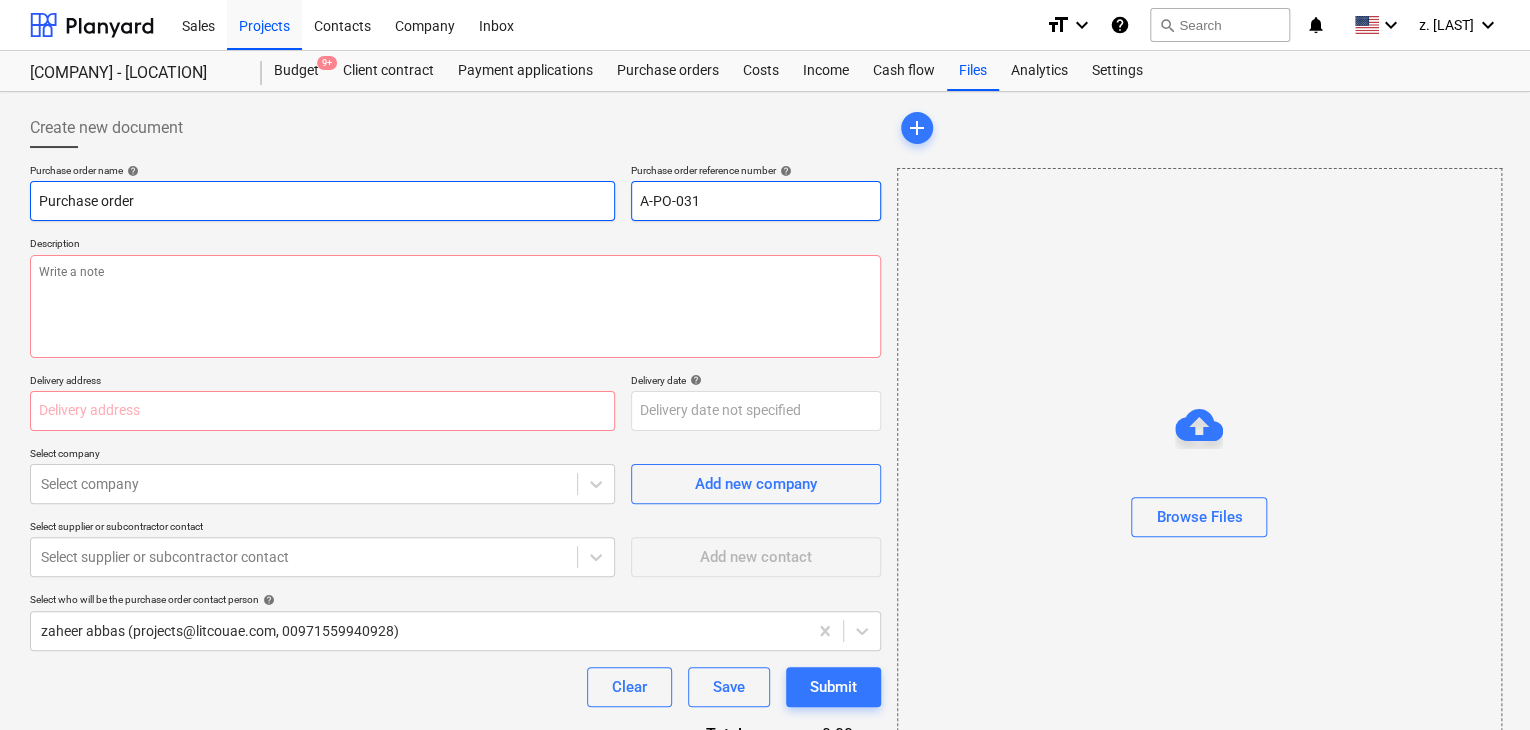 drag, startPoint x: 748, startPoint y: 200, endPoint x: 571, endPoint y: 201, distance: 177.00282 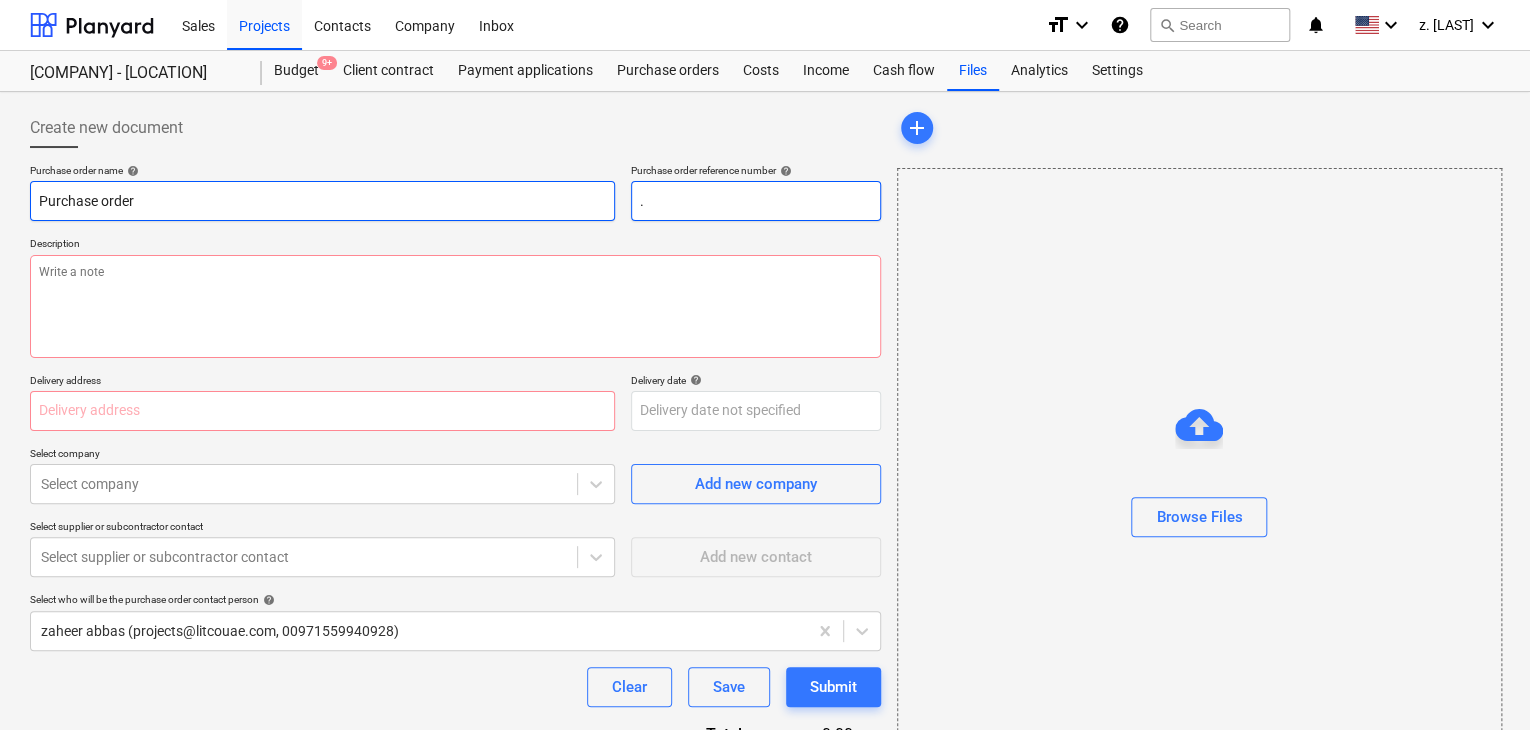 type on "x" 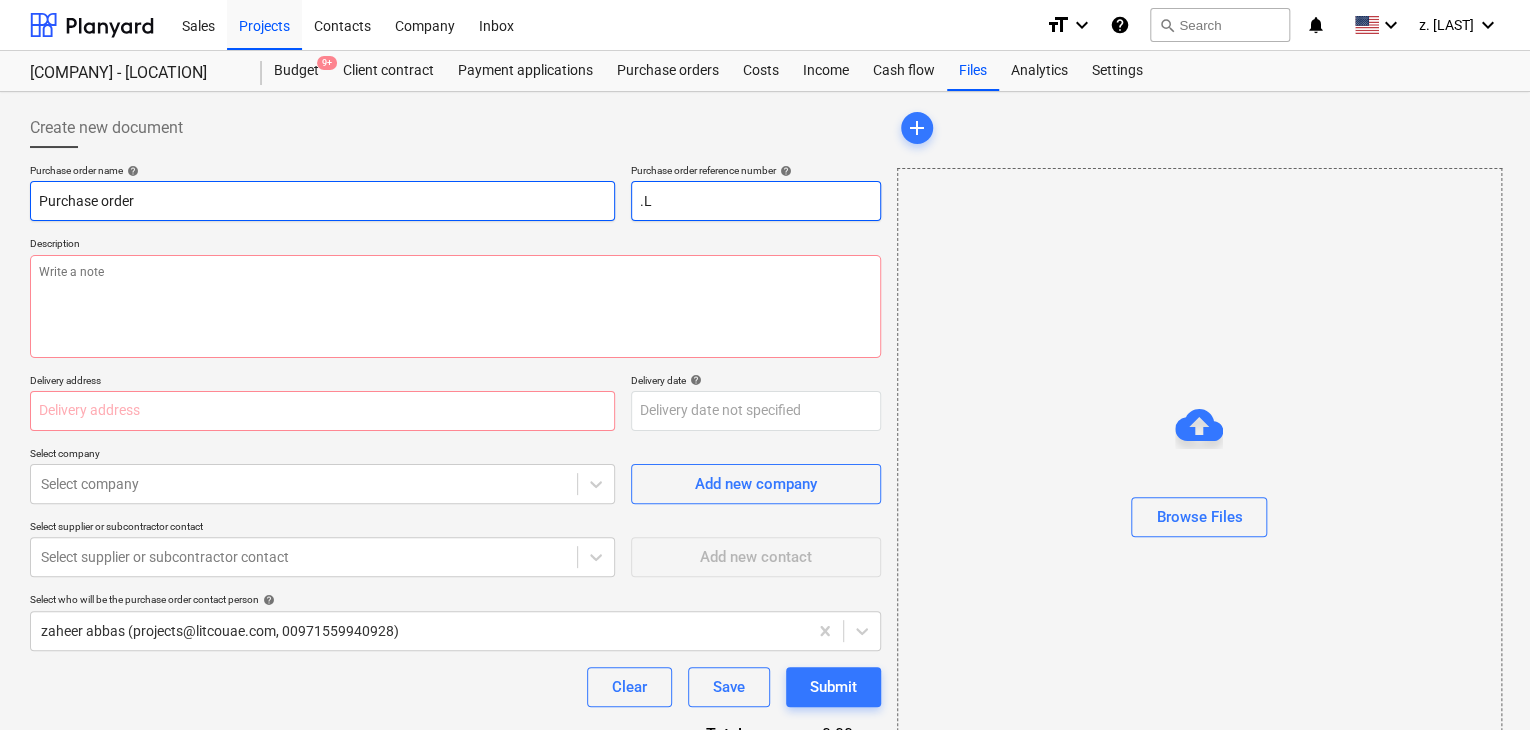 type on "x" 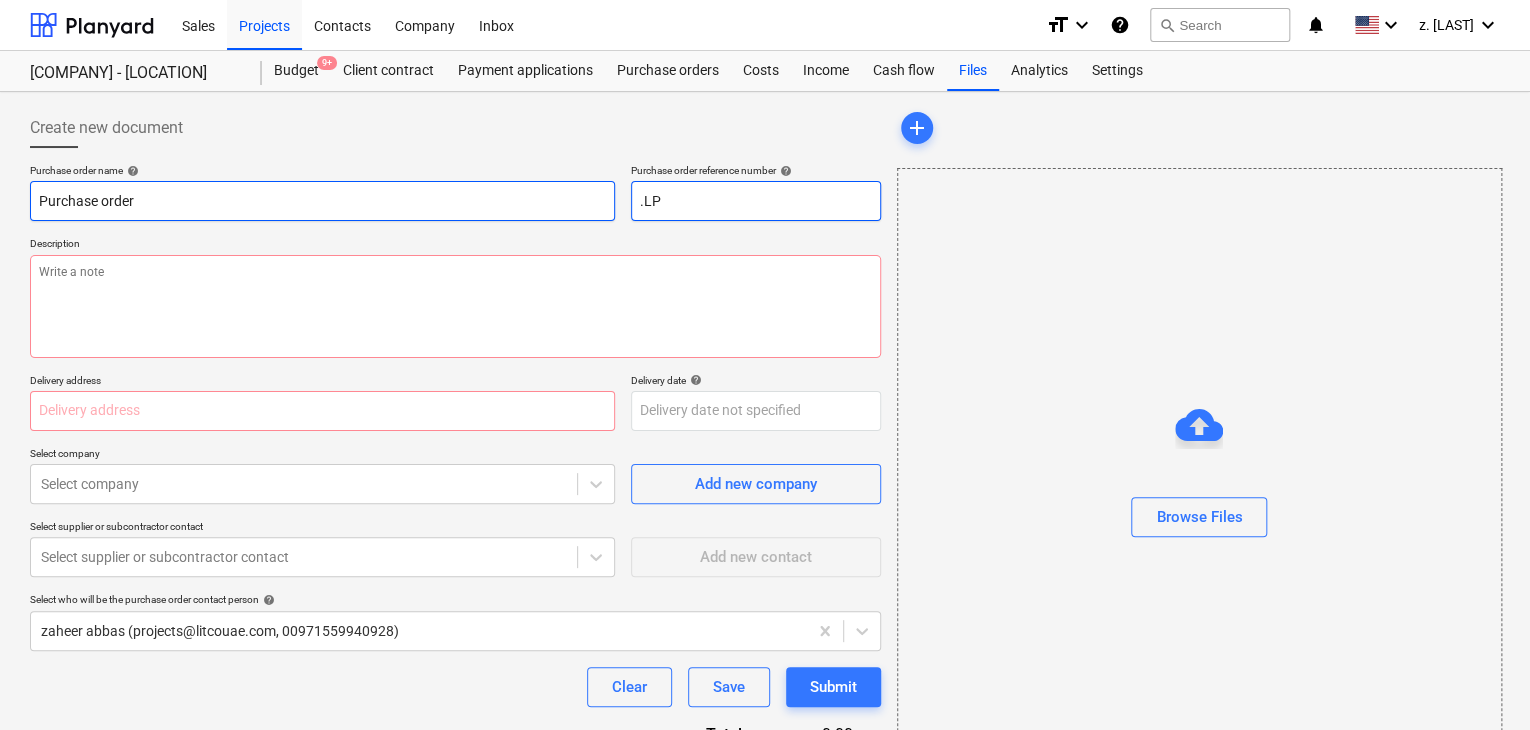 type on "x" 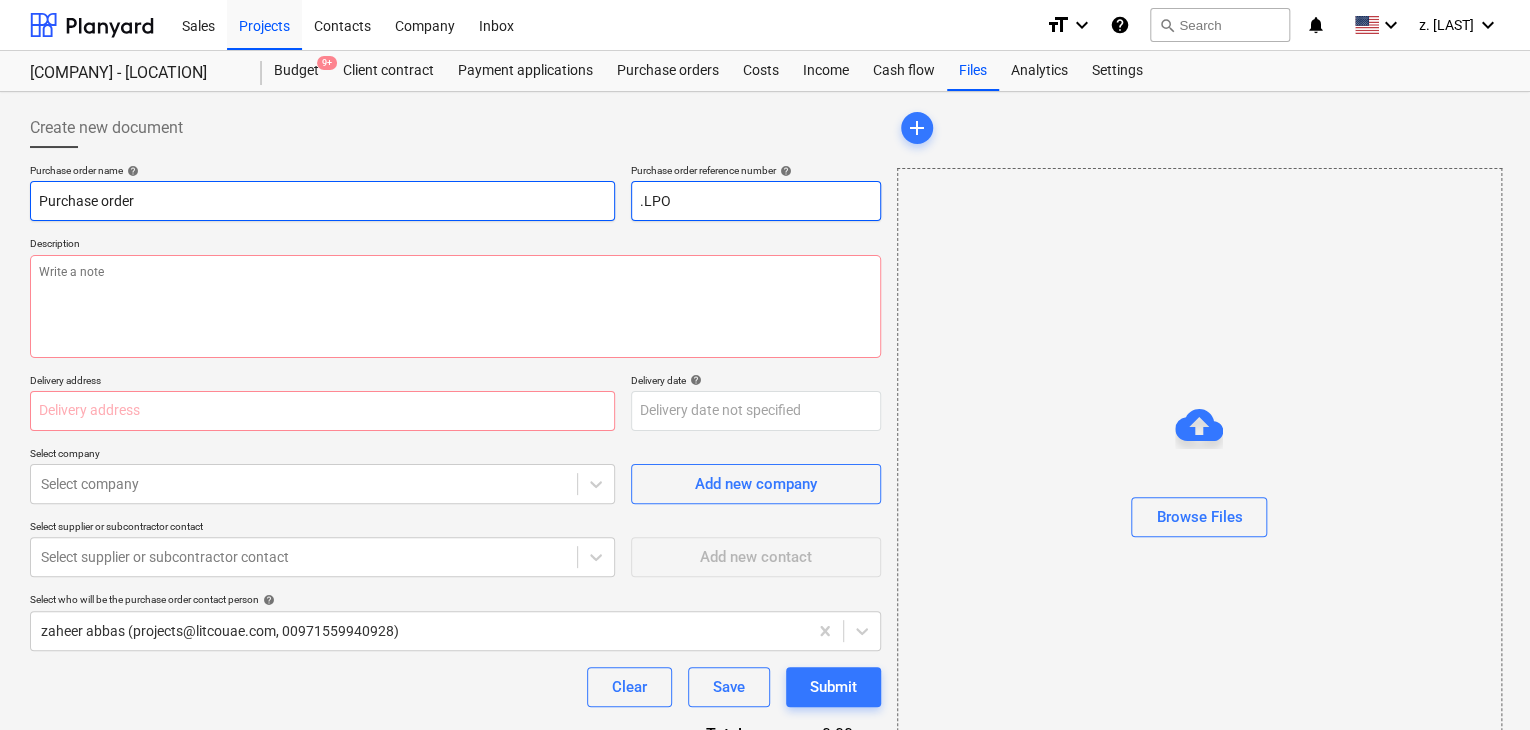 type on "x" 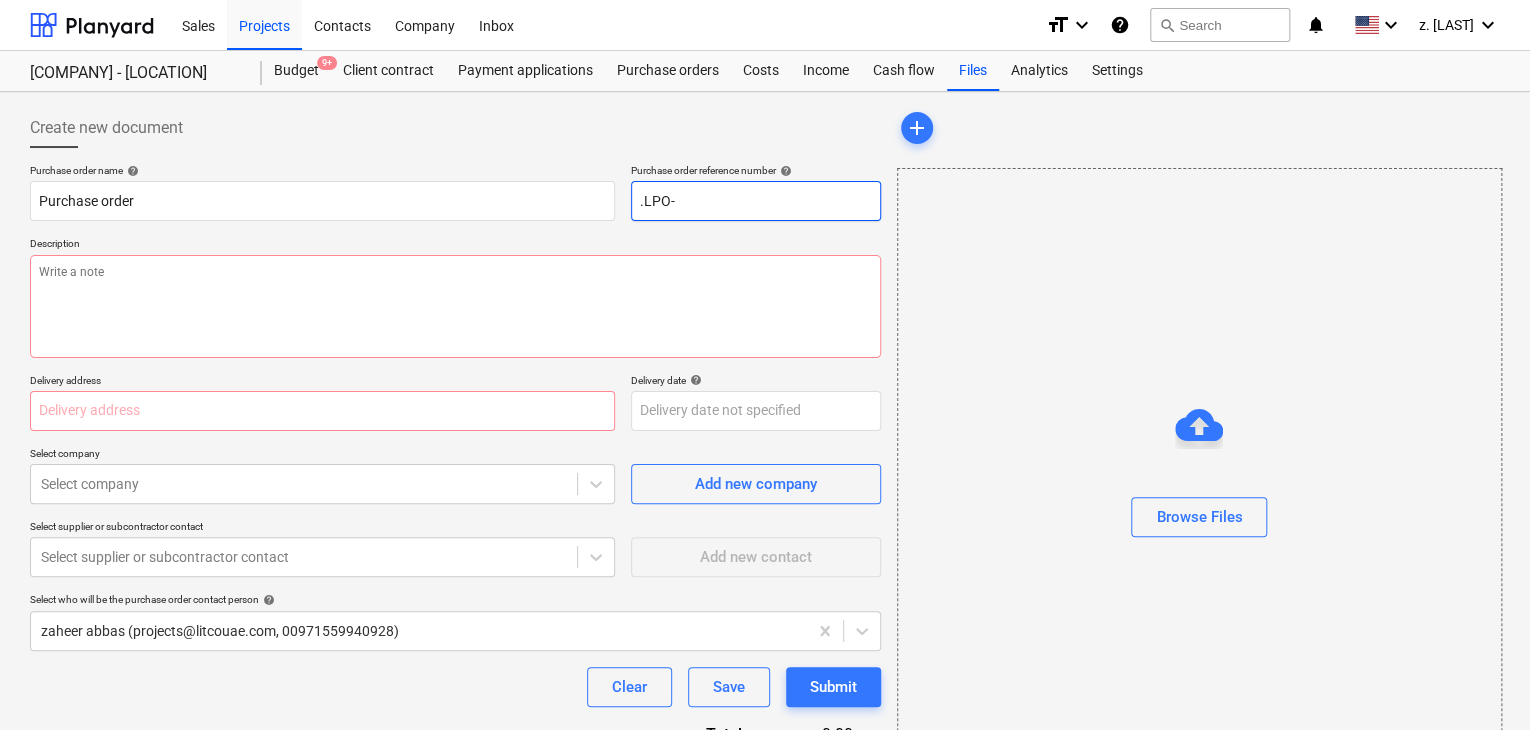 type on ".LPO-" 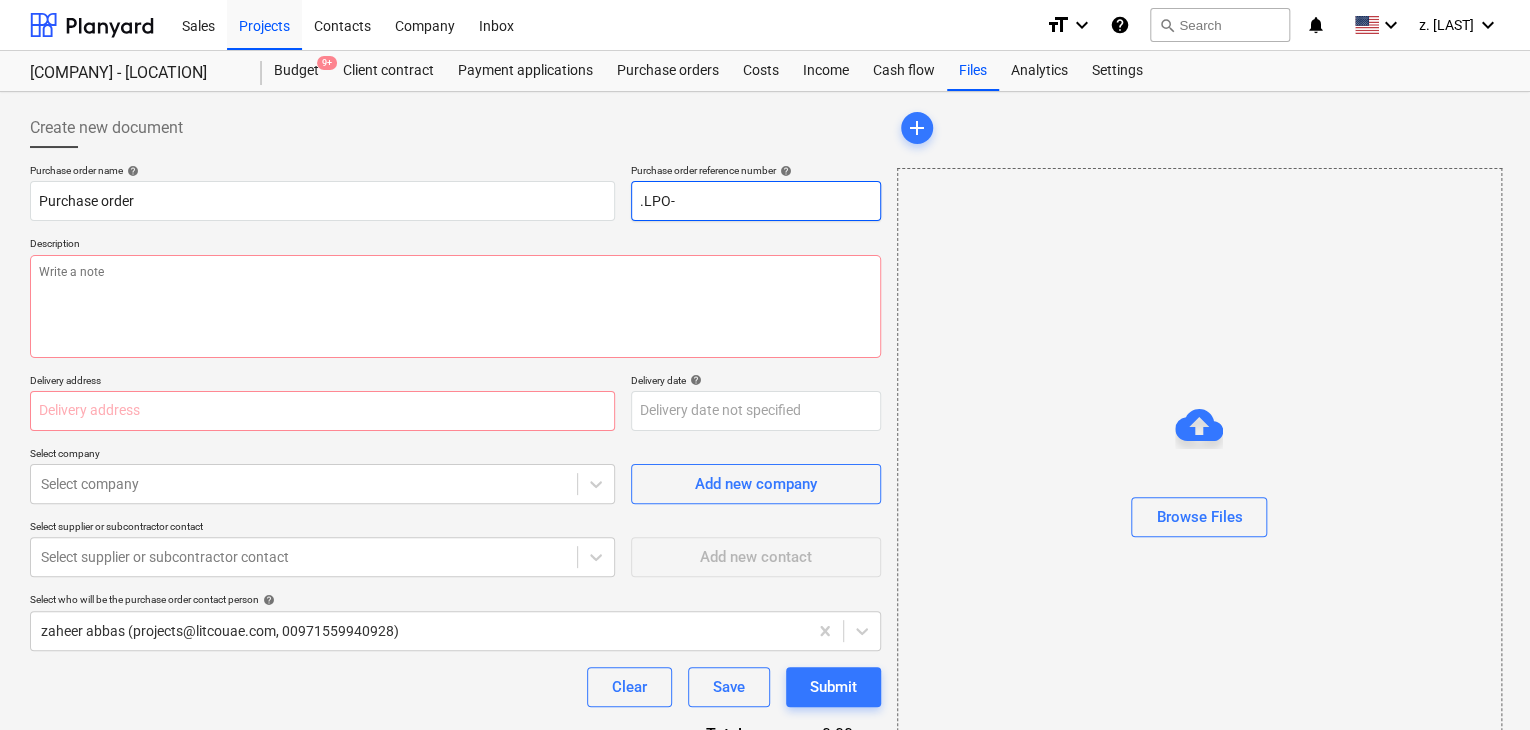 type on ".LPO-1" 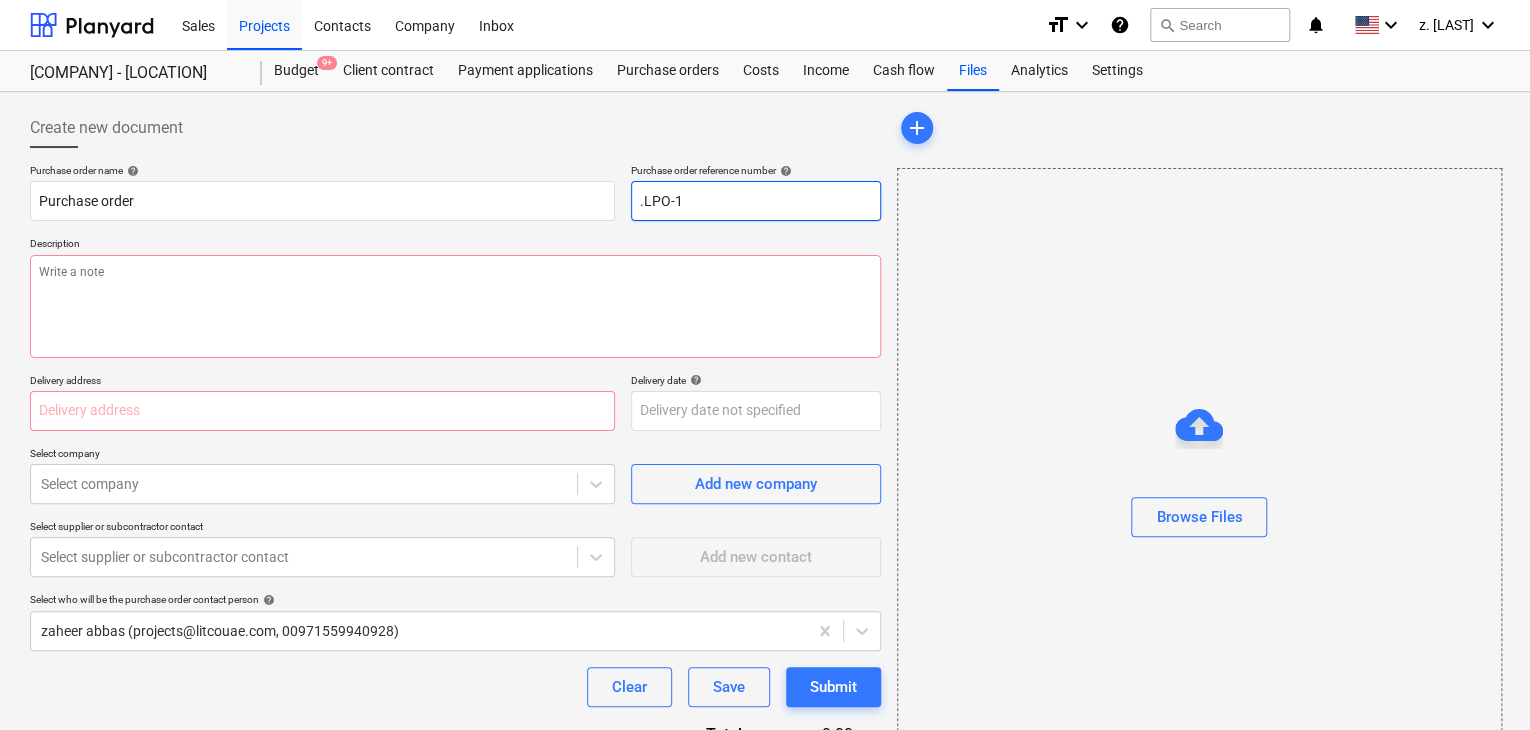 type on "x" 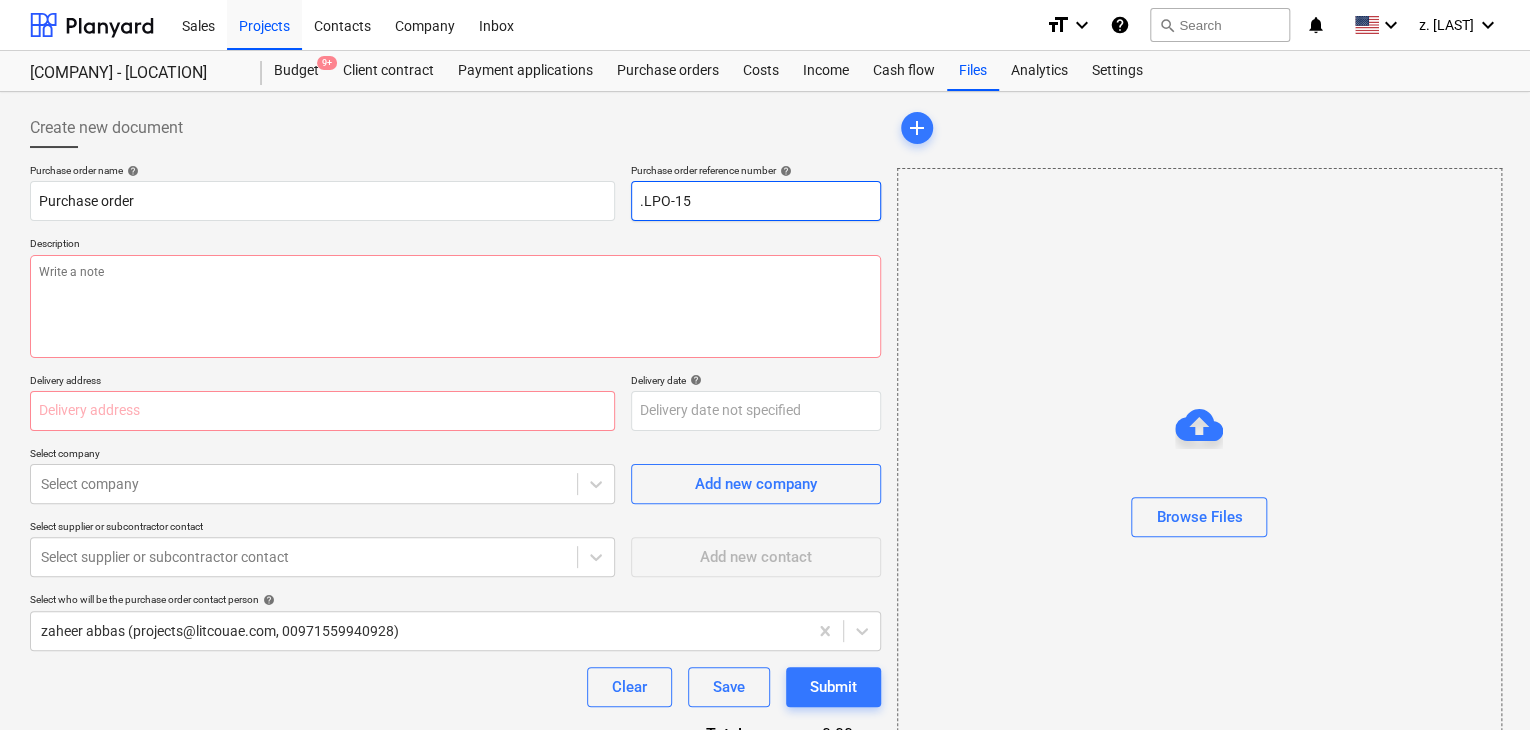 type on "x" 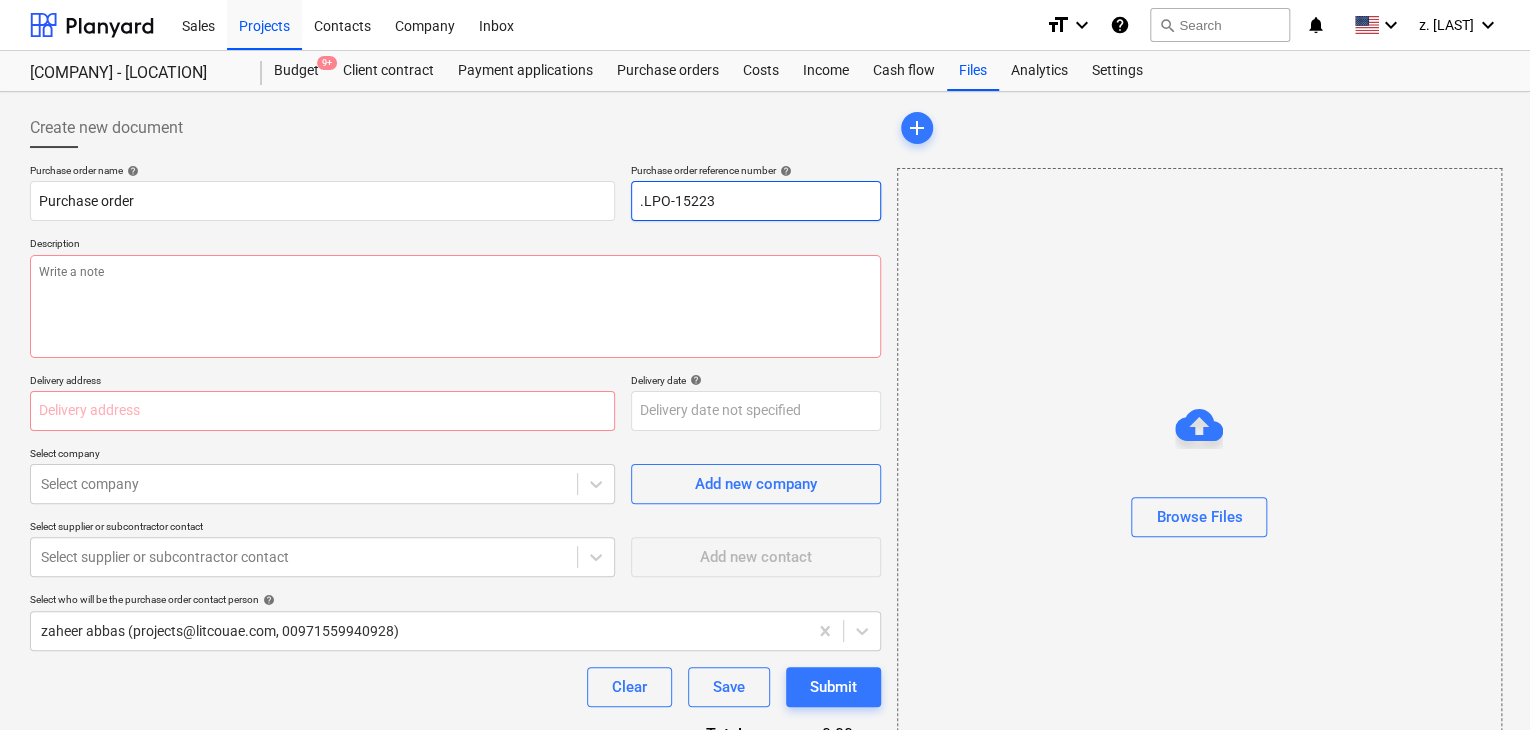 type on "x" 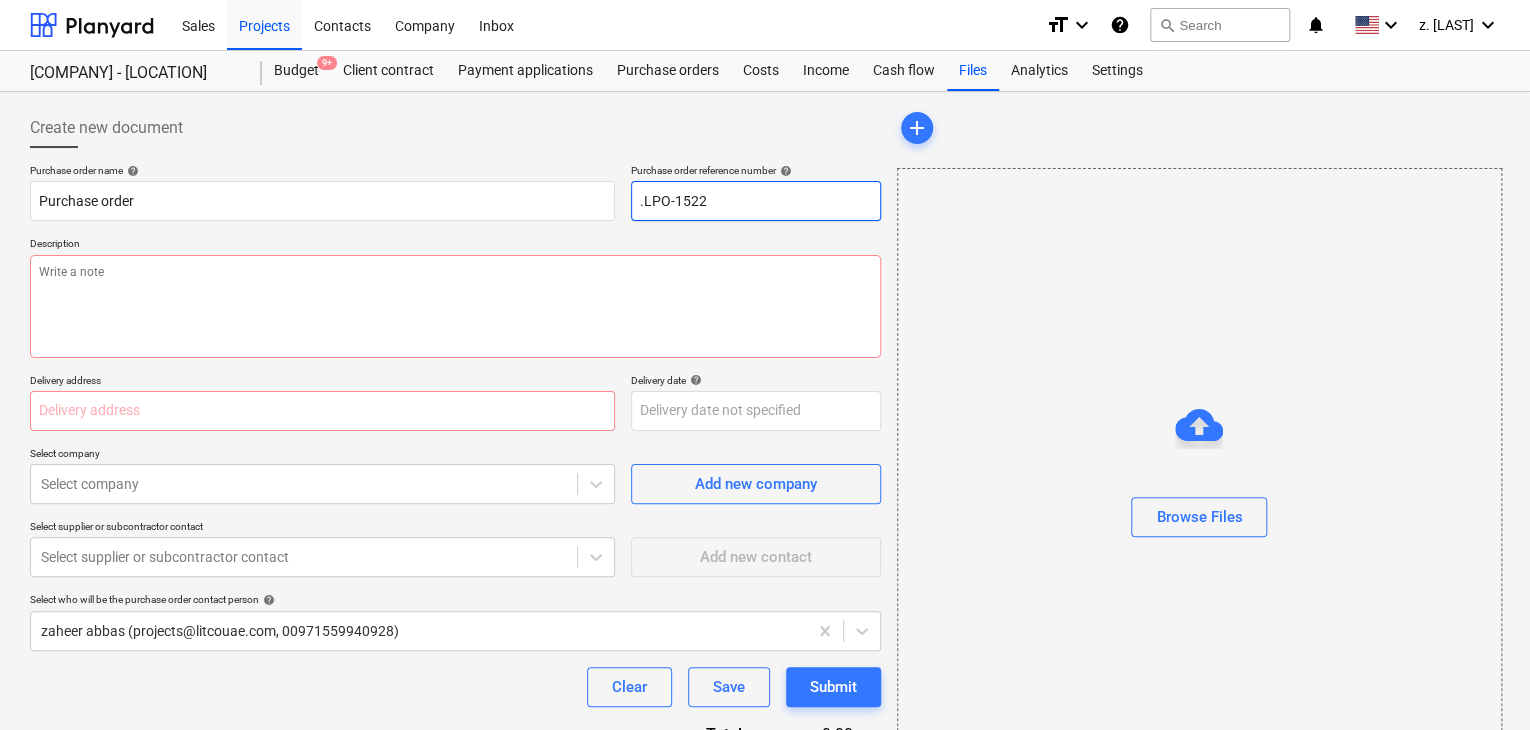 type on "x" 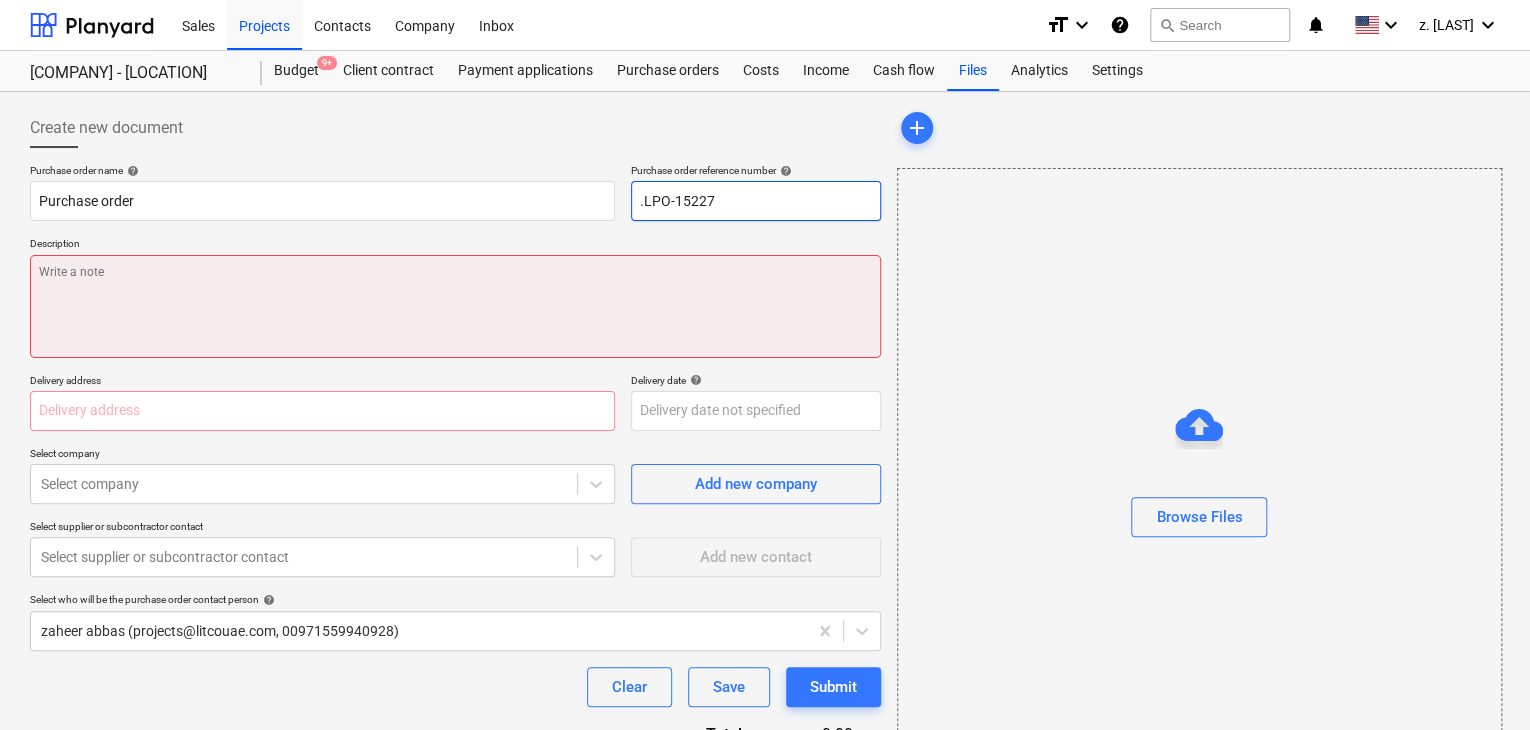 type on ".LPO-15227" 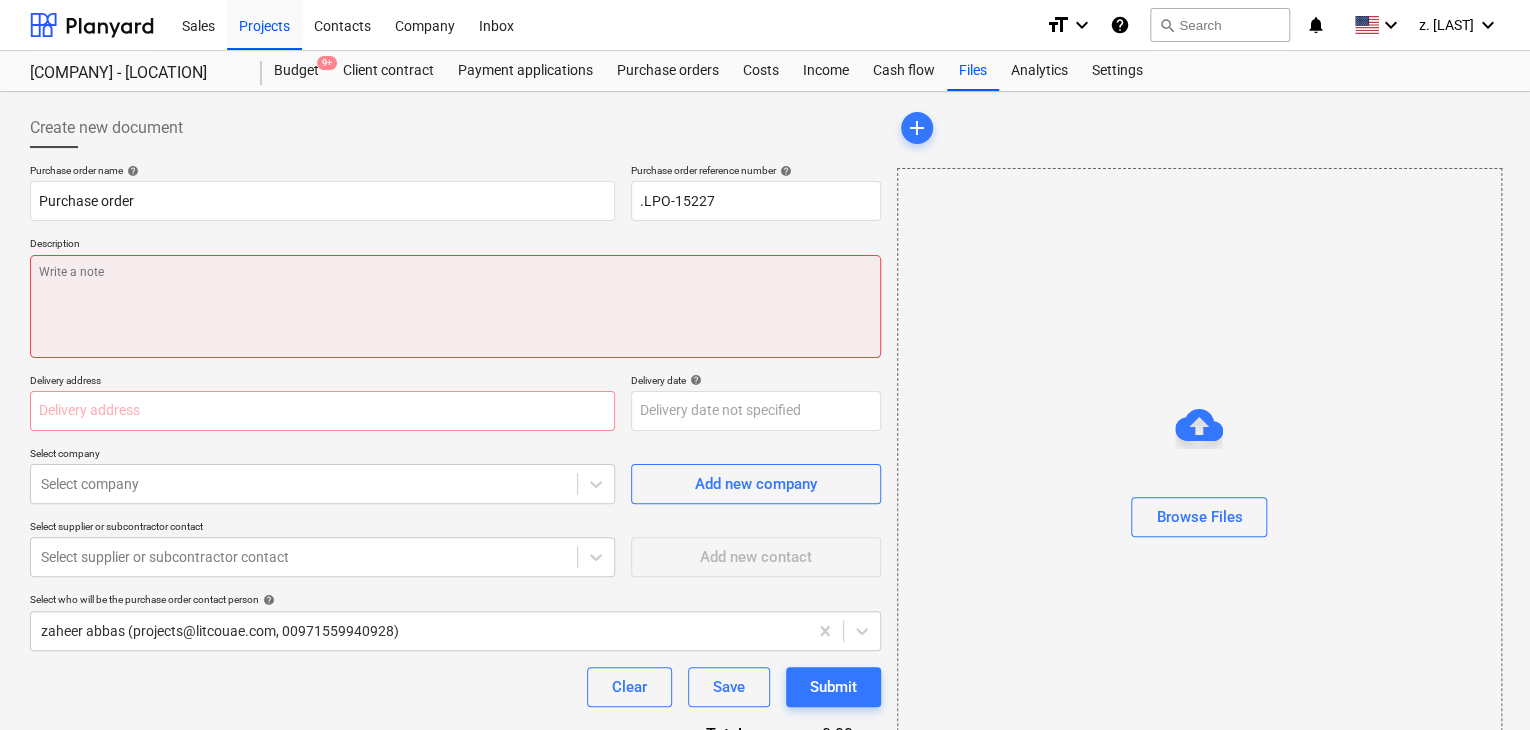 click at bounding box center (455, 306) 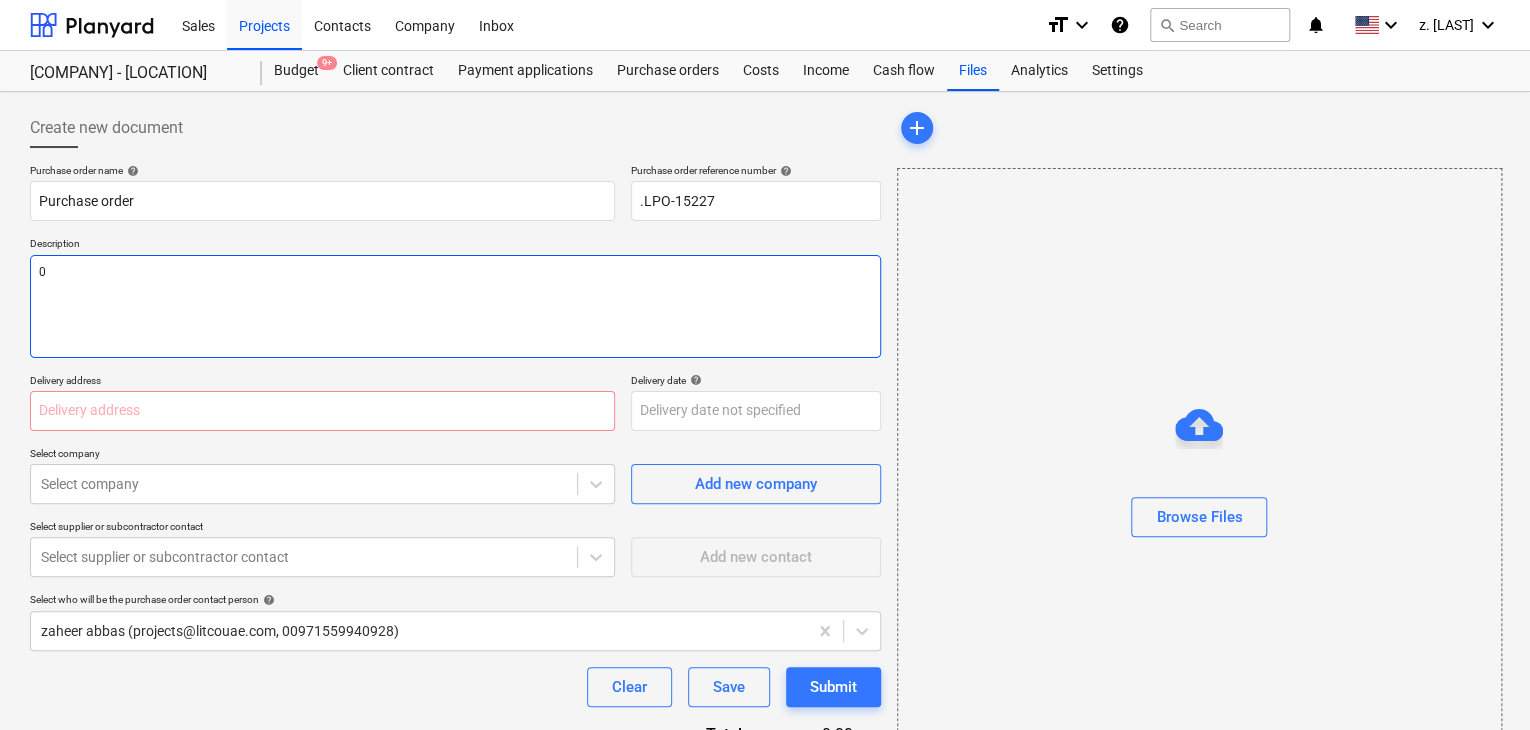 type on "x" 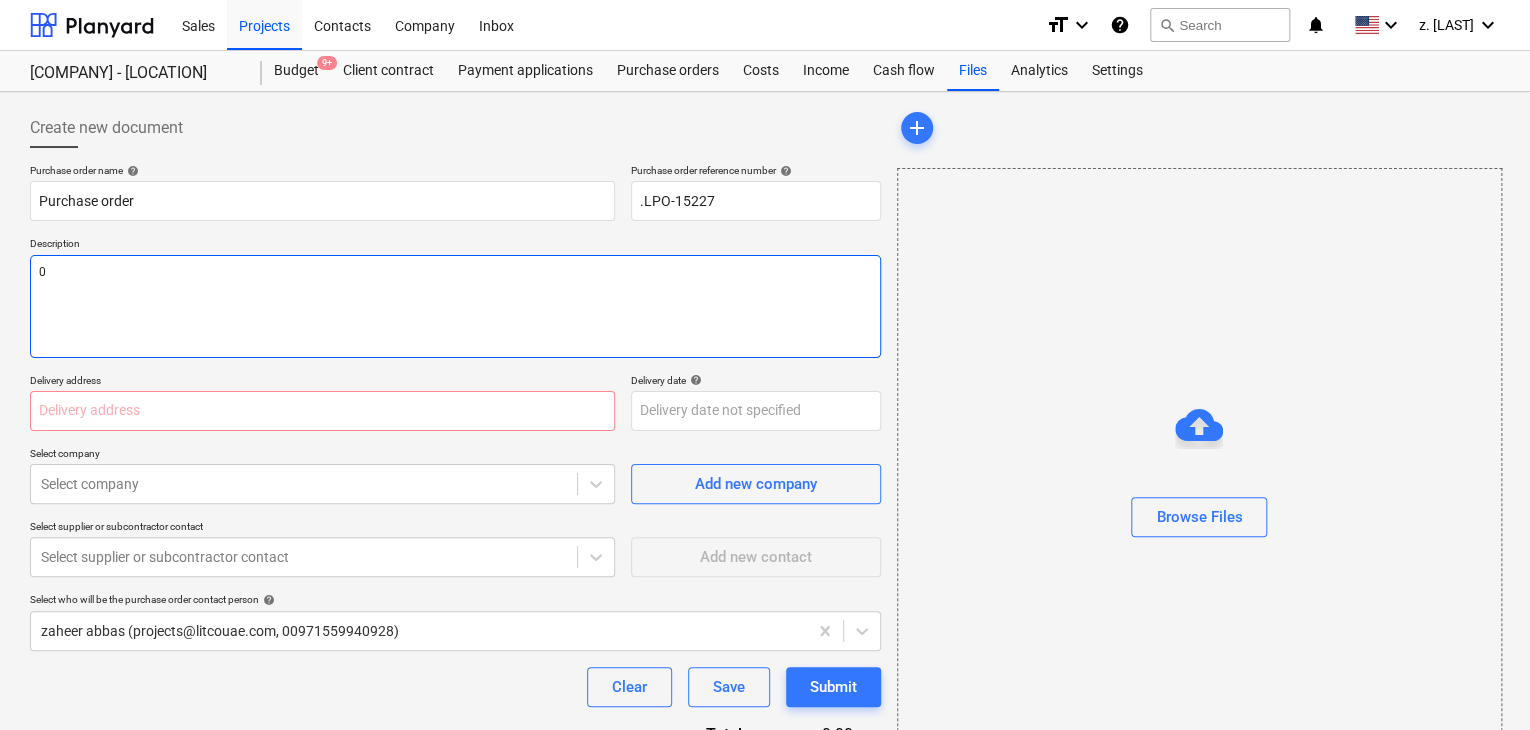 type on "01" 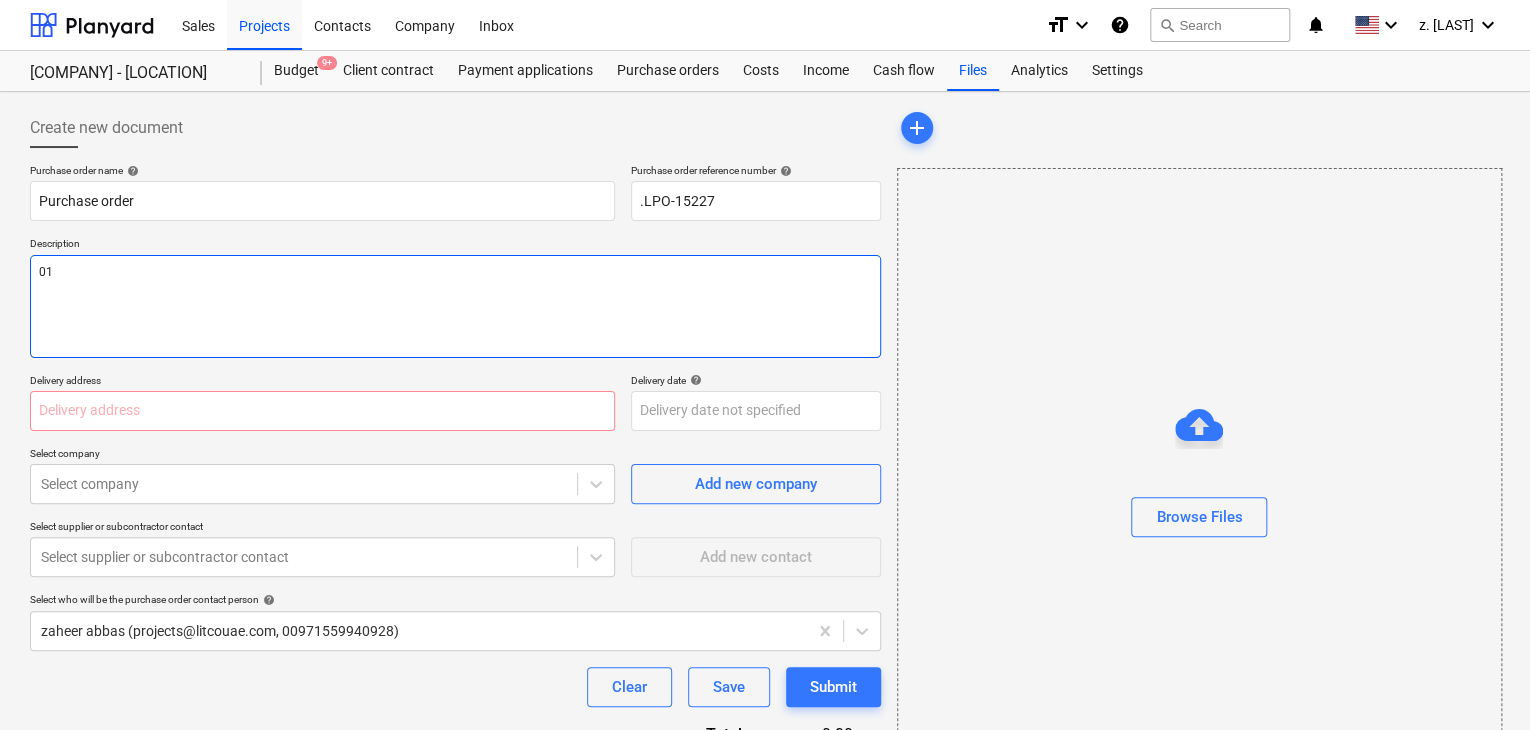 type on "x" 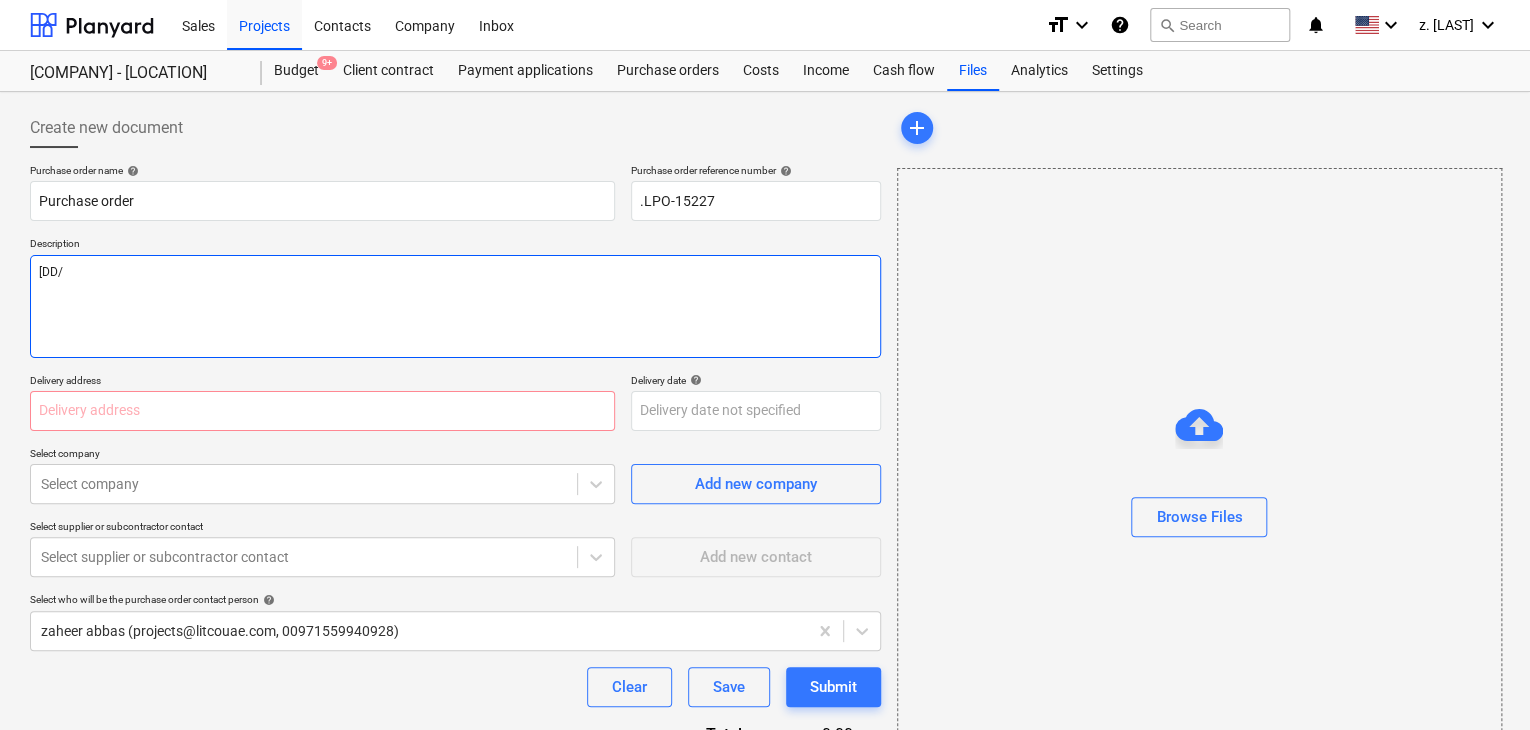type on "x" 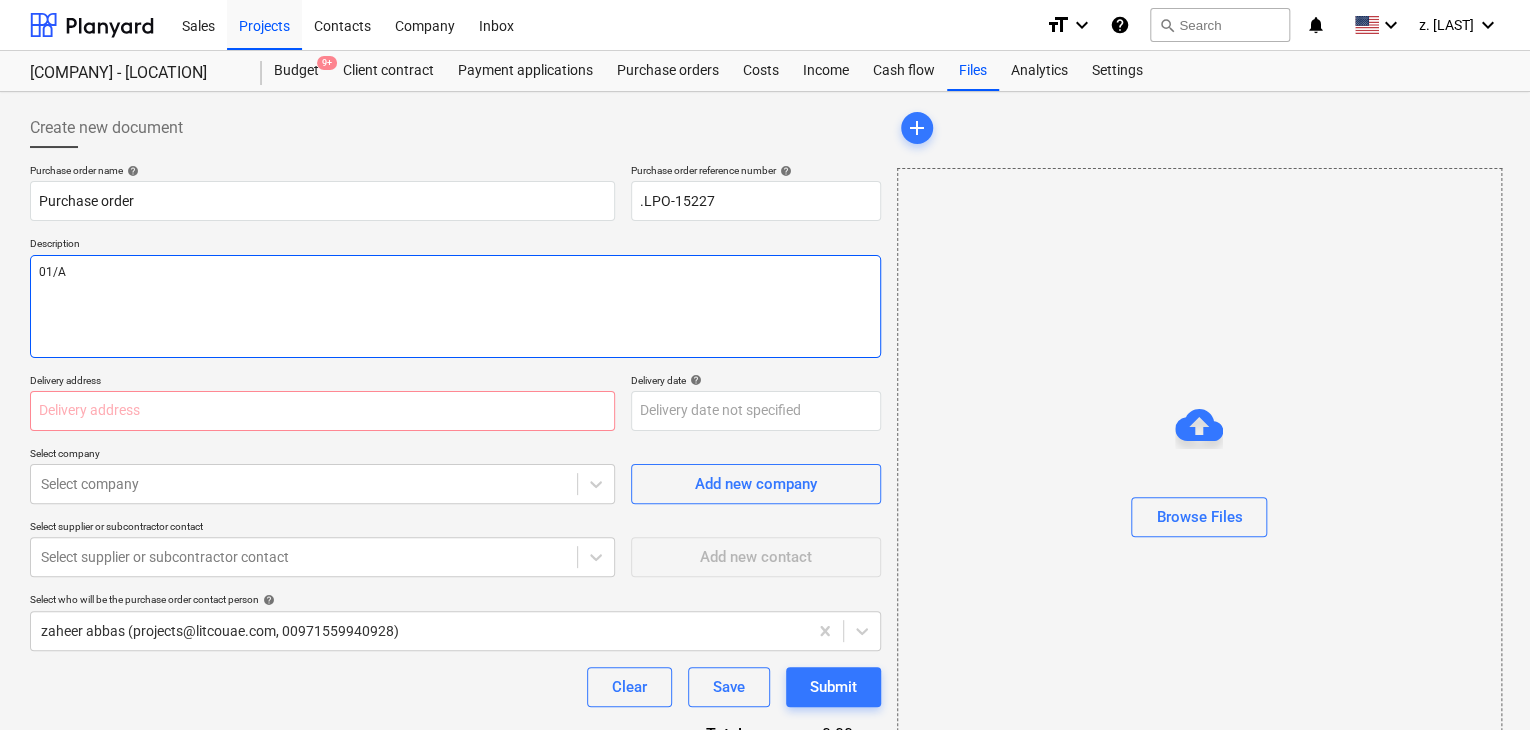 type on "x" 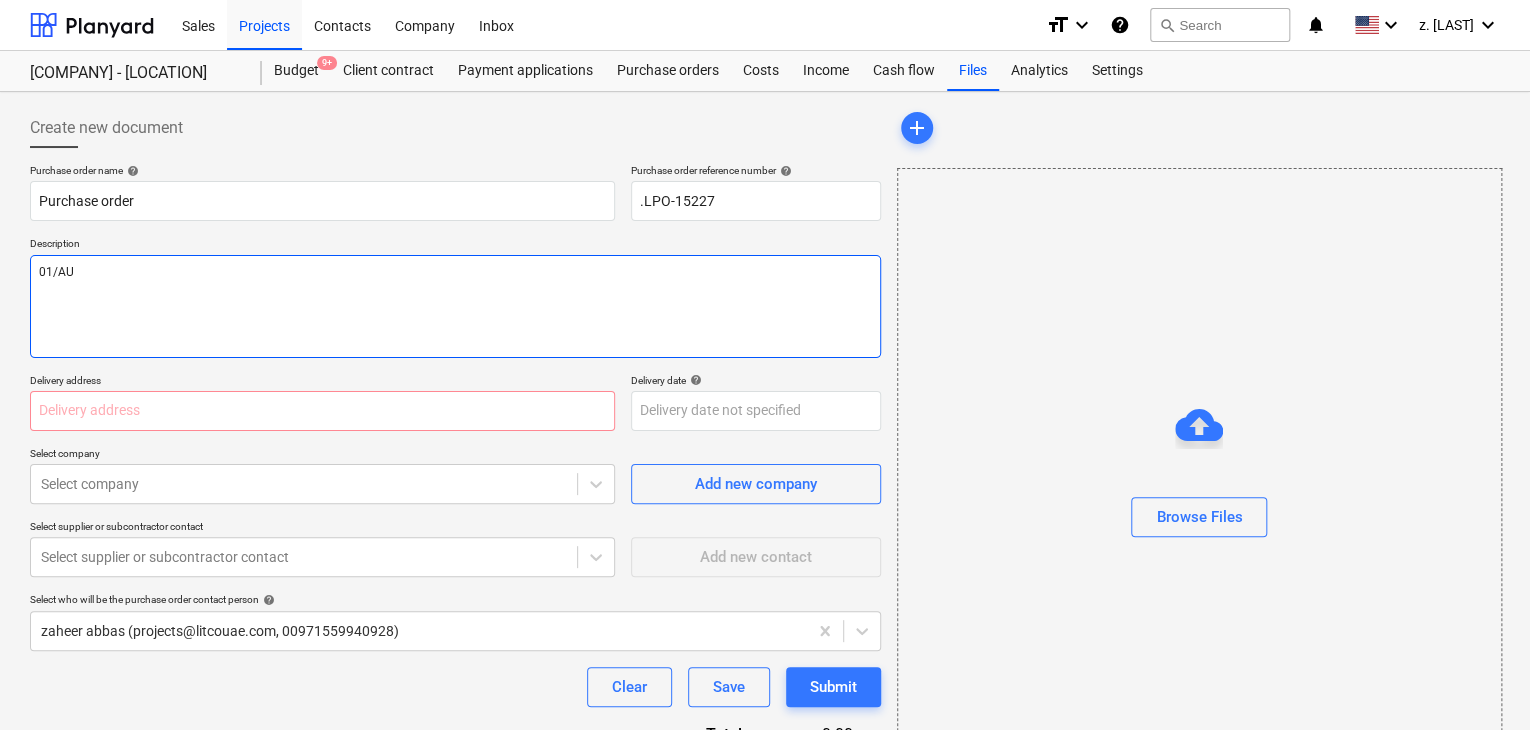 type on "x" 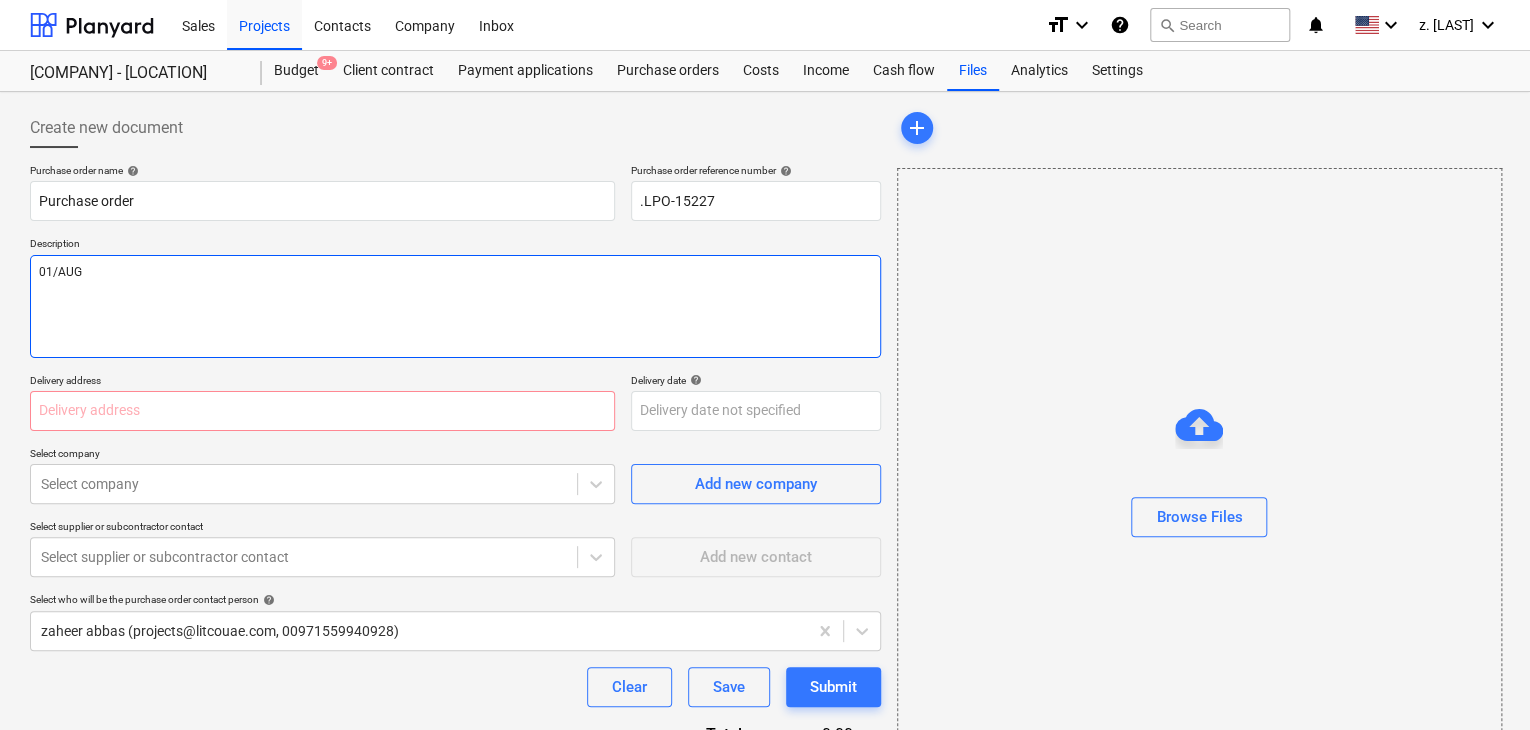 type on "x" 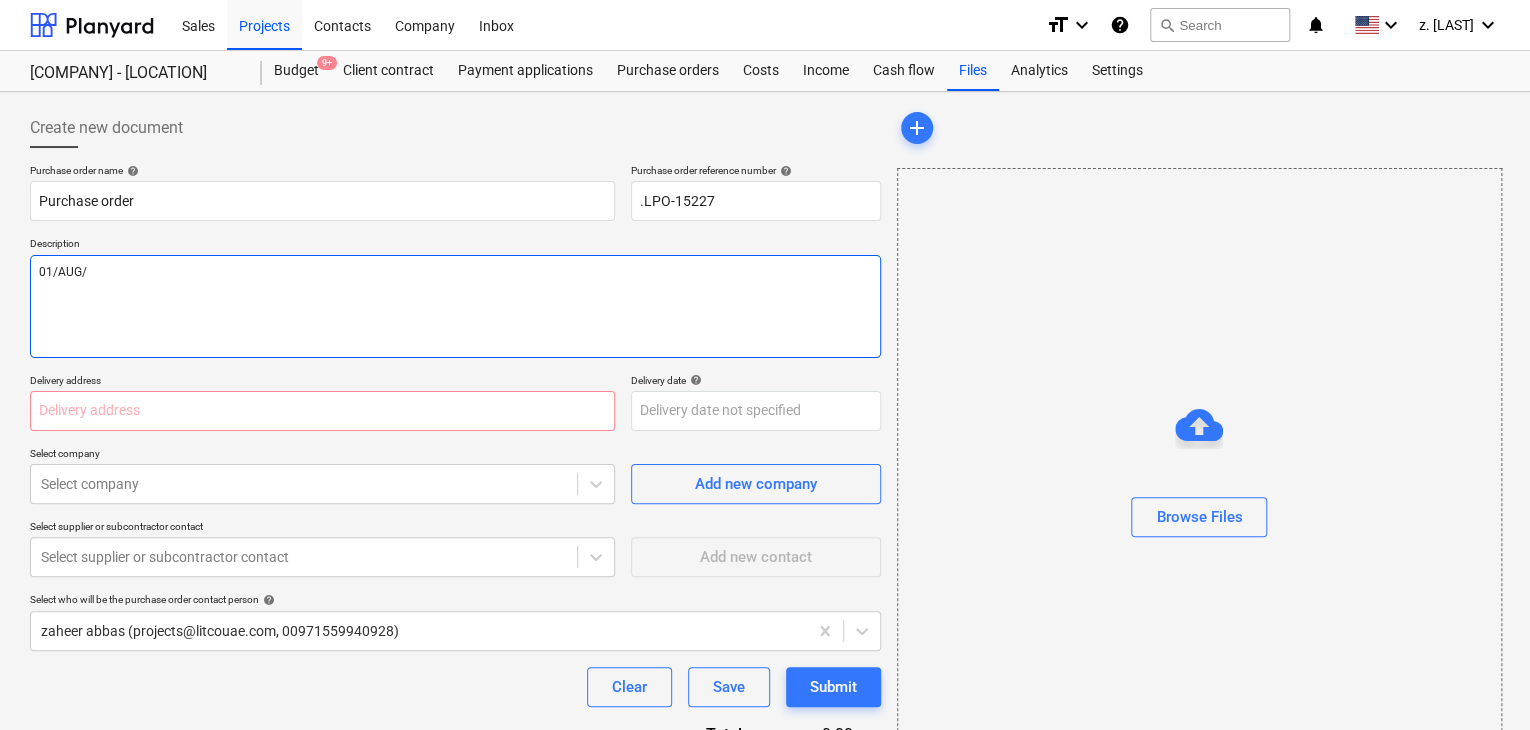 type on "x" 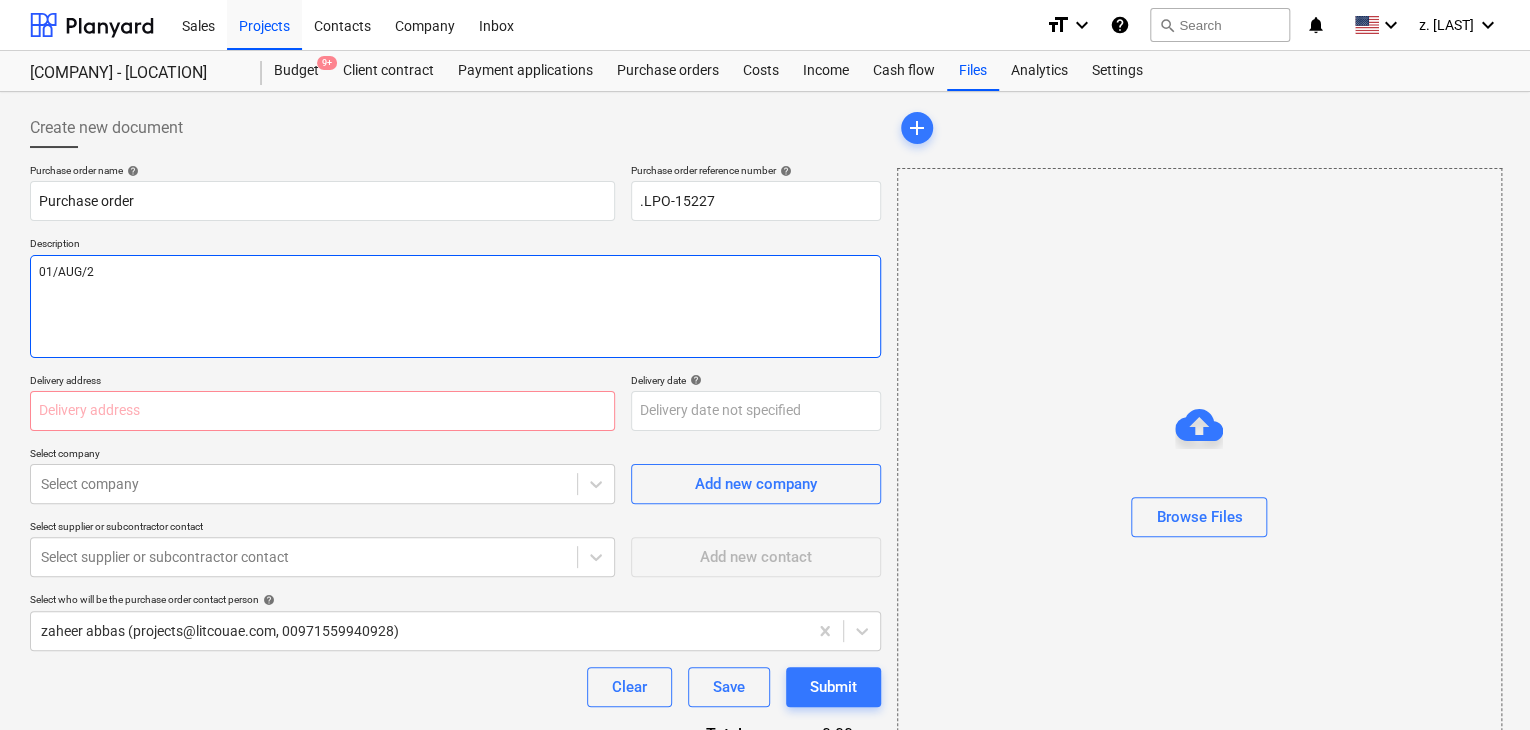 type on "x" 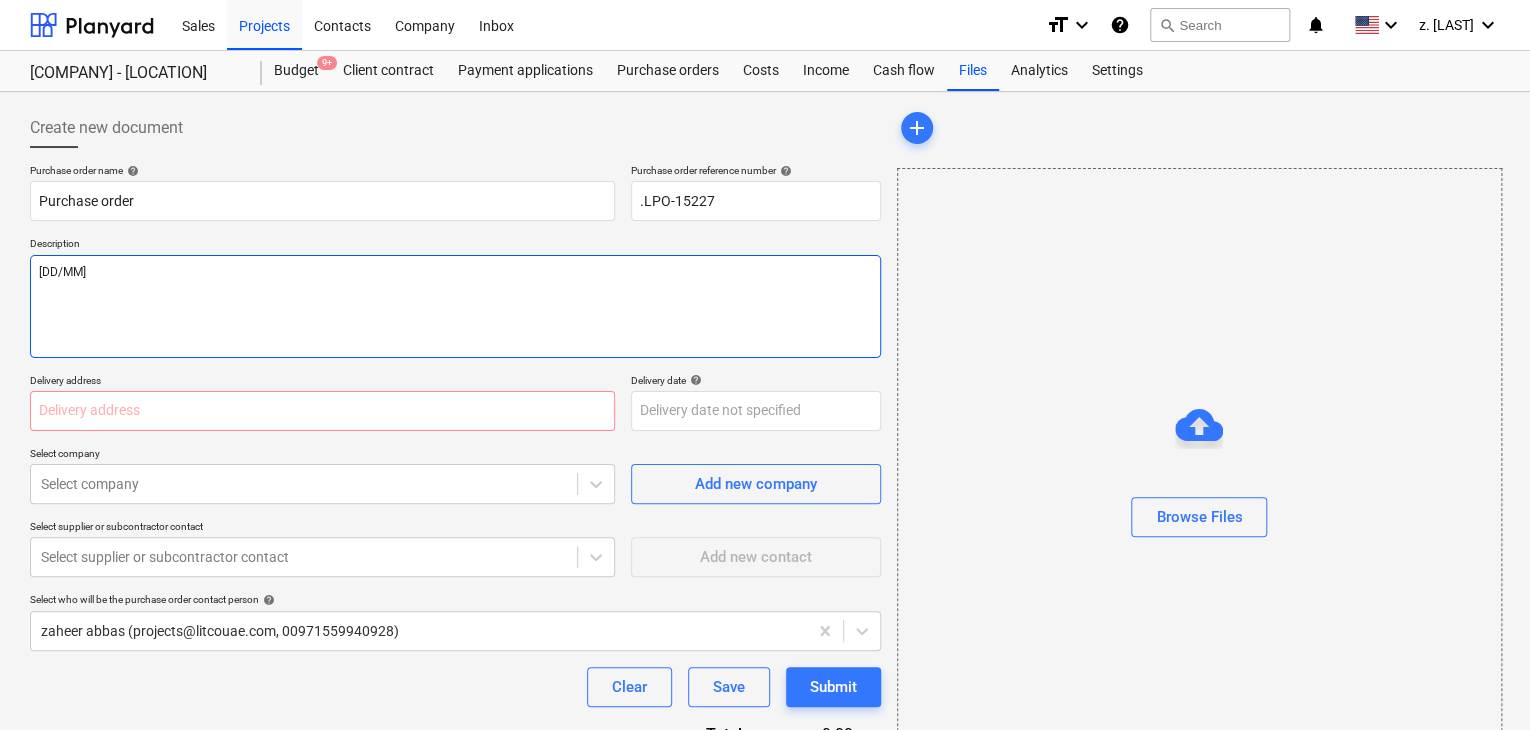 type on "x" 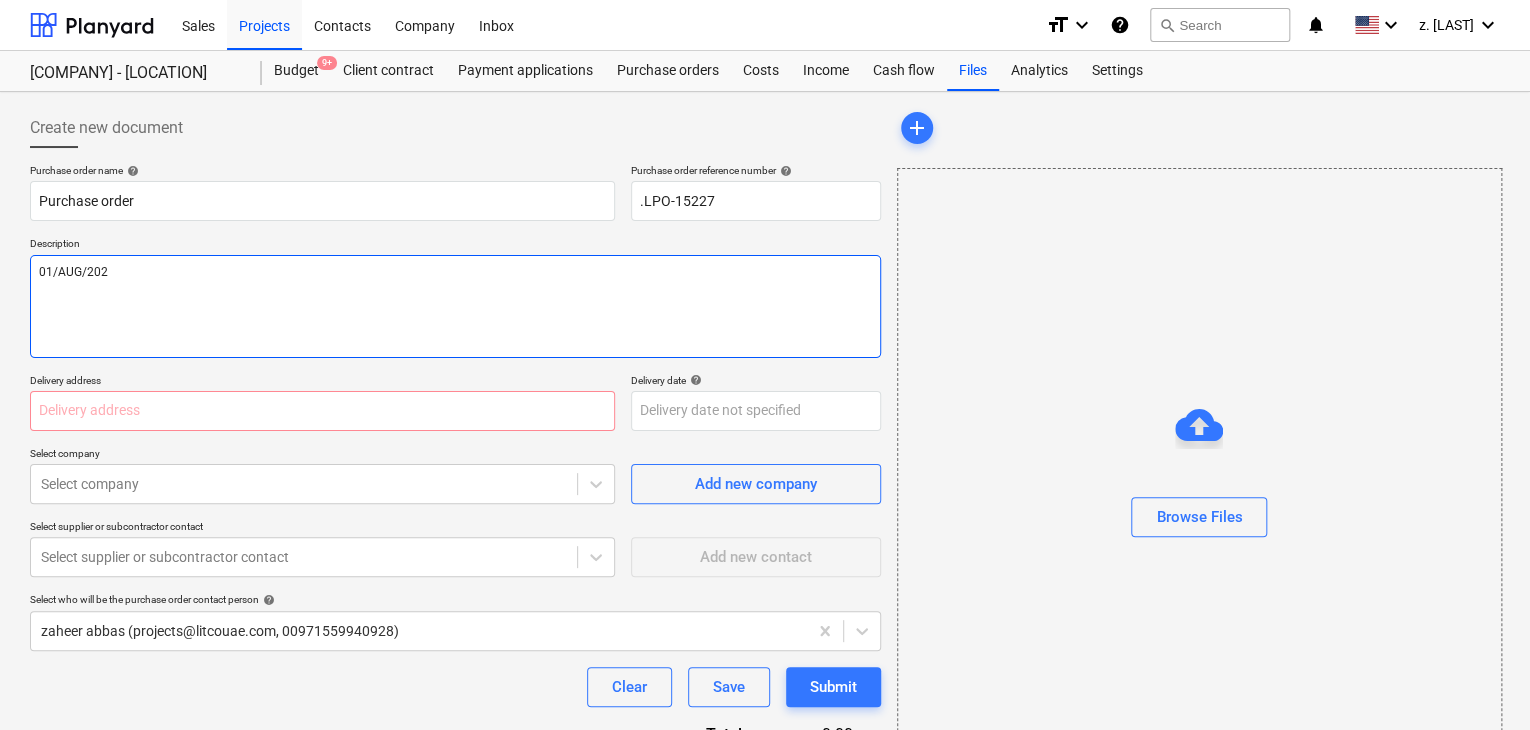 type on "x" 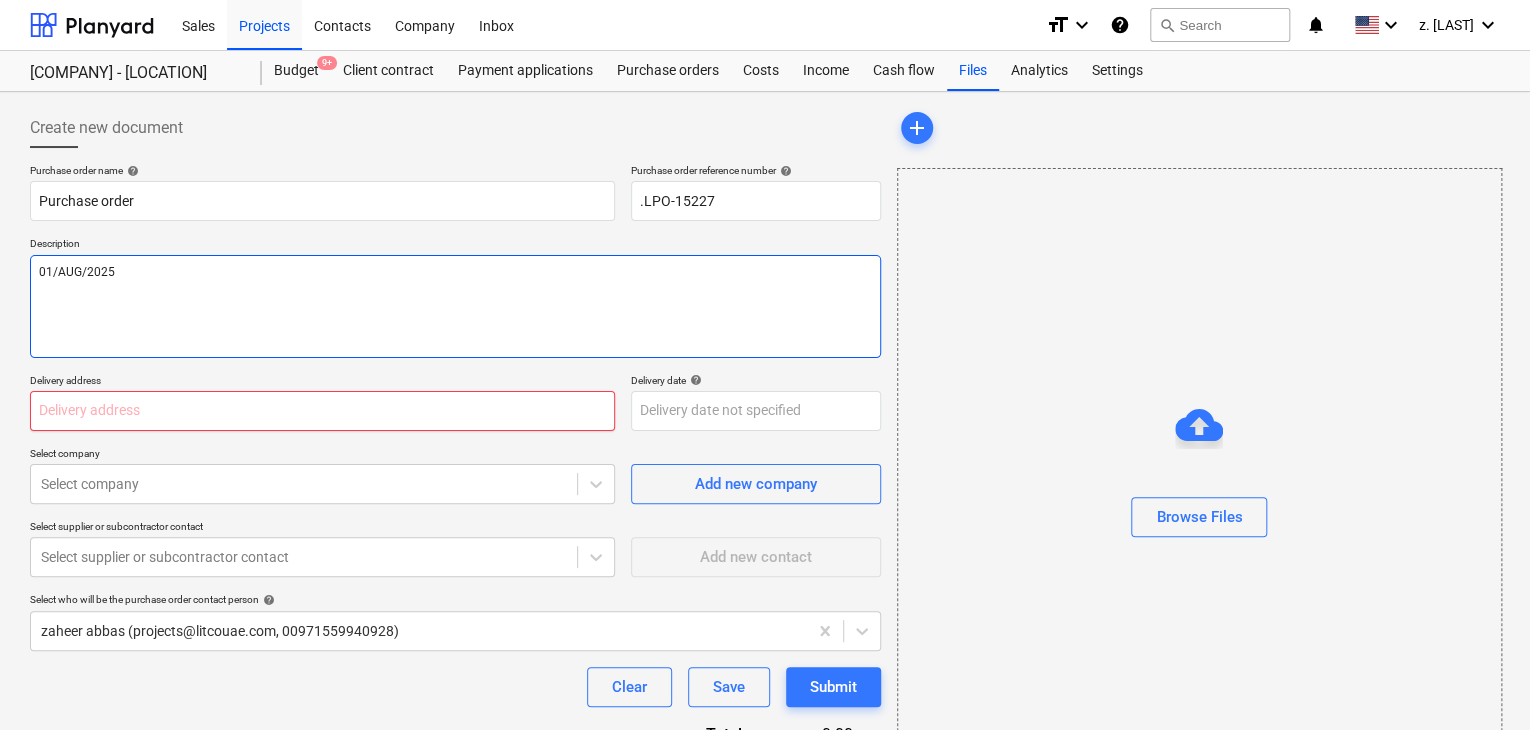 type on "01/AUG/2025" 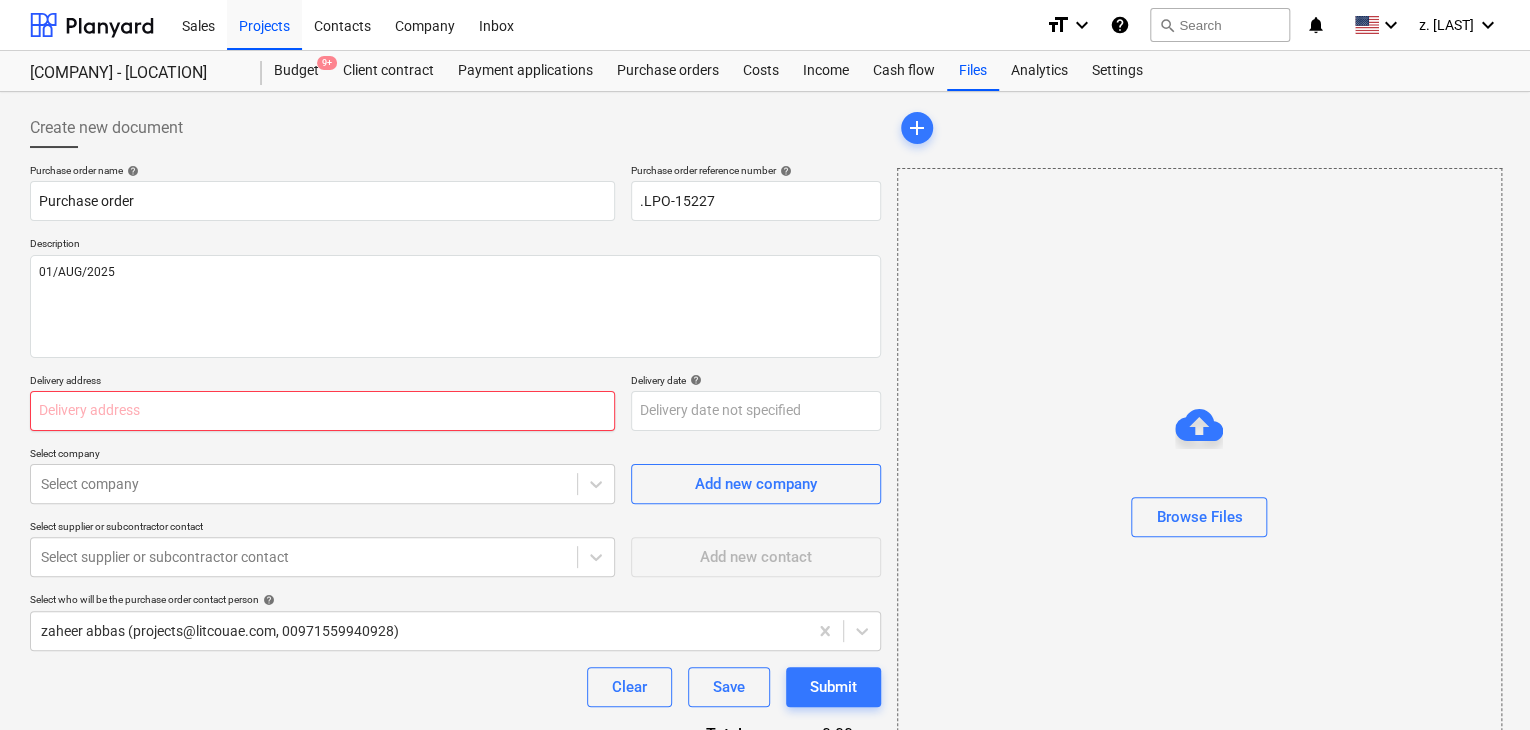 click at bounding box center [322, 411] 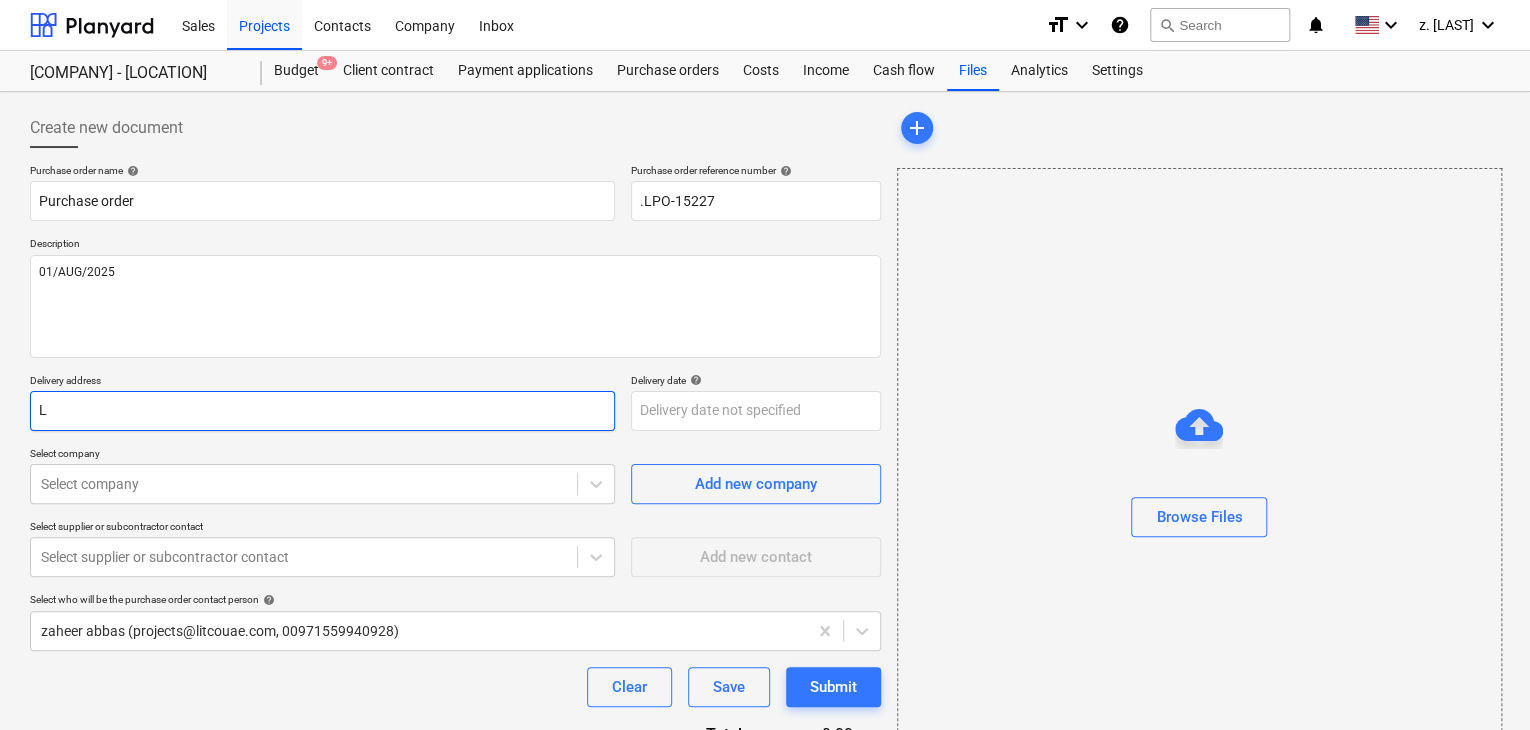 type on "x" 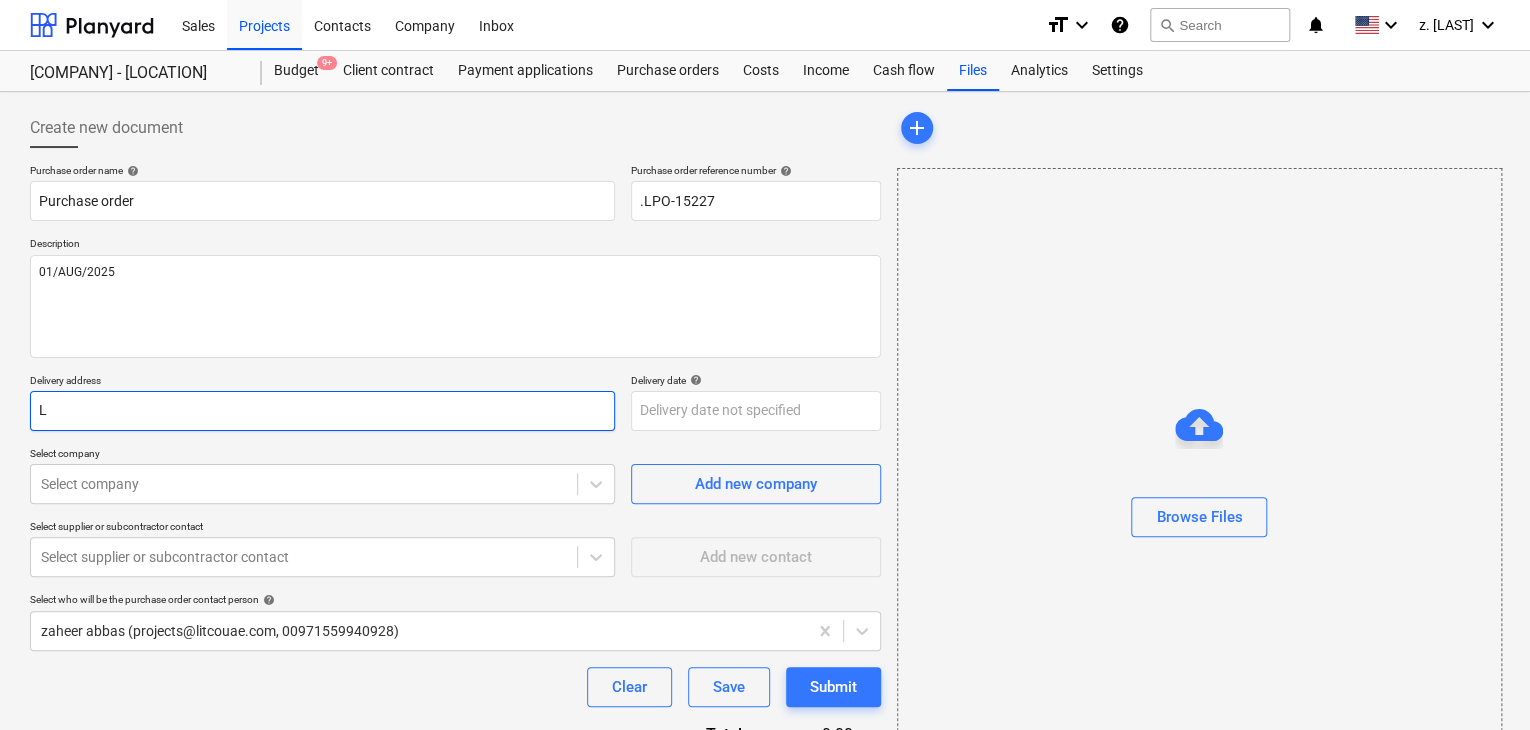 type on "LU" 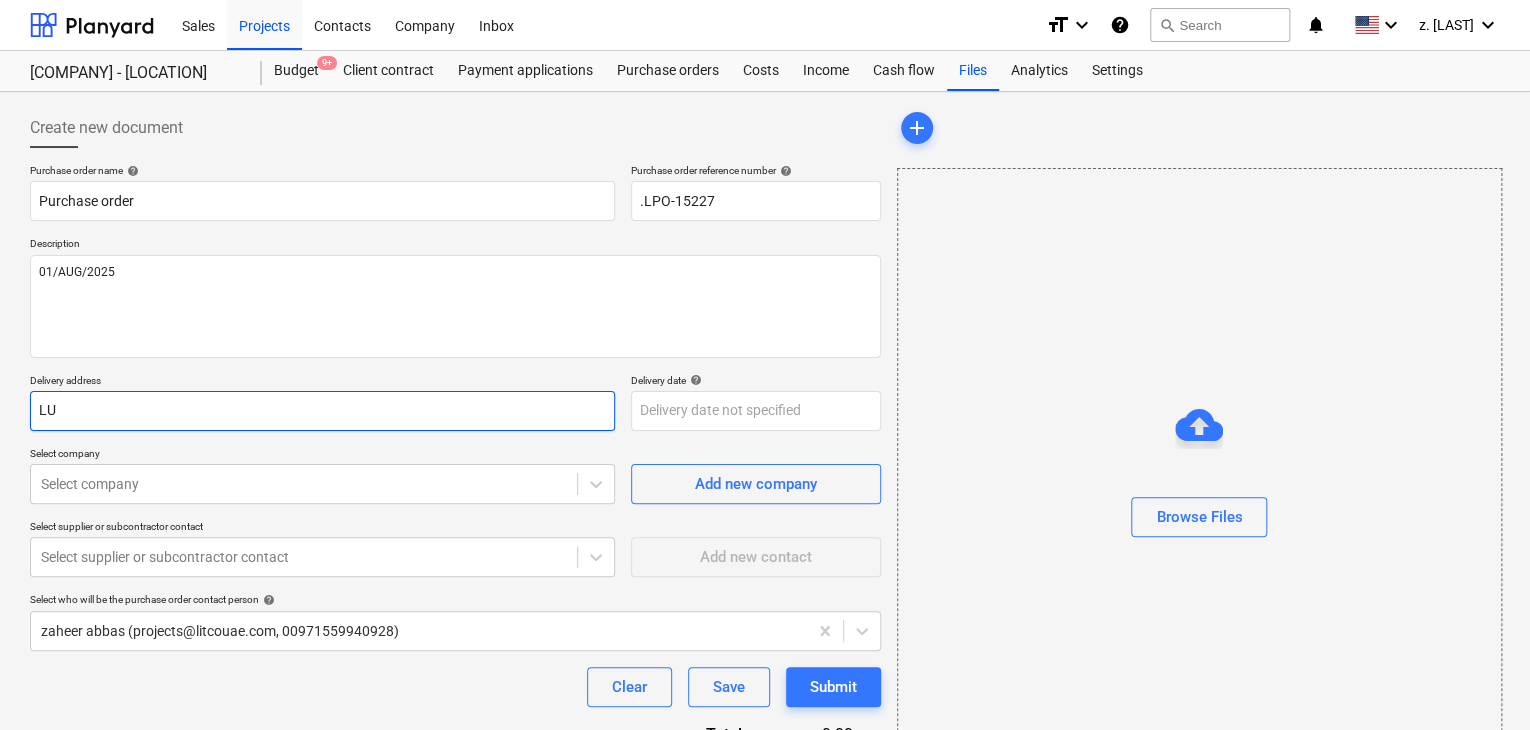 type on "x" 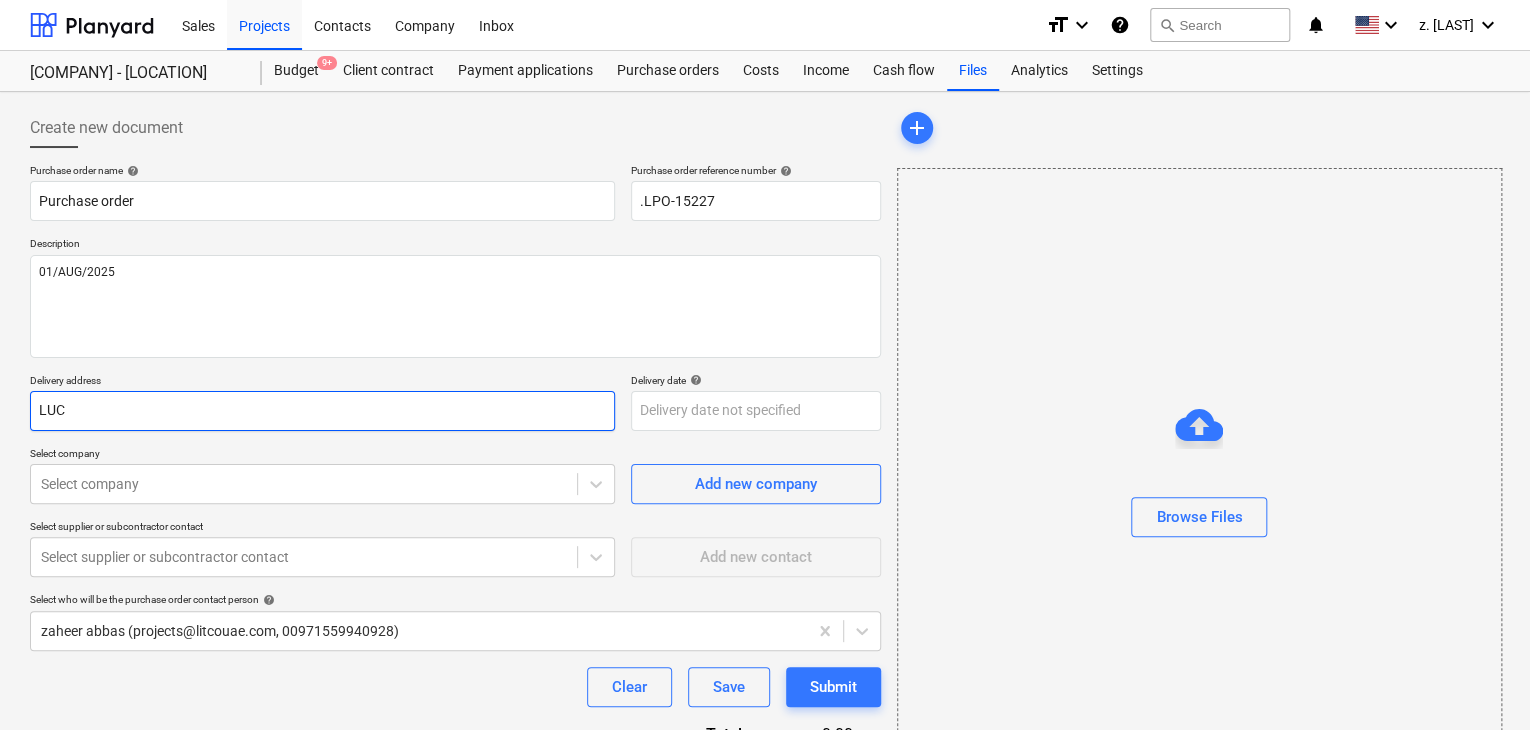 type on "x" 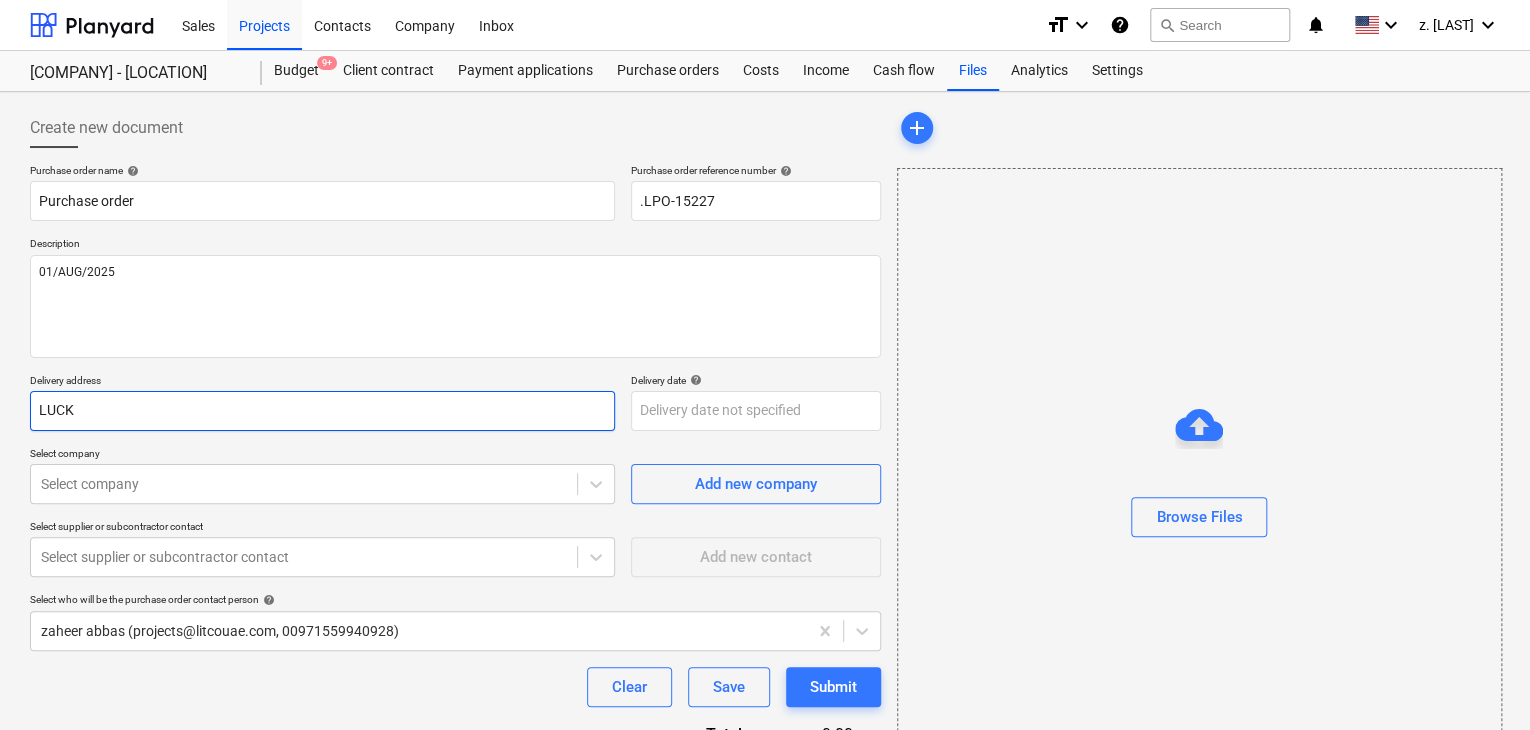 type on "x" 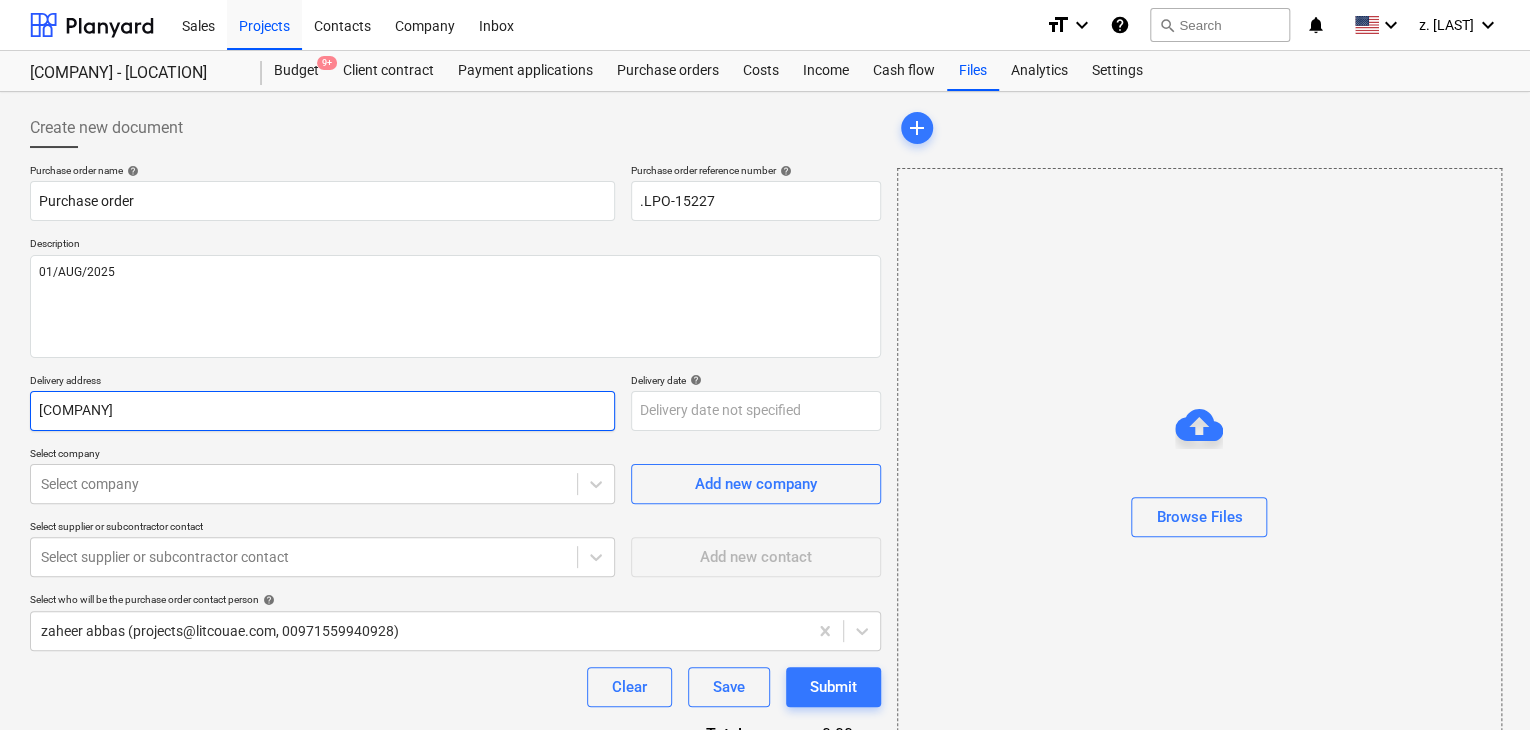 type on "x" 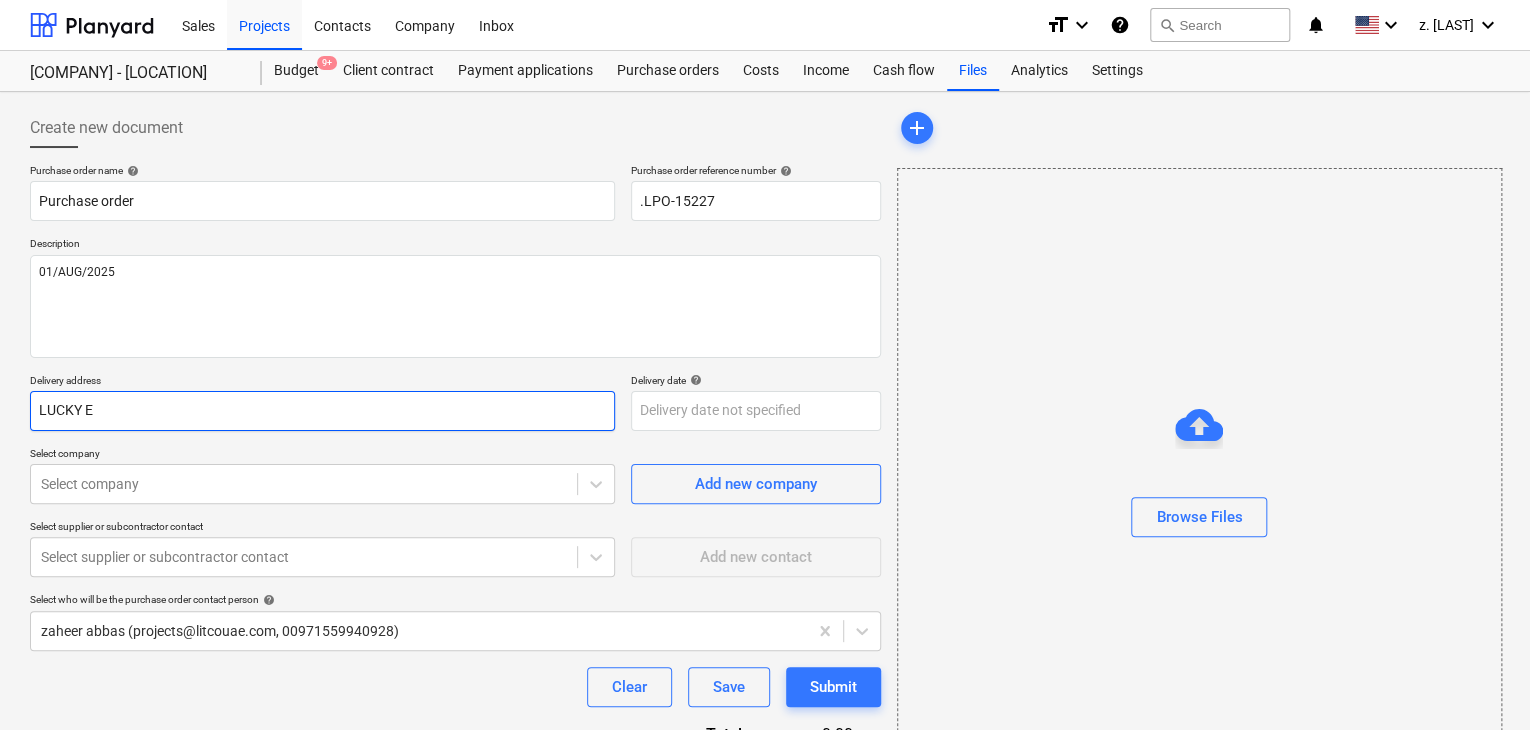 type on "x" 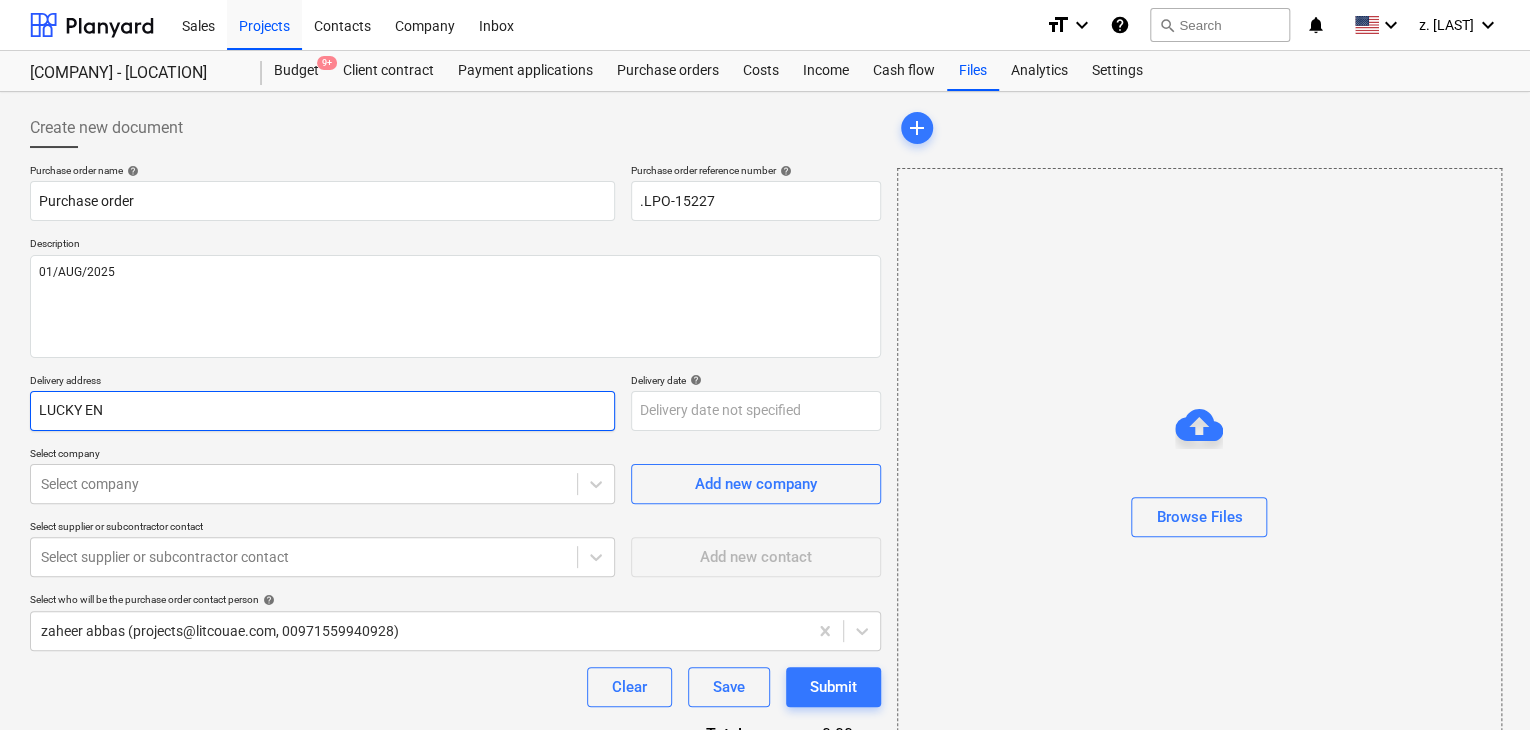 type on "x" 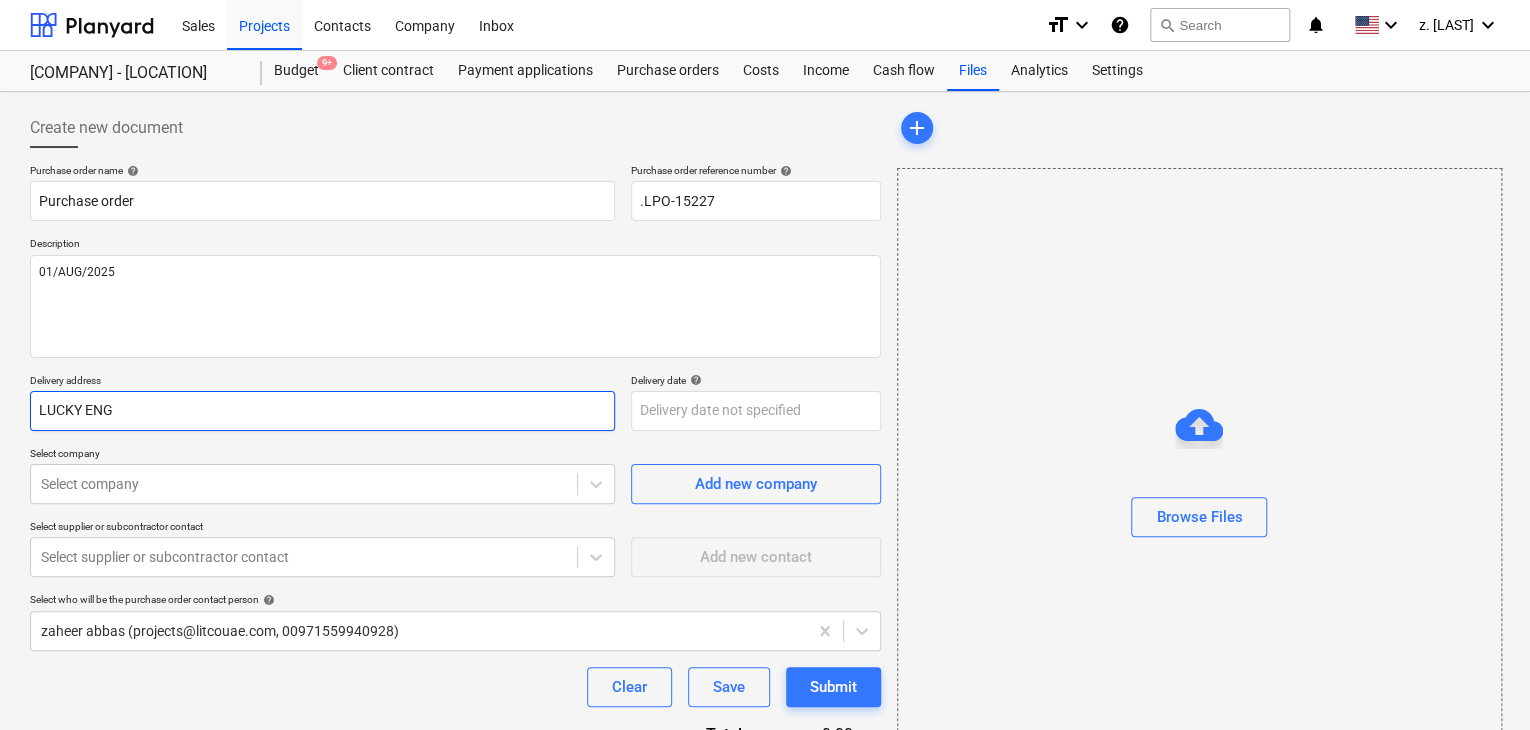 type on "x" 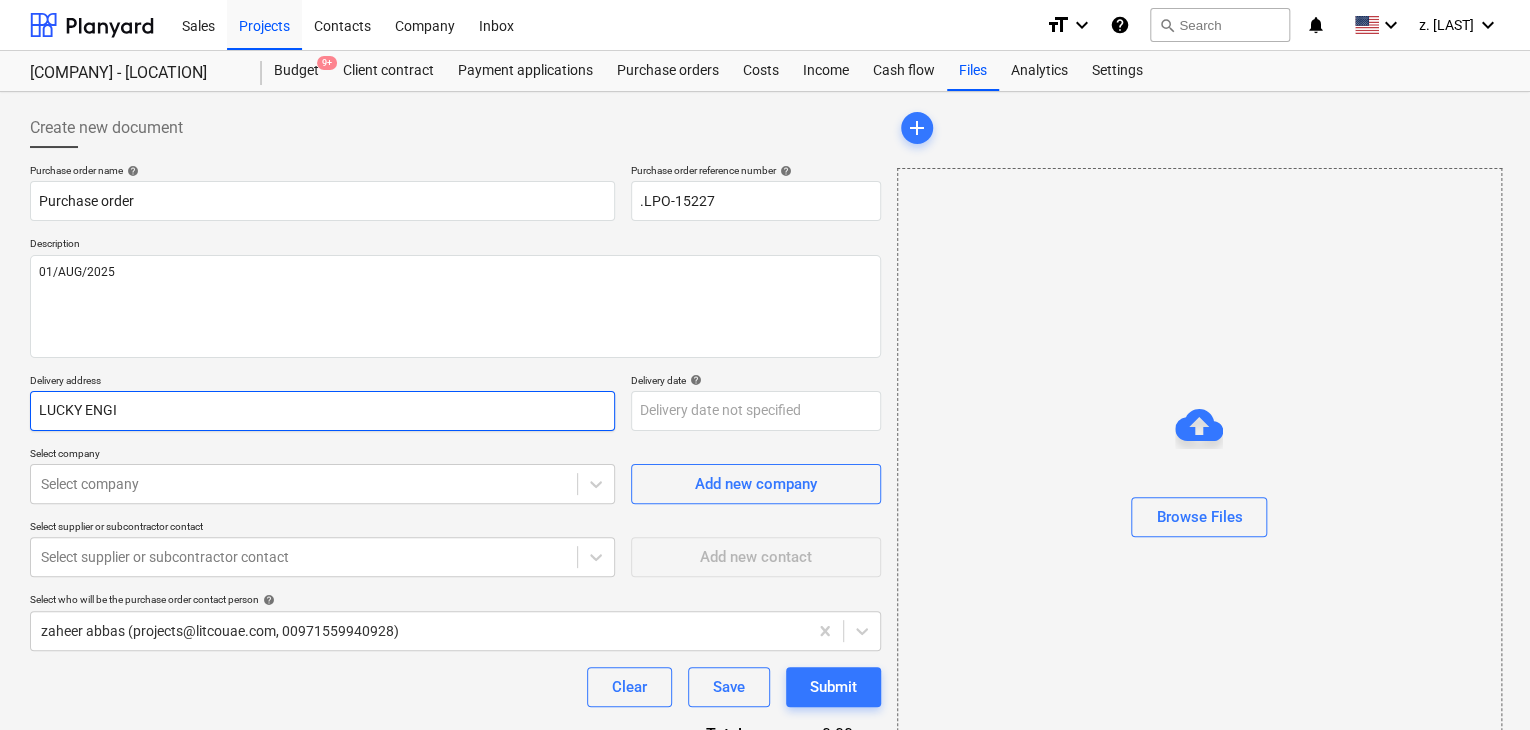 type on "x" 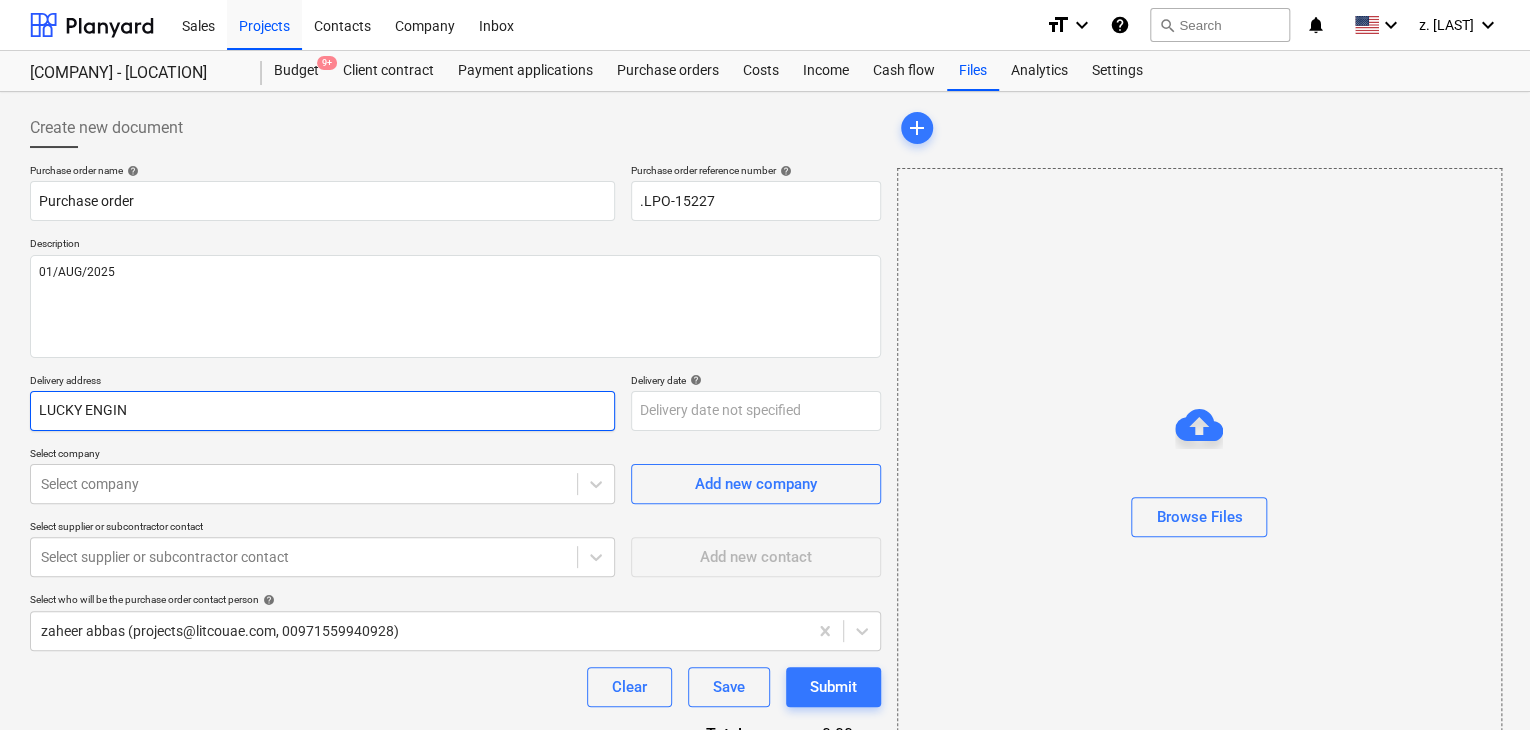 type on "x" 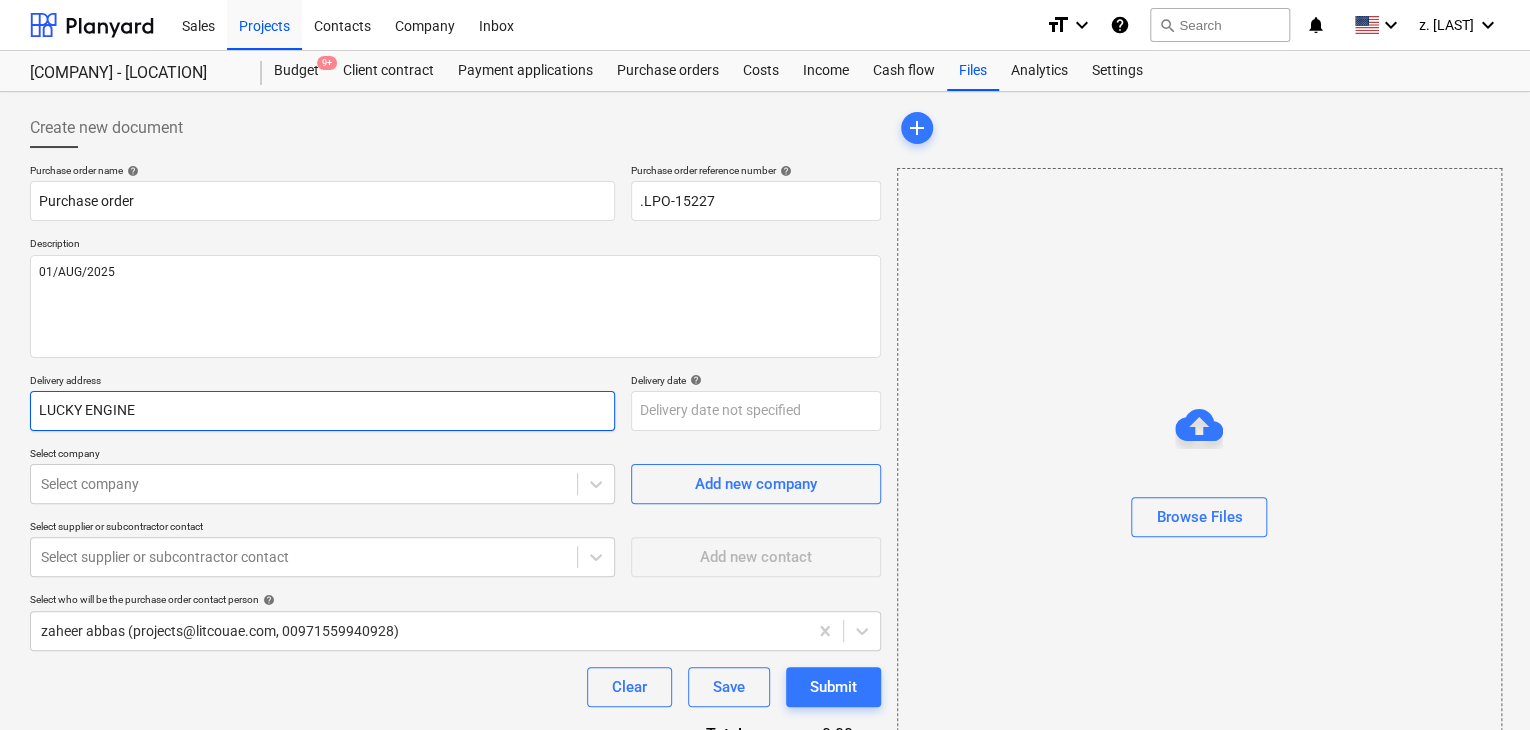 type on "x" 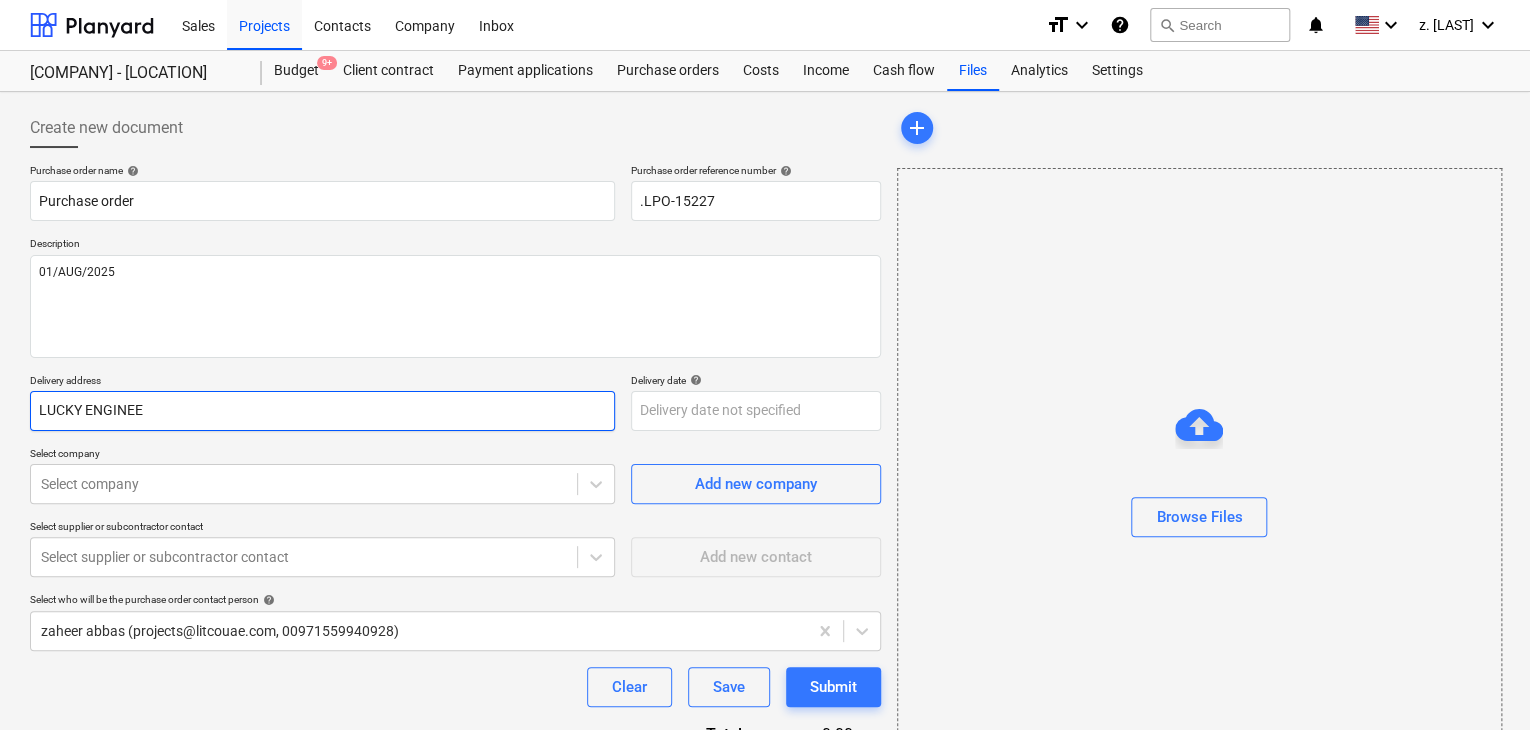 type on "x" 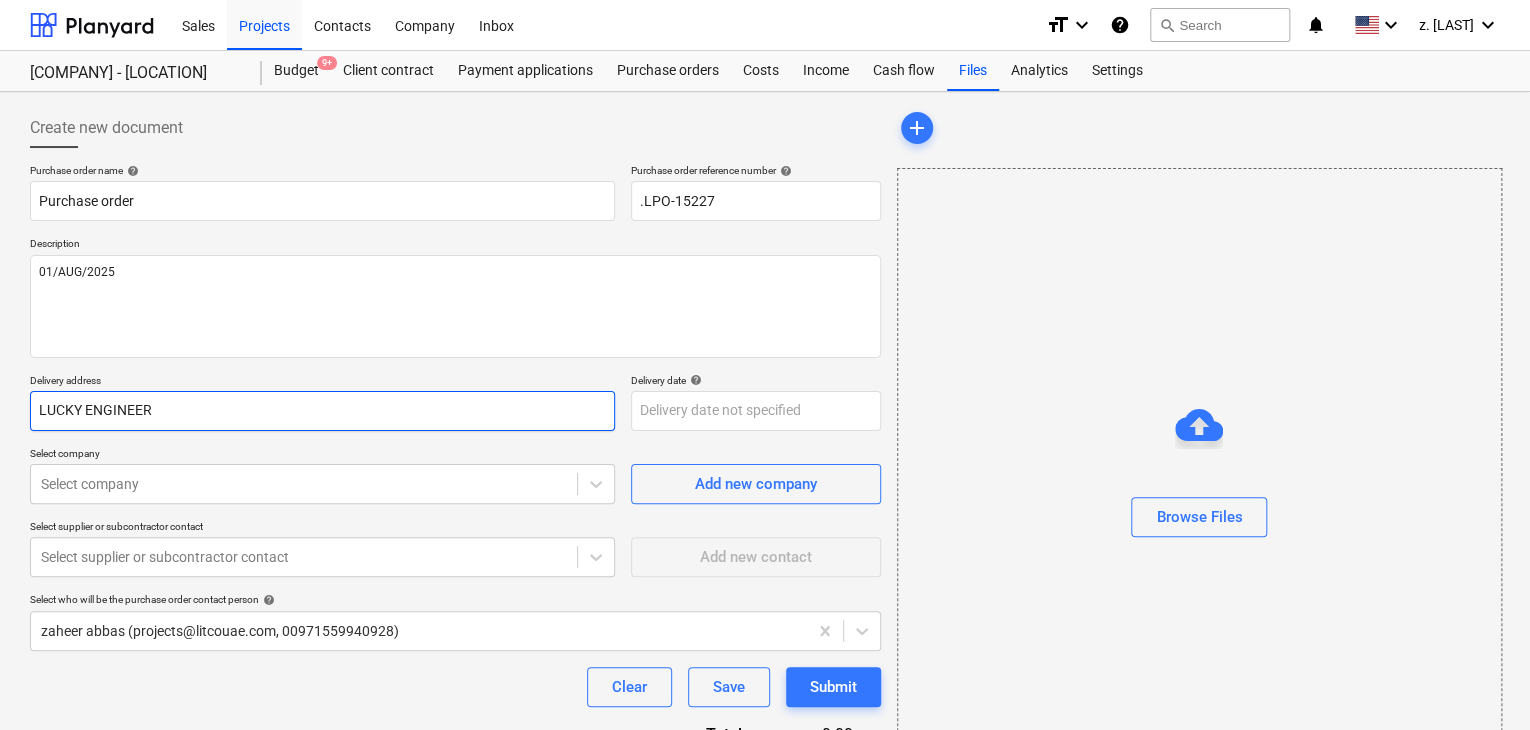 type on "x" 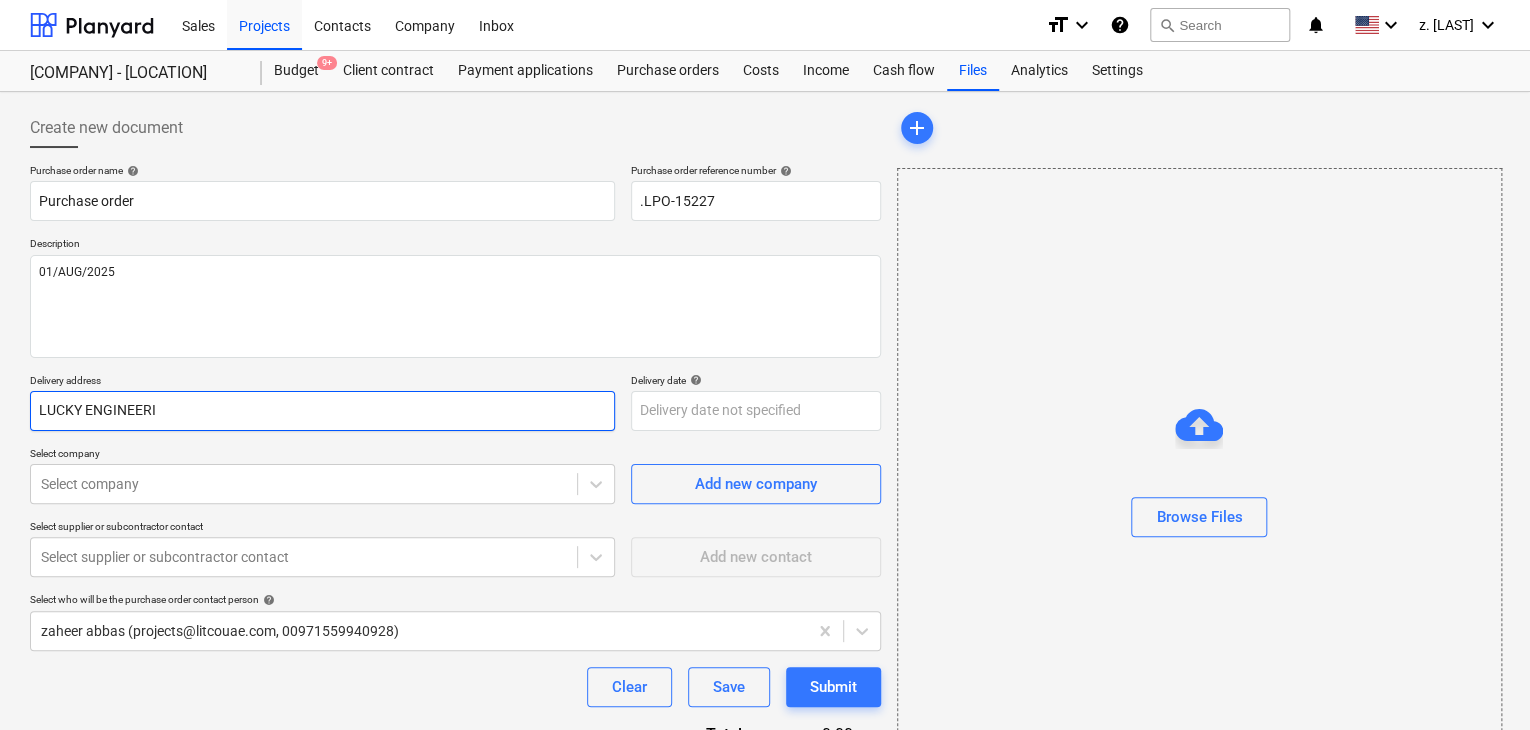 type on "x" 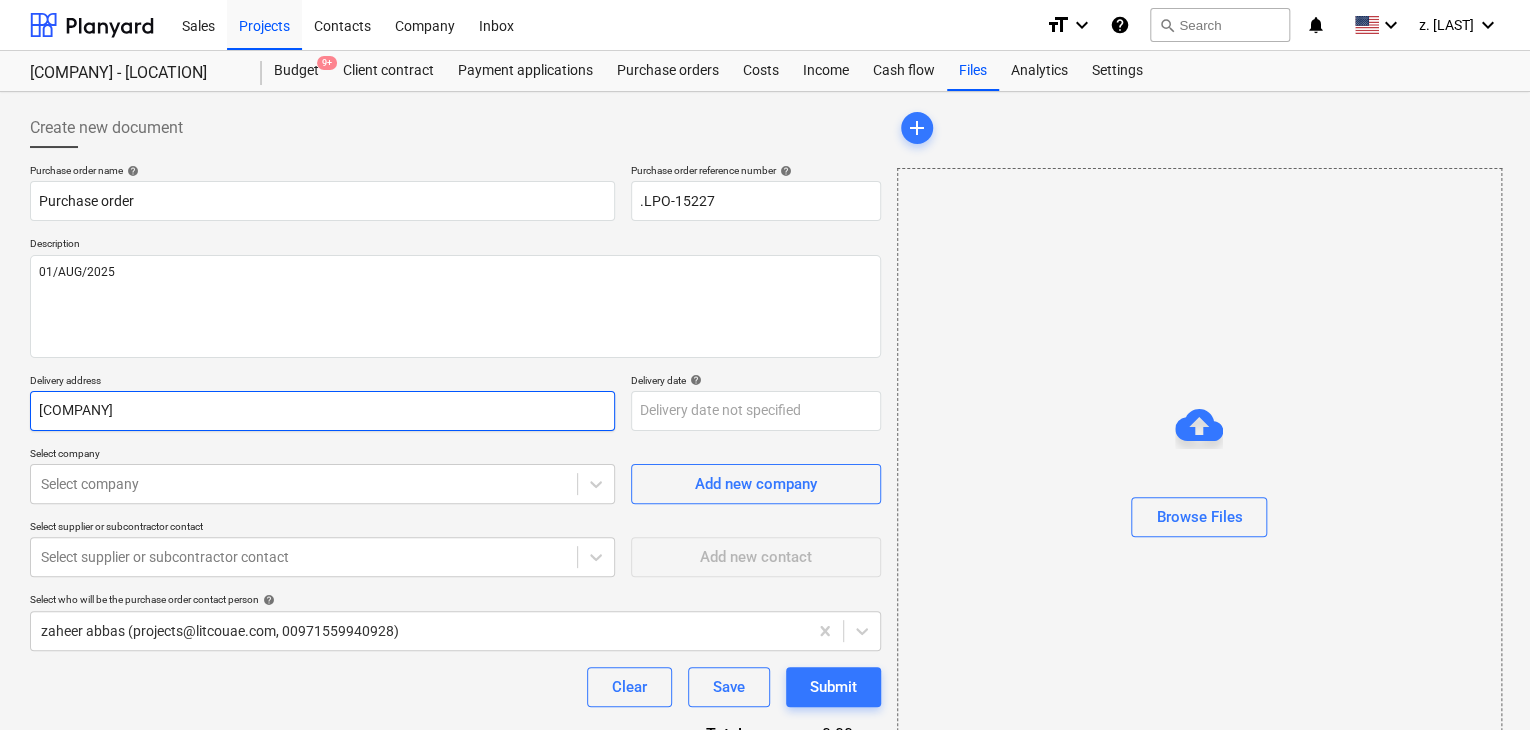 type on "x" 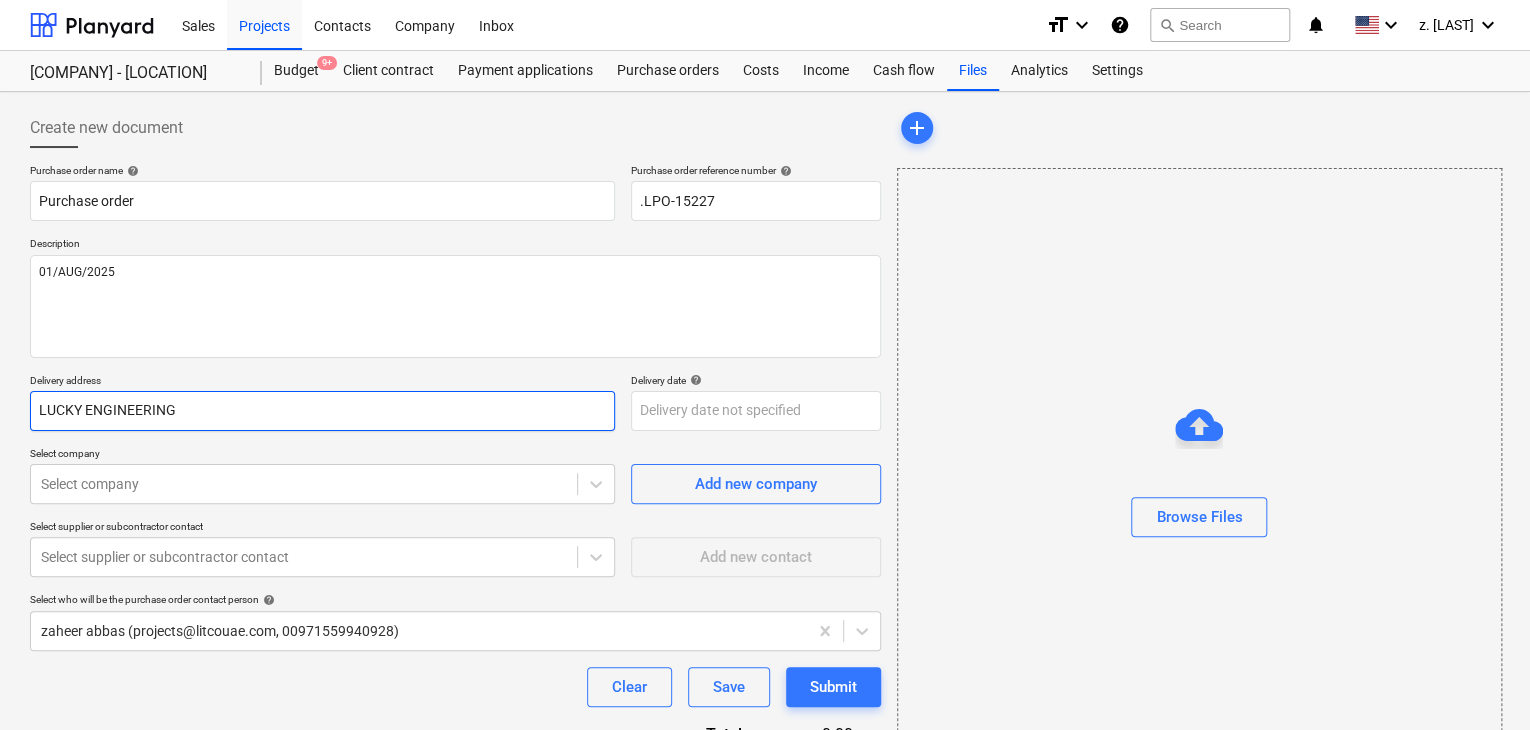 type on "x" 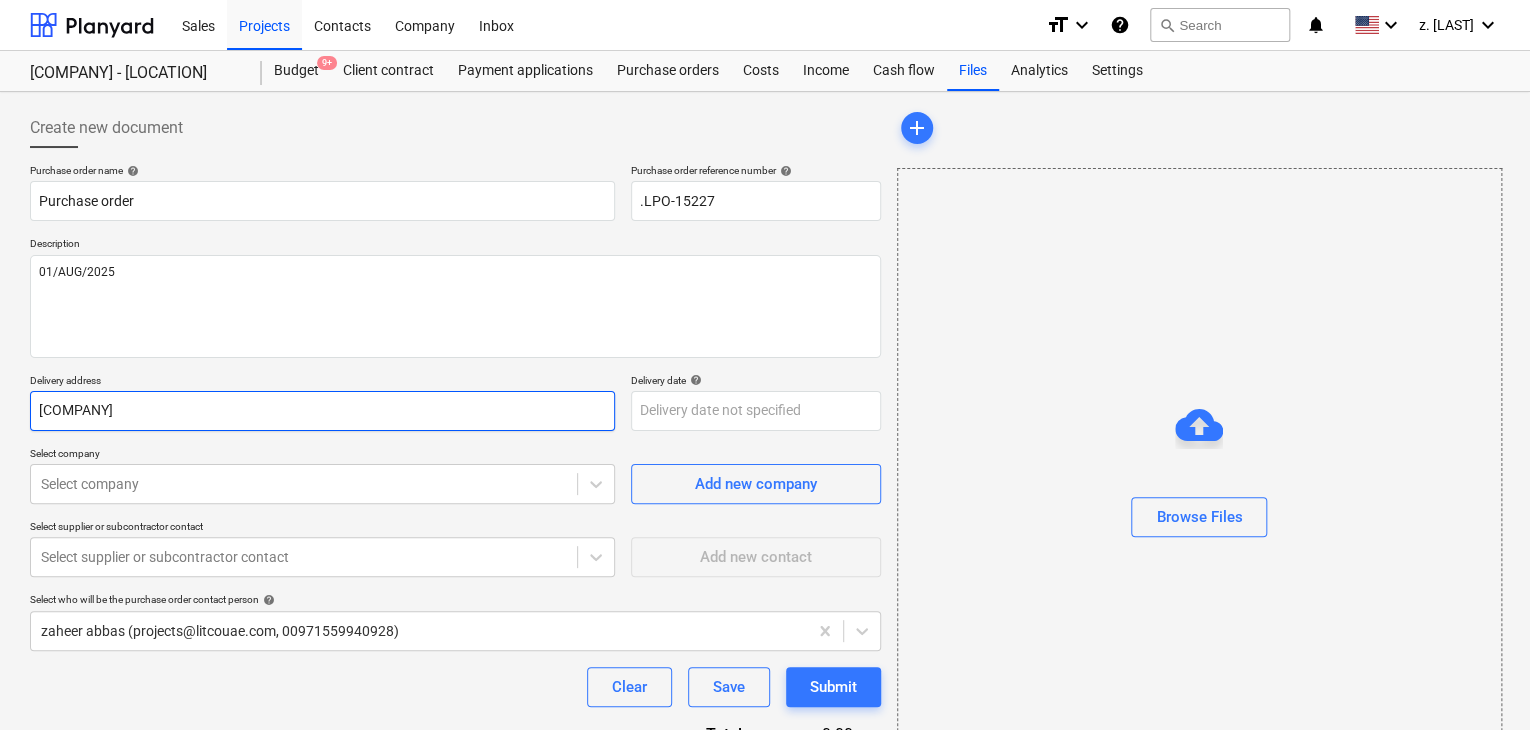 type on "x" 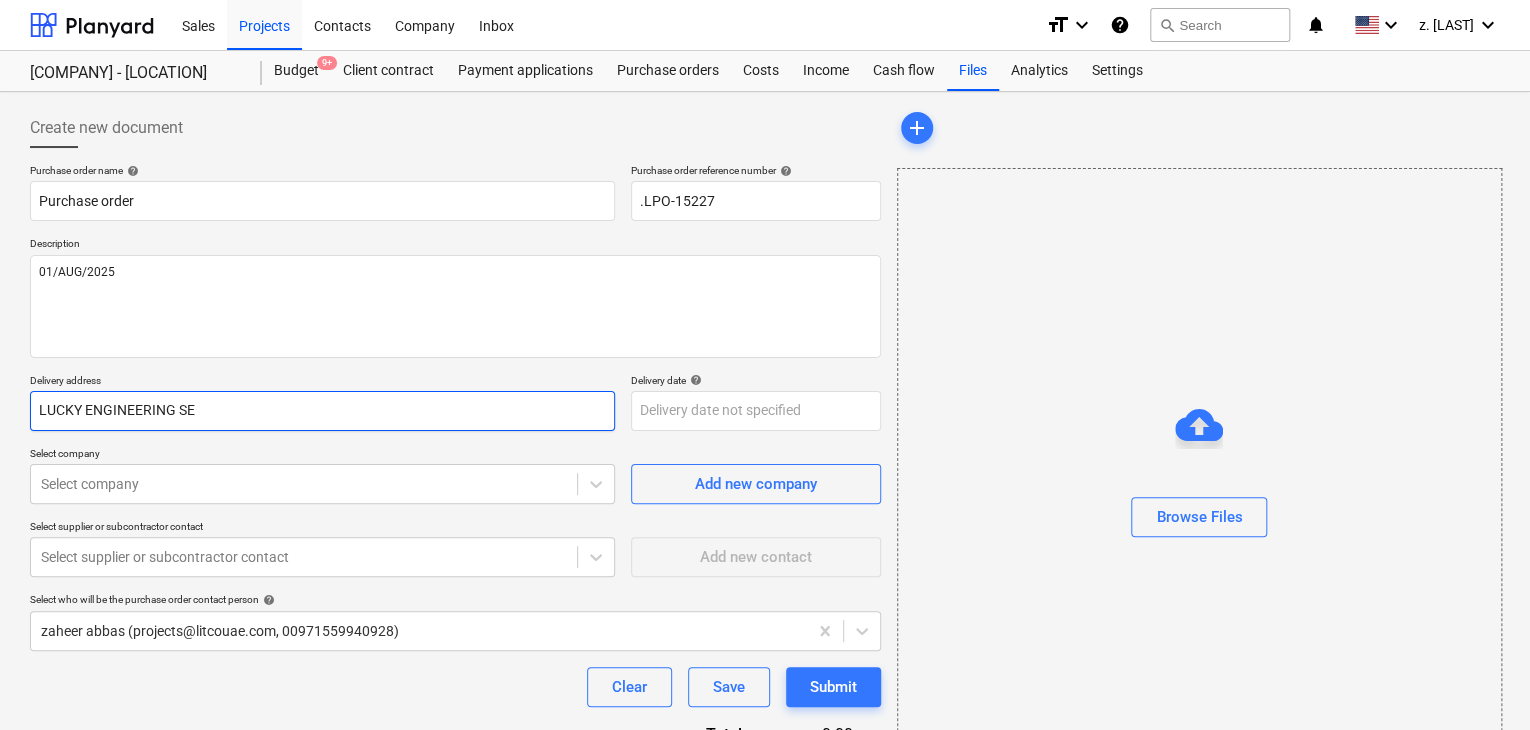 type on "x" 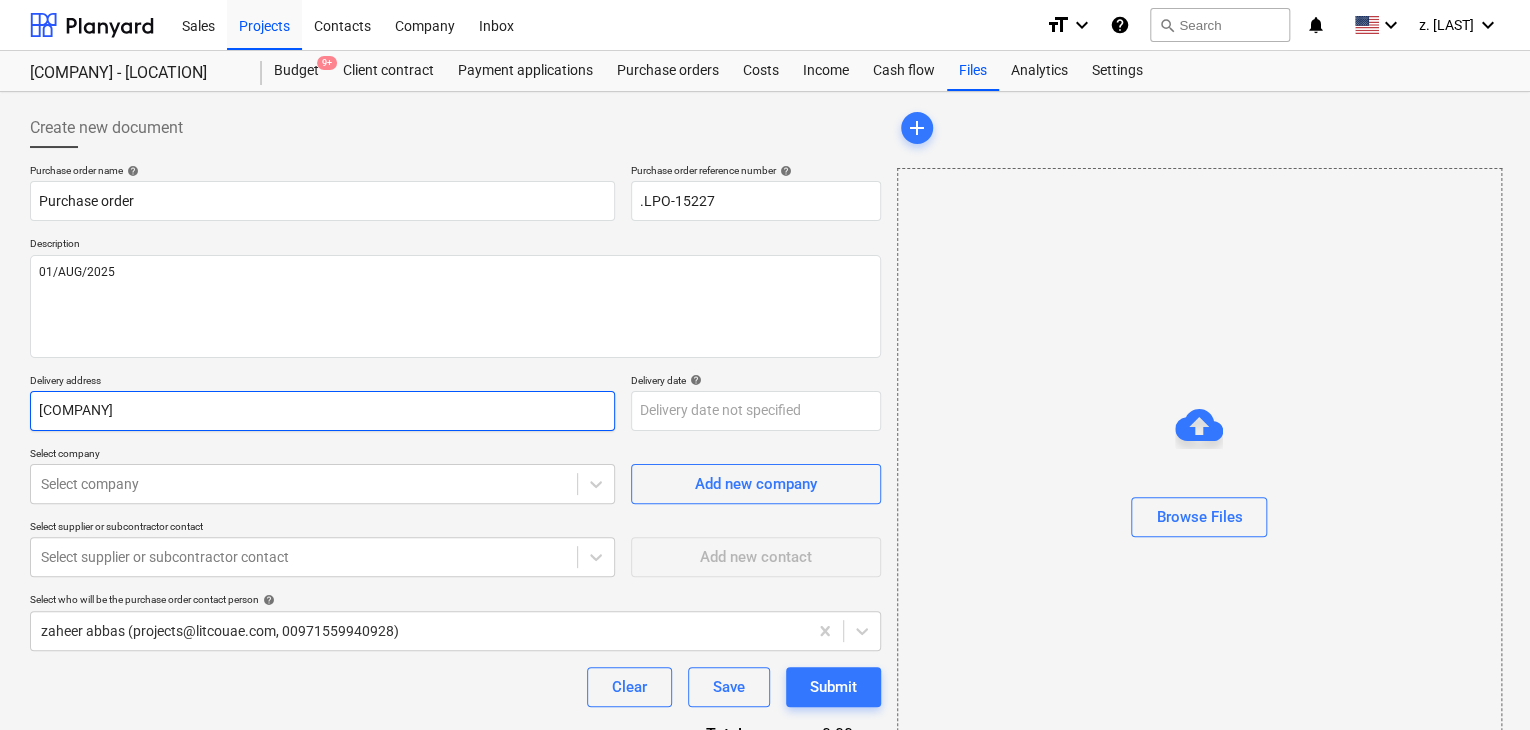 type on "x" 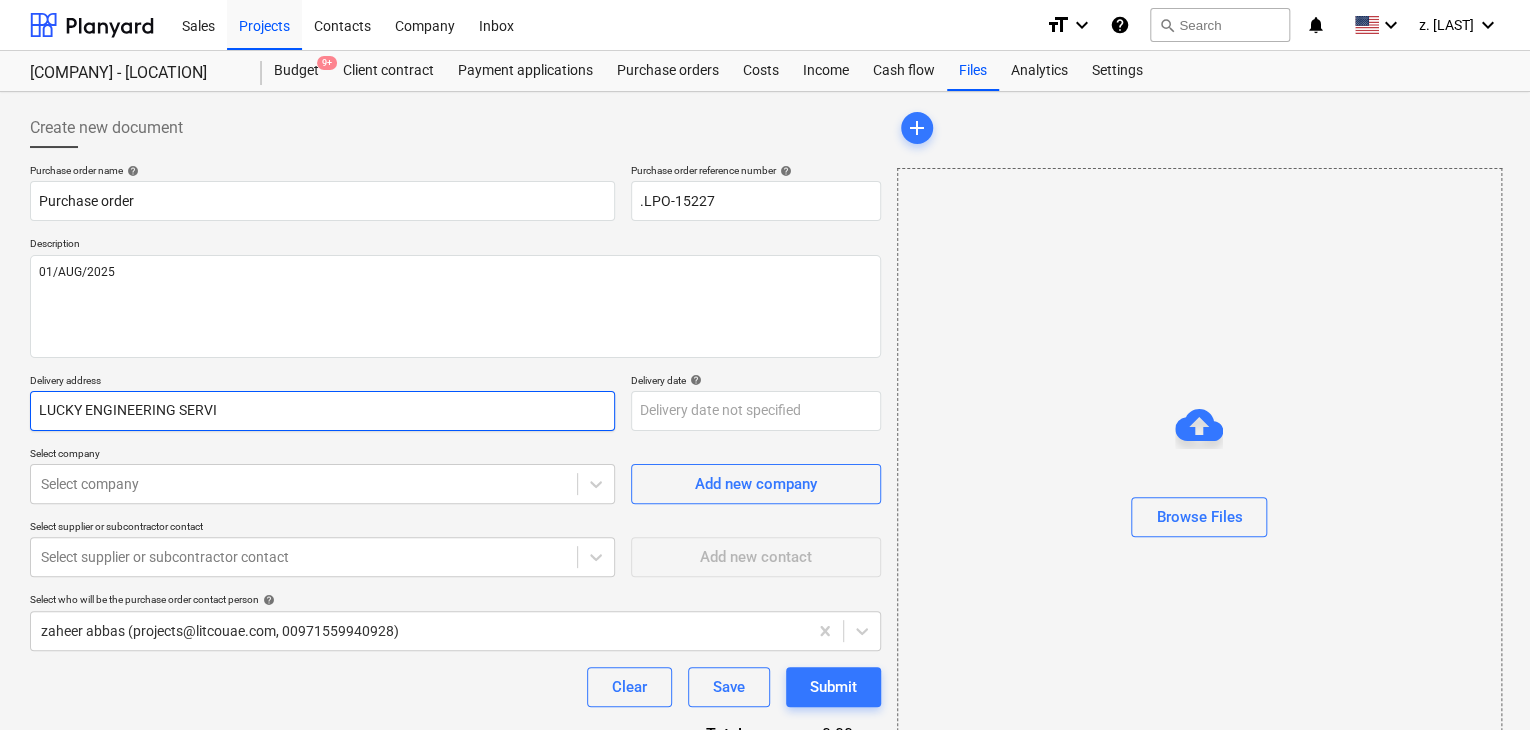 type on "x" 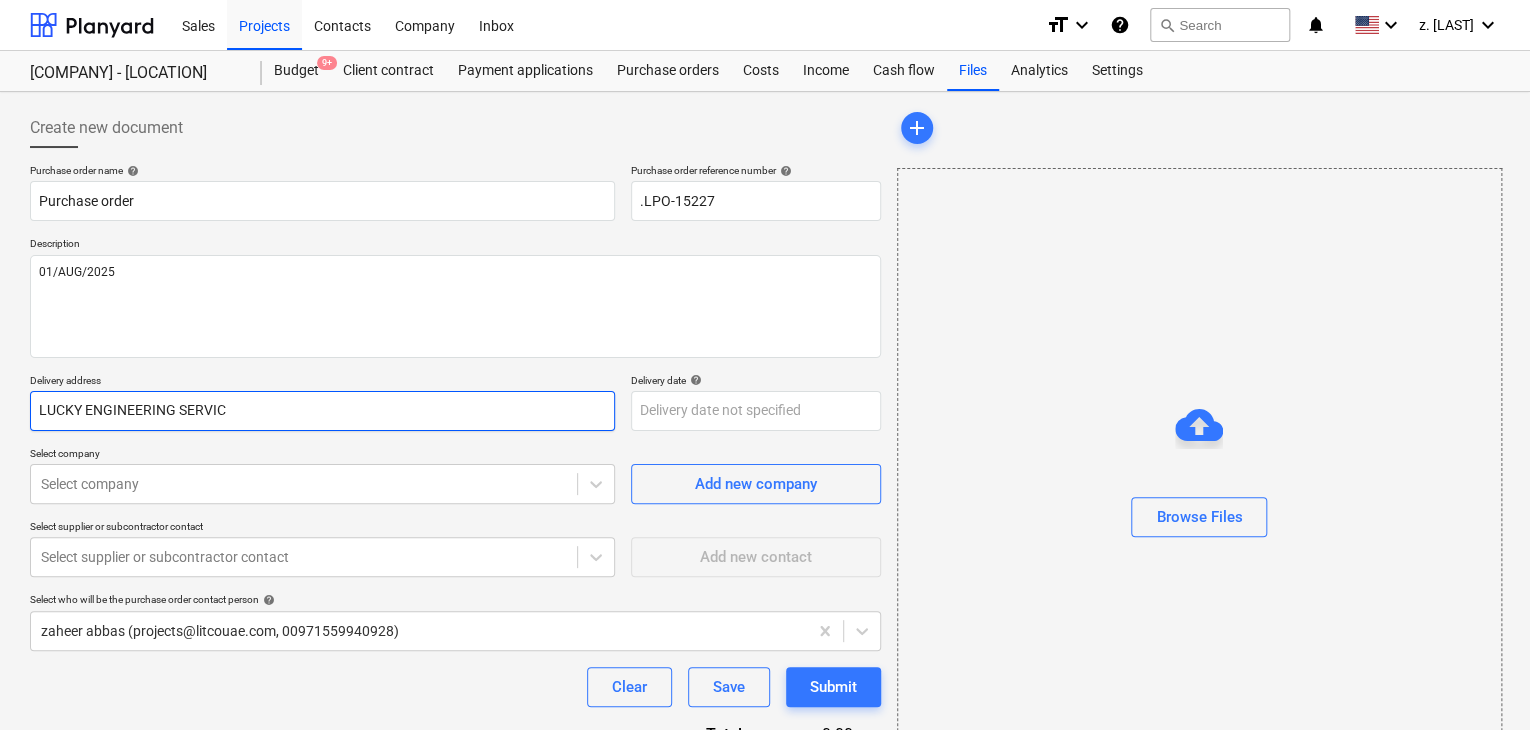 type on "x" 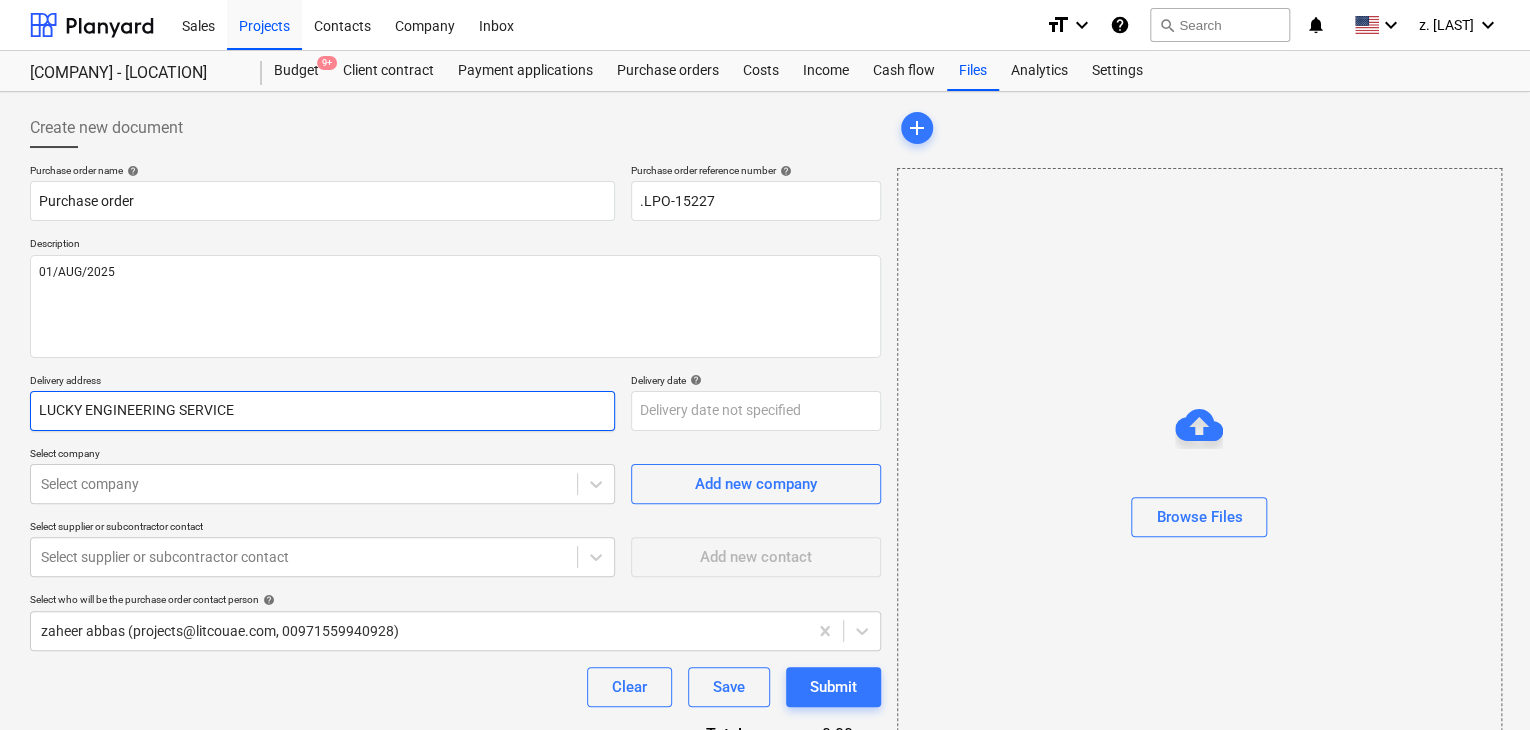 type on "x" 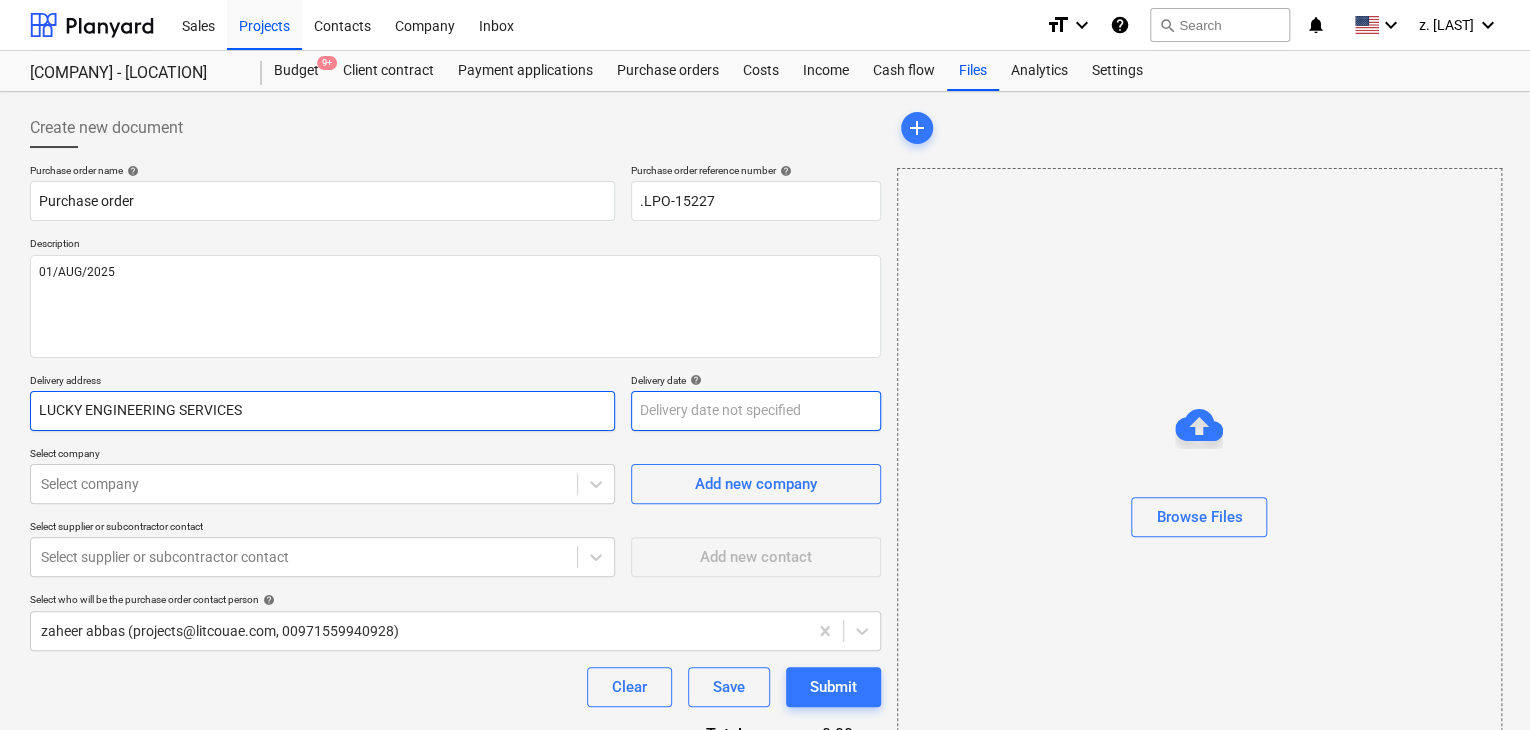 type on "LUCKY ENGINEERING SERVICES" 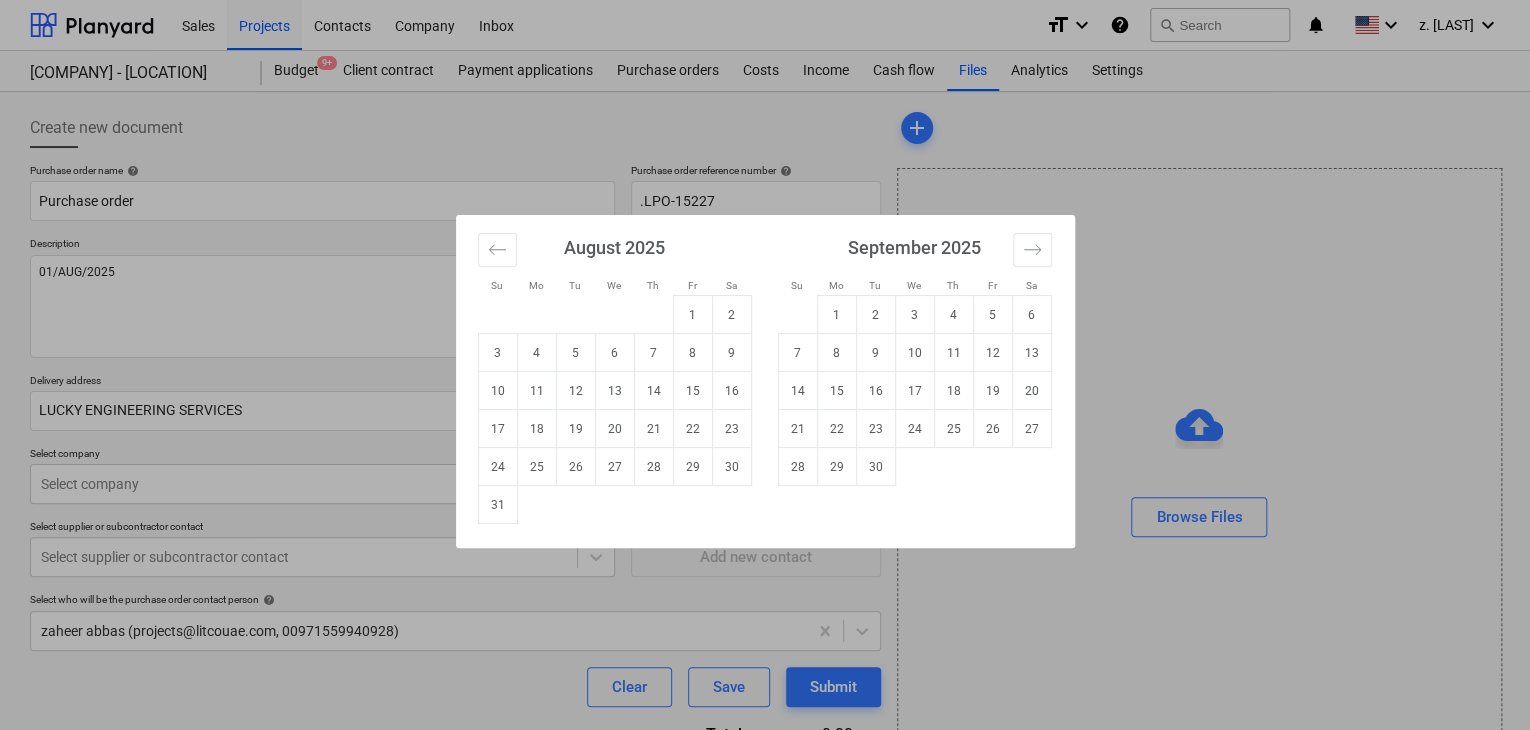 click on "Sales Projects Contacts Company Inbox format_size keyboard_arrow_down help search Search notifications 0 keyboard_arrow_down z. abbas keyboard_arrow_down AL TAMIMI CONTRACTING -RED SEA COASTAL VILLAGE Budget 9+ Client contract Payment applications Purchase orders Costs Income Cash flow Files Analytics Settings Create new document Purchase order name help Purchase order Purchase order reference number help .LPO-15227 Description [DATE] Delivery address LUCKY ENGINEERING SERVICES Delivery date help Press the down arrow key to interact with the calendar and
select a date. Press the question mark key to get the keyboard shortcuts for changing dates. Select company Select company Add new company Select supplier or subcontractor contact Select supplier or subcontractor contact Add new contact Select who will be the purchase order contact person help zaheer abbas (sales@example.com, [PHONE]) Clear Save Submit Total 0.00د.إ.‏ Select line-items to add help Search or select a line-item add x" at bounding box center [765, 365] 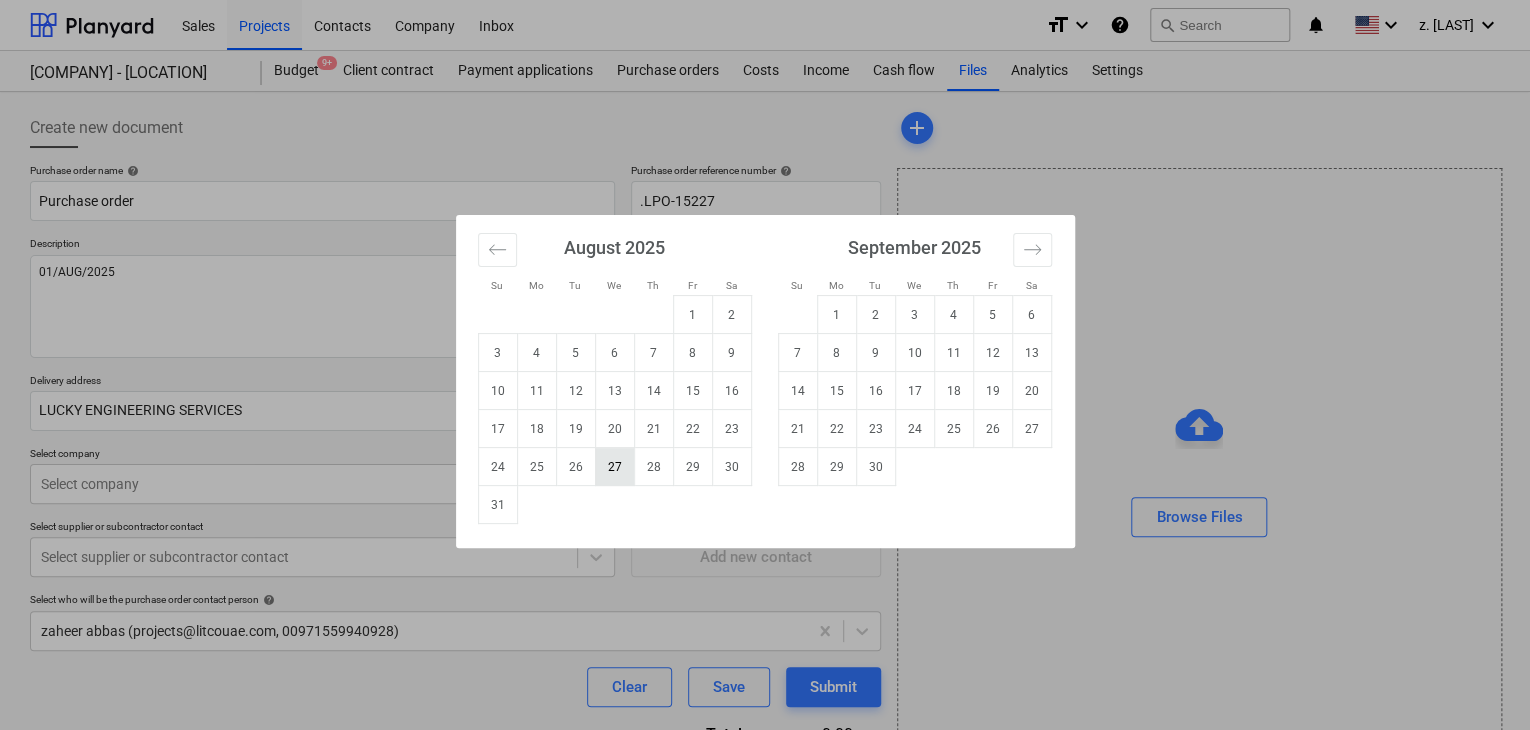 click on "27" at bounding box center (614, 467) 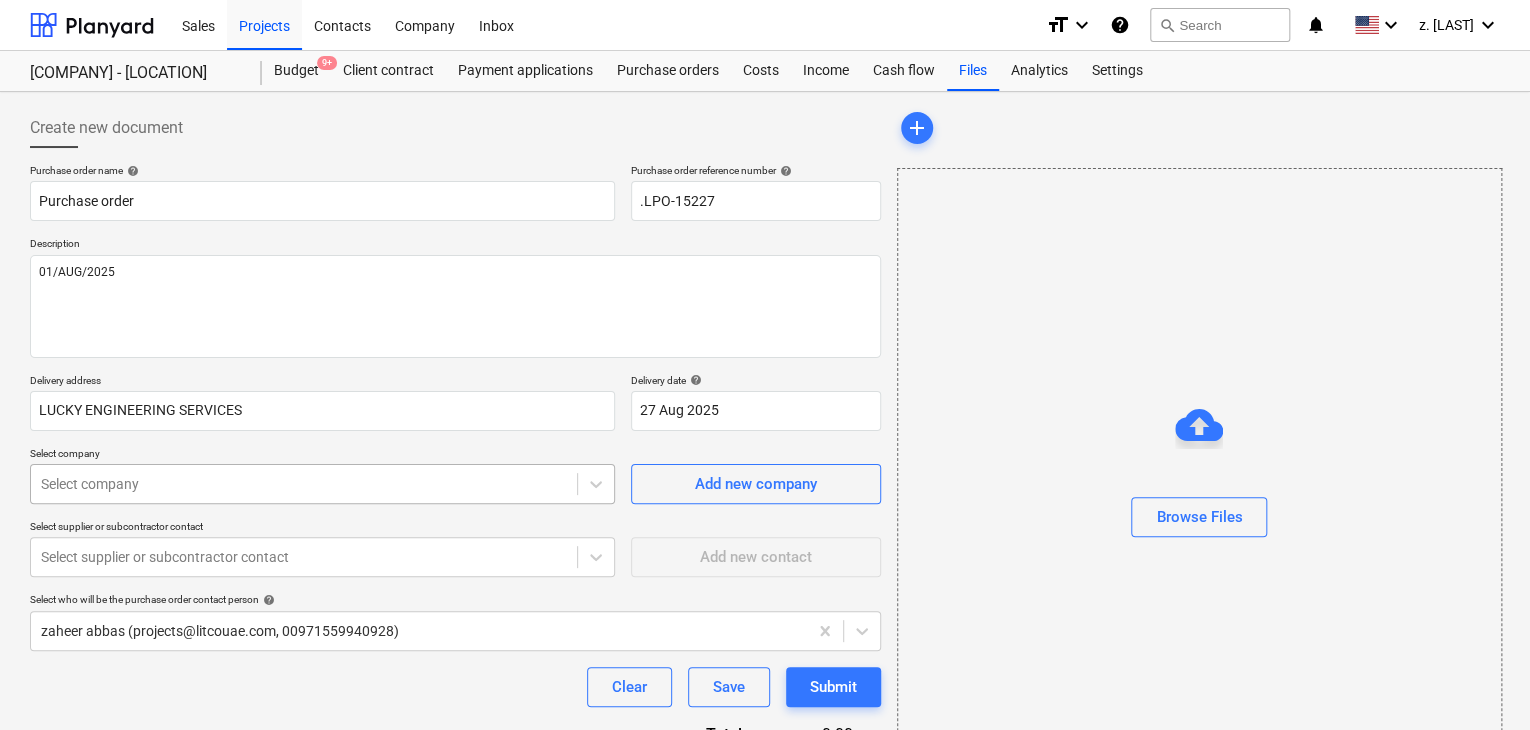 click on "Sales Projects Contacts Company Inbox format_size keyboard_arrow_down help search Search notifications 0 keyboard_arrow_down [INITIALS] keyboard_arrow_down AL TAMIMI CONTRACTING -RED SEA COASTAL VILLAGE Budget 9+ Client contract Payment applications Purchase orders Costs Income Cash flow Files Analytics Settings Create new document Purchase order name help Purchase order Purchase order reference number help .LPO-15227 Description 01/AUG/2025 Delivery address LUCKY ENGINEERING SERVICES Delivery date help 27 Aug 2025 27.08.2025 Press the down arrow key to interact with the calendar and  select a date. Press the question mark key to get the keyboard shortcuts for changing dates. Select company Select company Add new company Select supplier or subcontractor contact Select supplier or subcontractor contact Add new contact Select who will be the purchase order contact person help [FIRST] [LAST] ([EMAIL], [PHONE]) Clear Save Submit Total 0.00د.إ.‏ Select line-items to add help add
x" at bounding box center [765, 365] 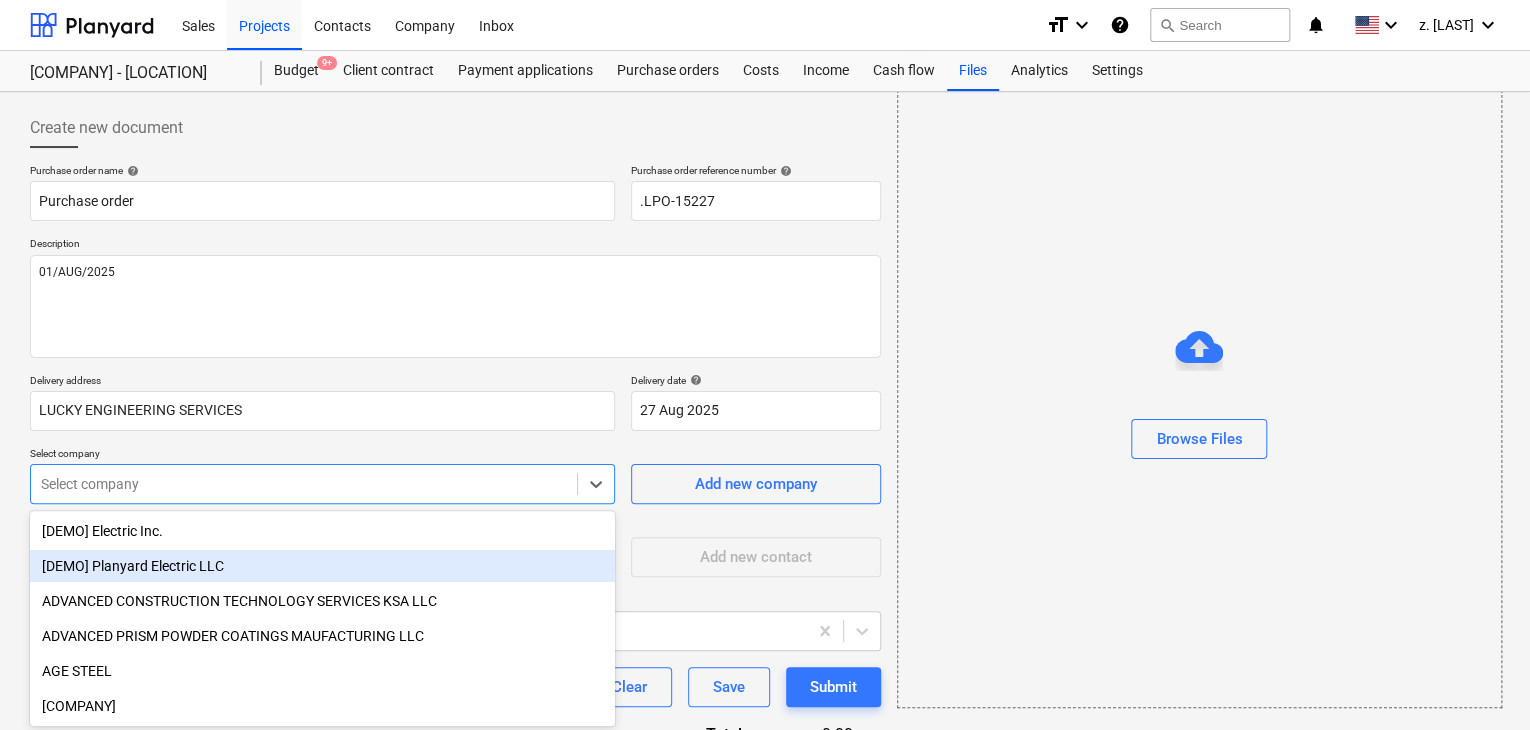 scroll, scrollTop: 93, scrollLeft: 0, axis: vertical 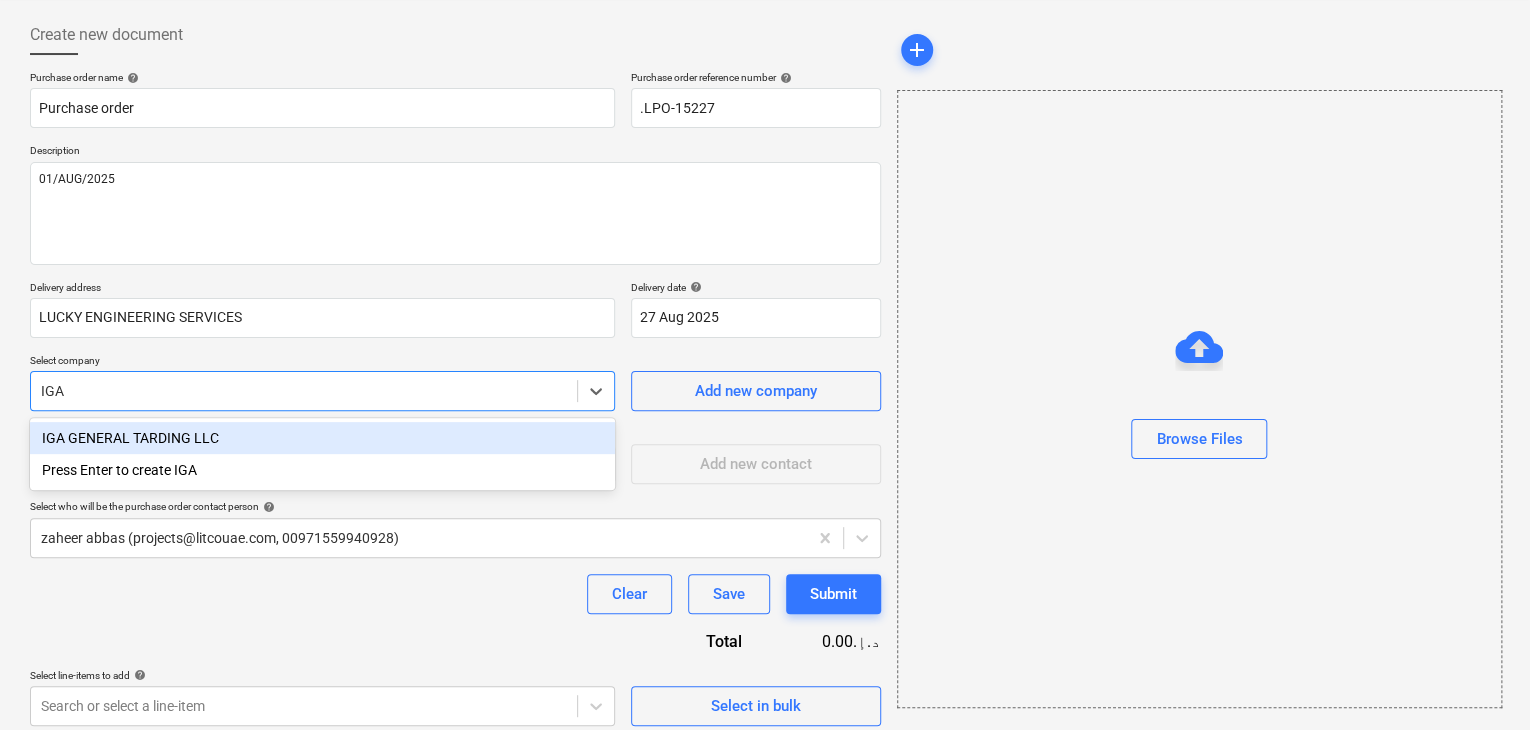 type on "IGA" 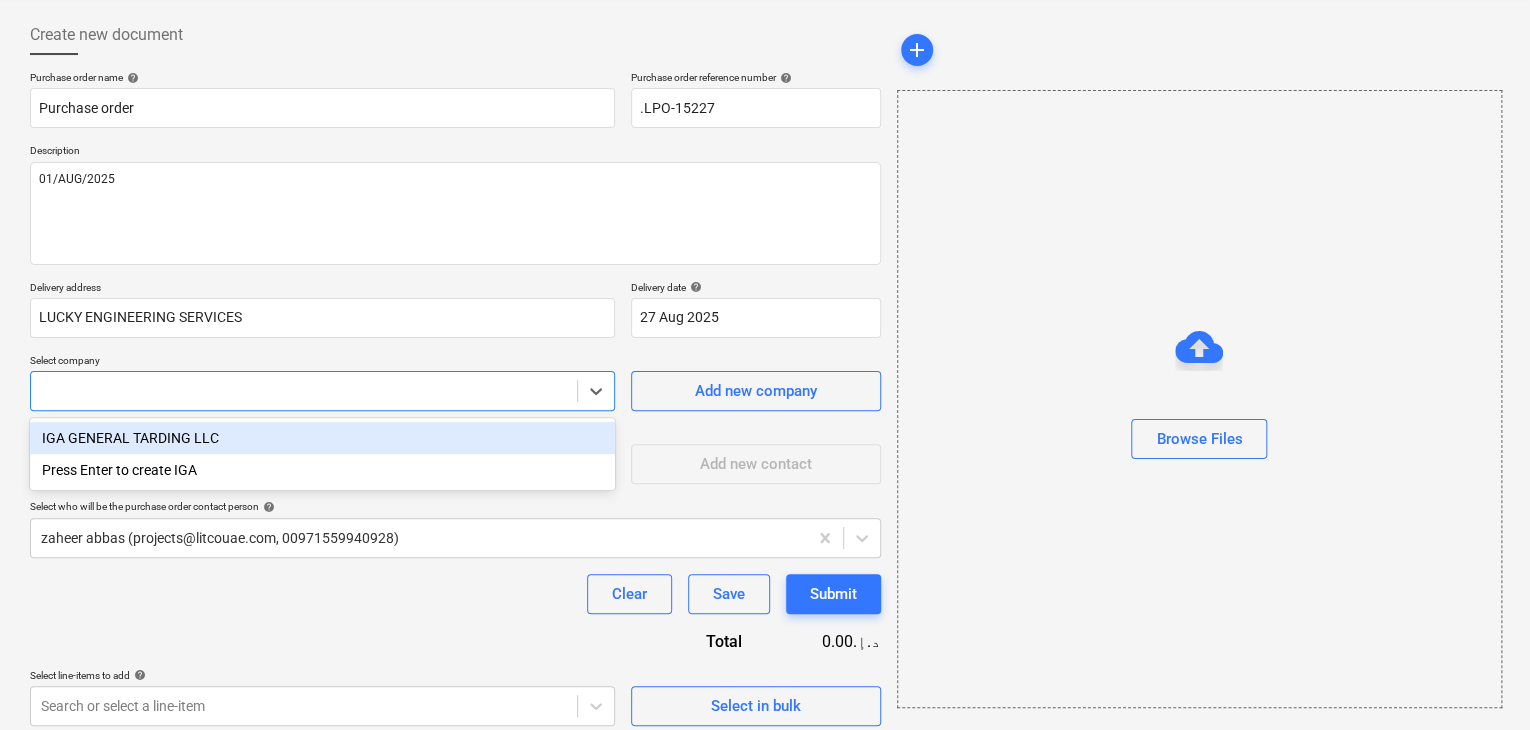 click on "Purchase order name help Purchase order Purchase order reference number help .LPO-15227 Description 01/AUG/2025 Delivery address LUCKY ENGINEERING SERVICES Delivery date help 27 Aug 2025 27.08.2025 Press the down arrow key to interact with the calendar and
select a date. Press the question mark key to get the keyboard shortcuts for changing dates. Select company option IGA GENERAL TARDING LLC focused, 1 of 2. 2 results available for search term IGA. Use Up and Down to choose options, press Enter to select the currently focused option, press Escape to exit the menu, press Tab to select the option and exit the menu. Add new company Select supplier or subcontractor contact Select supplier or subcontractor contact Add new contact Select who will be the purchase order contact person help zaheer abbas (projects@litcouae.com, 00971559940928) Clear Save Submit Total 0.00د.إ.‏ Select line-items to add help Search or select a line-item Select in bulk" at bounding box center (455, 398) 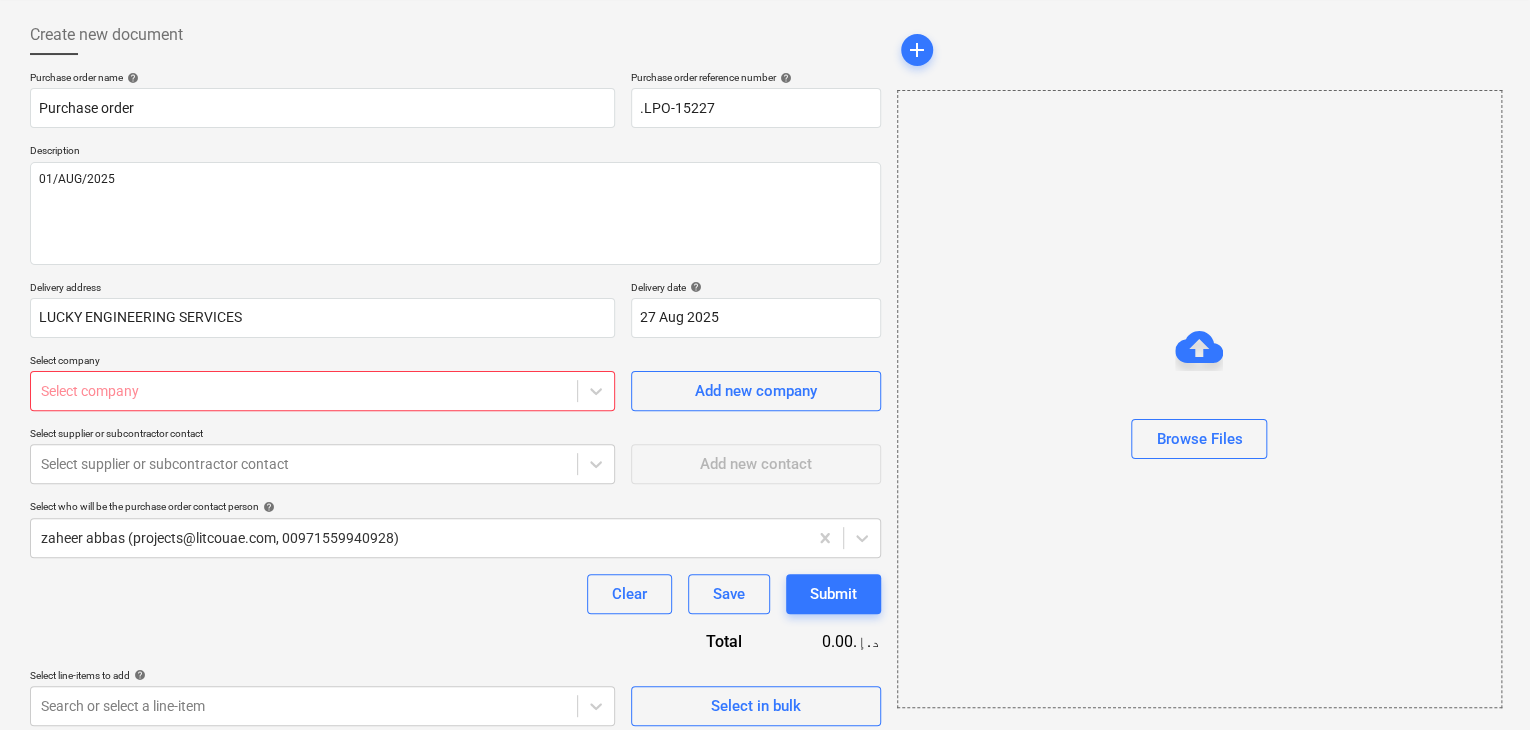 click at bounding box center [304, 391] 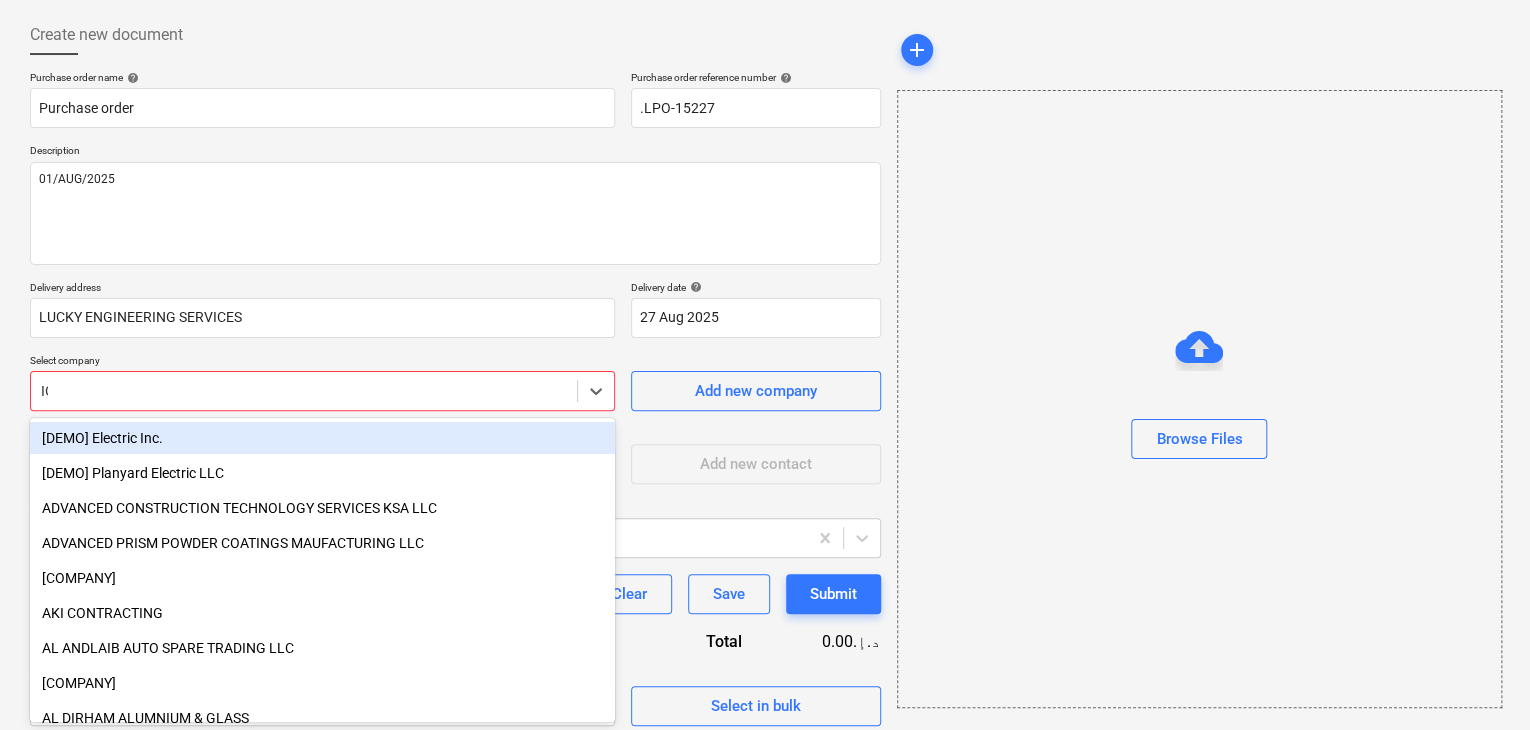 type on "IGA" 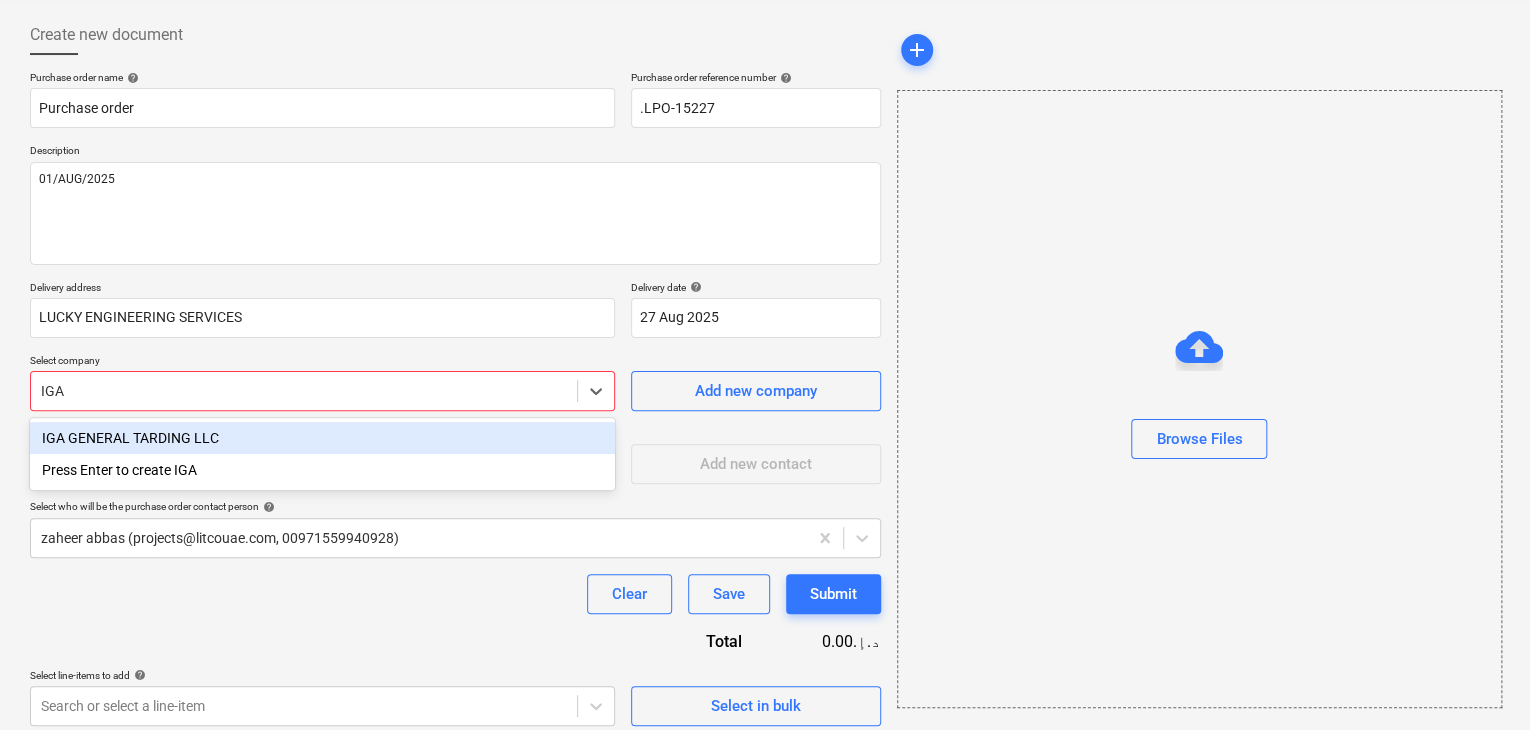 click on "IGA GENERAL TARDING LLC" at bounding box center [322, 438] 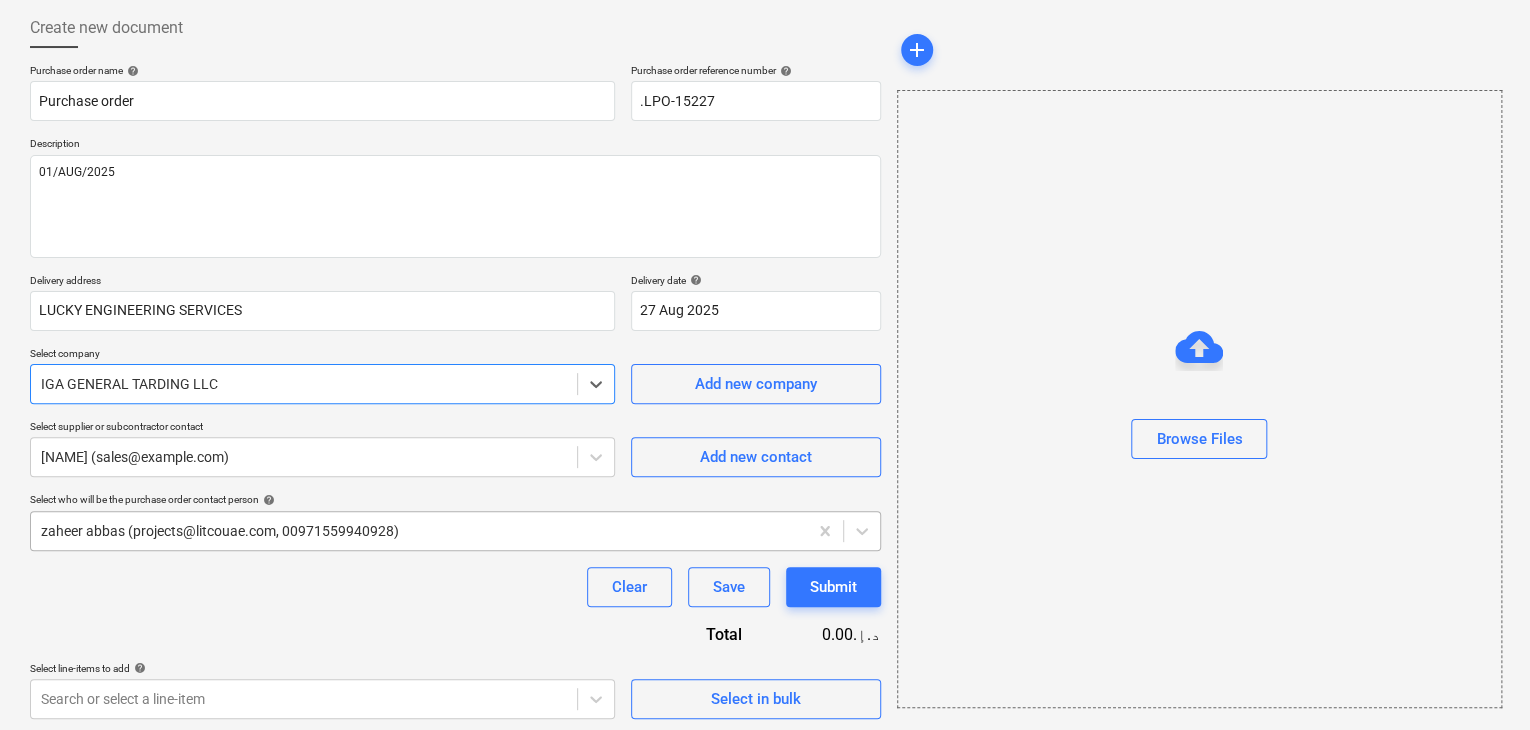 scroll, scrollTop: 104, scrollLeft: 0, axis: vertical 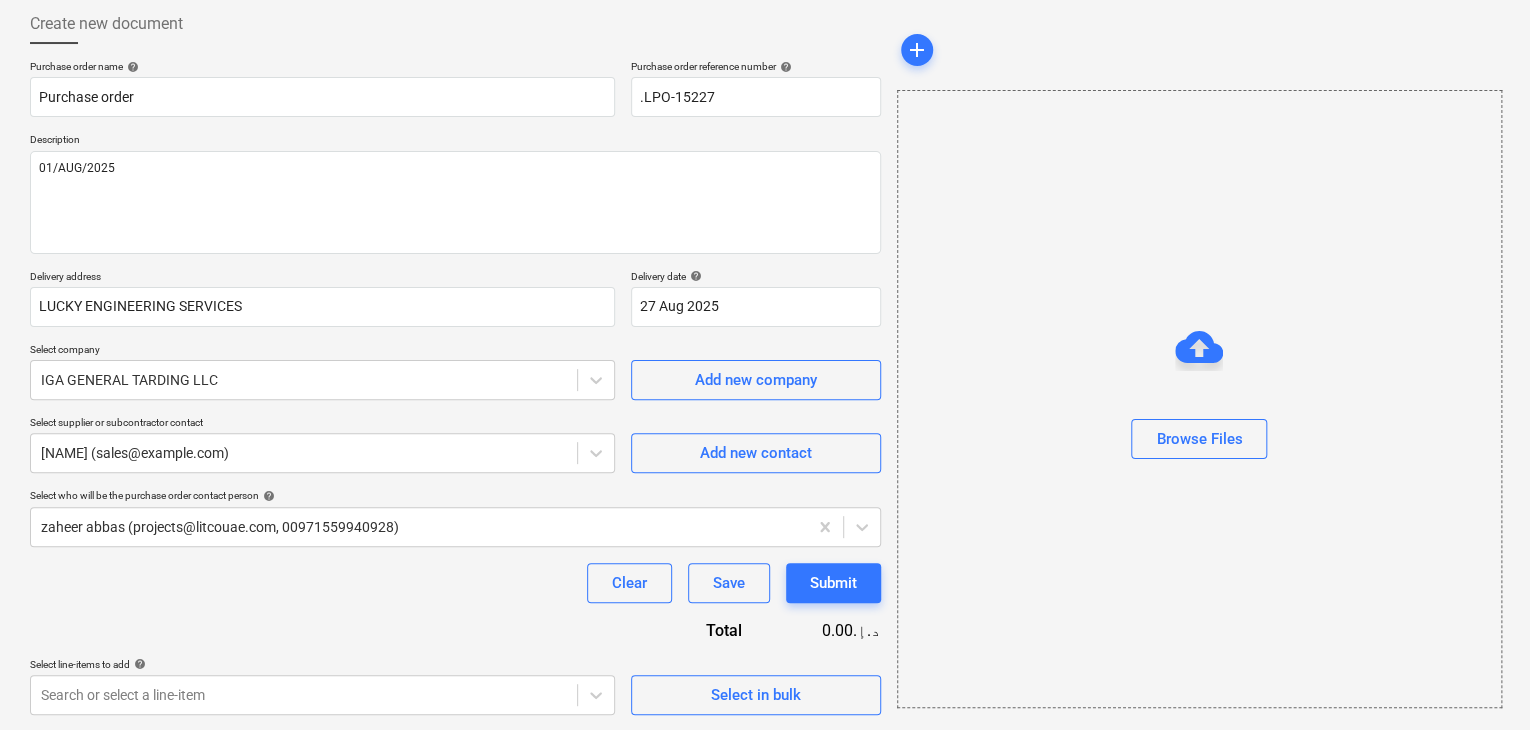 click on "Select in bulk" at bounding box center (756, 686) 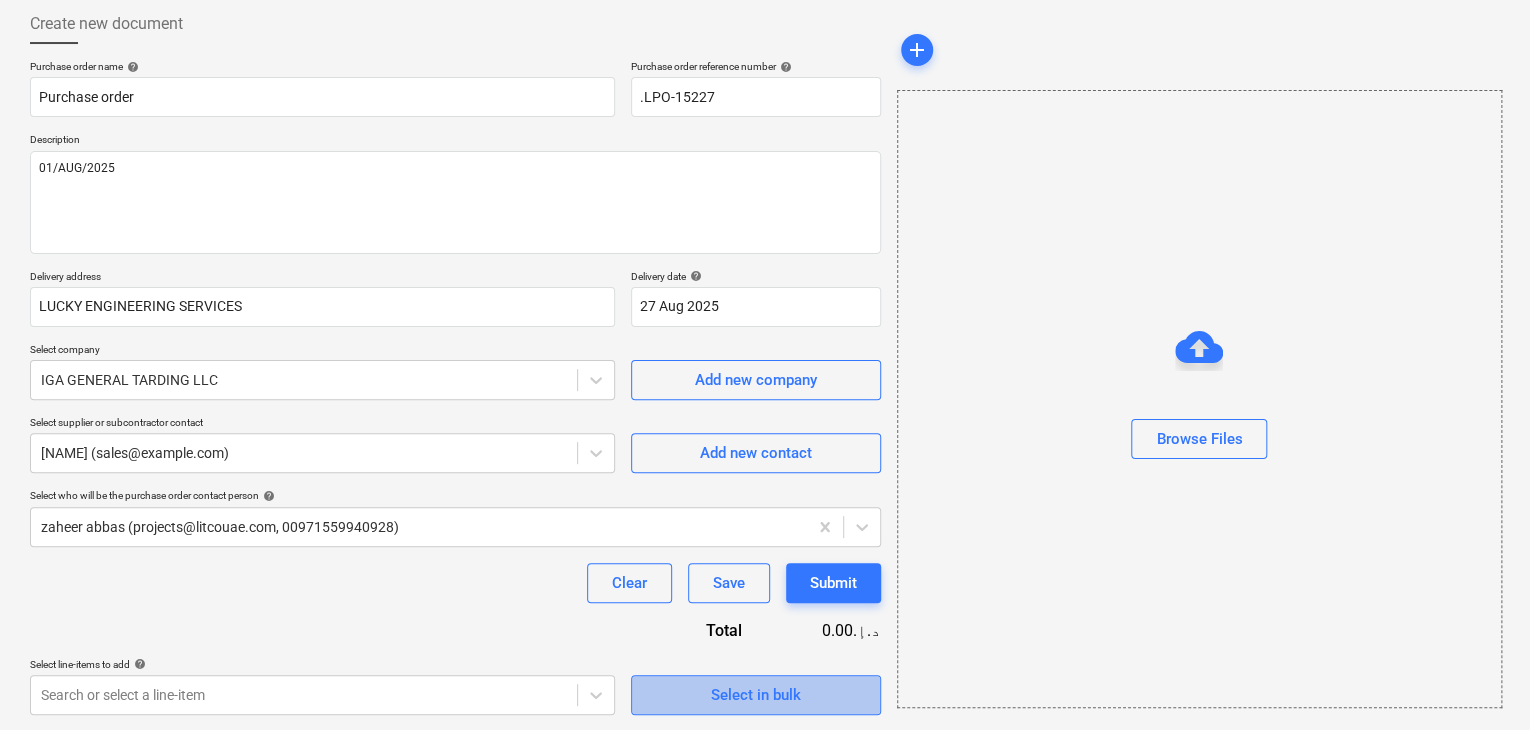 click on "Select in bulk" at bounding box center (756, 695) 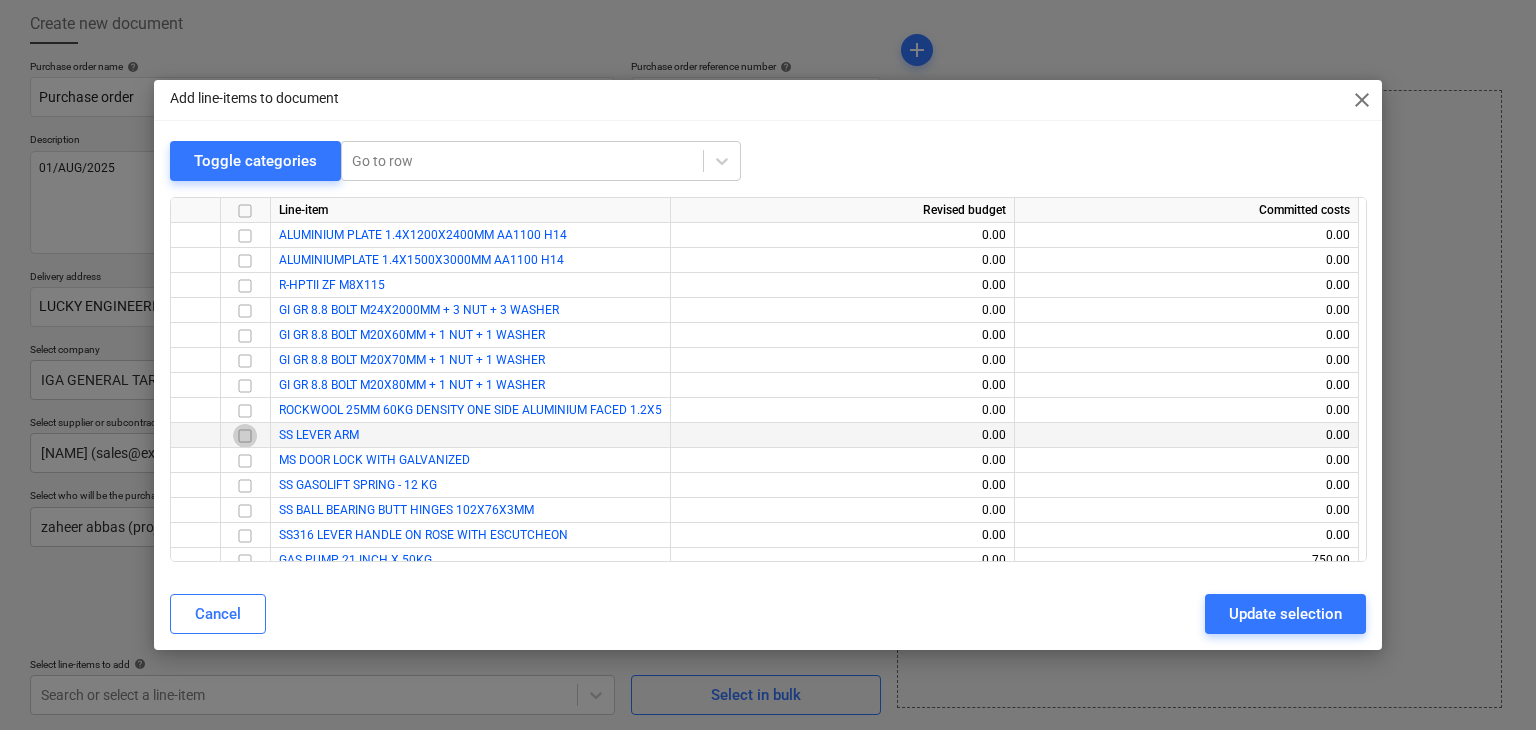 click at bounding box center [245, 436] 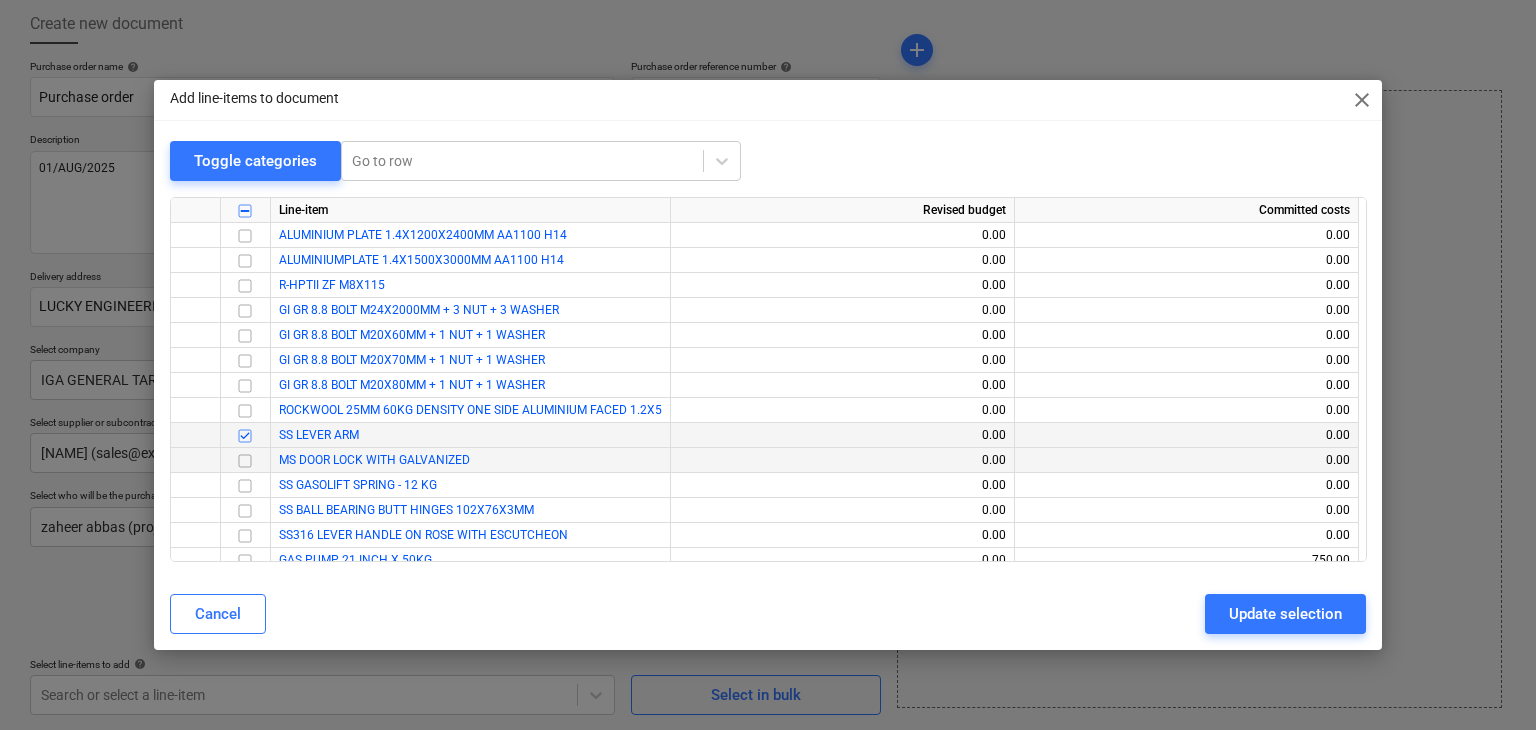 click at bounding box center (245, 461) 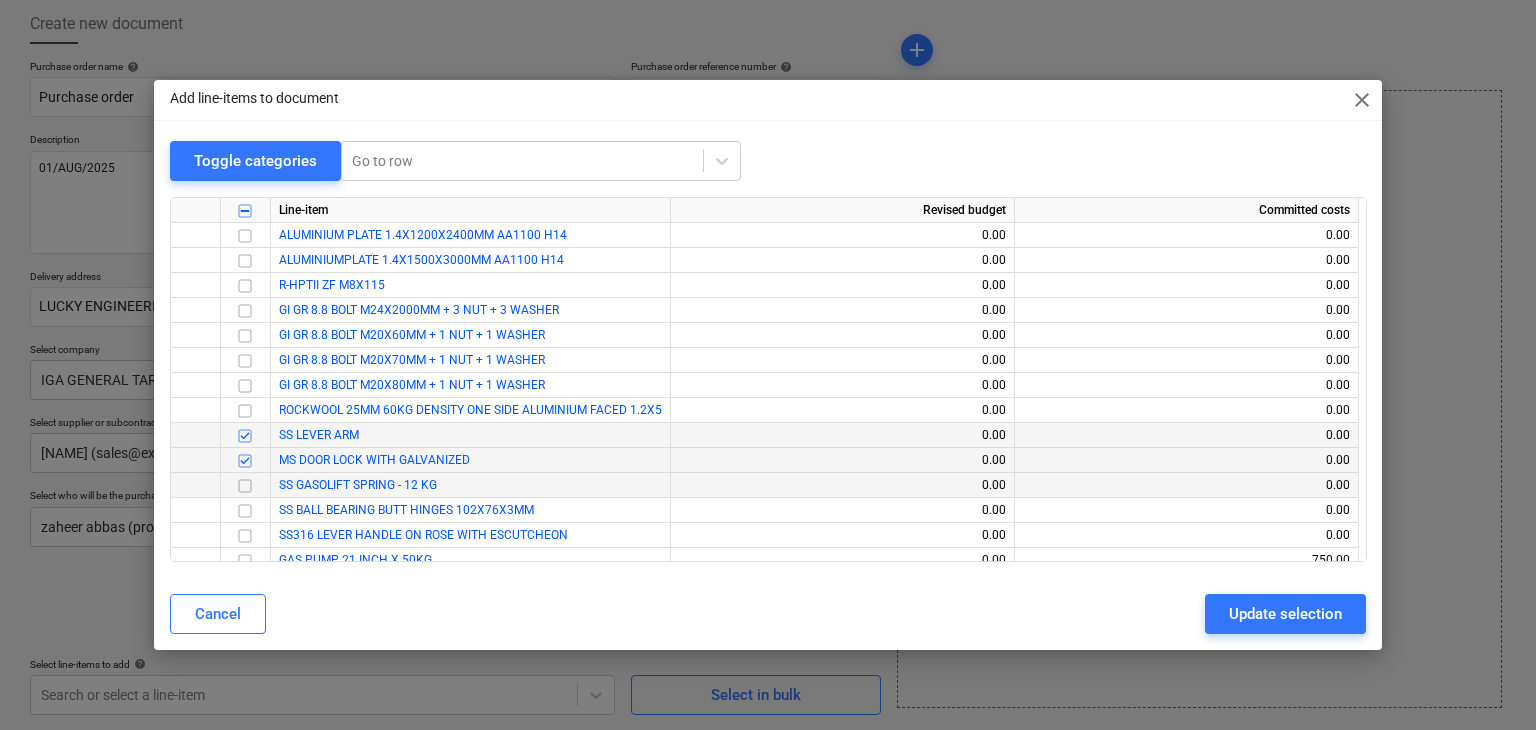 click at bounding box center [245, 486] 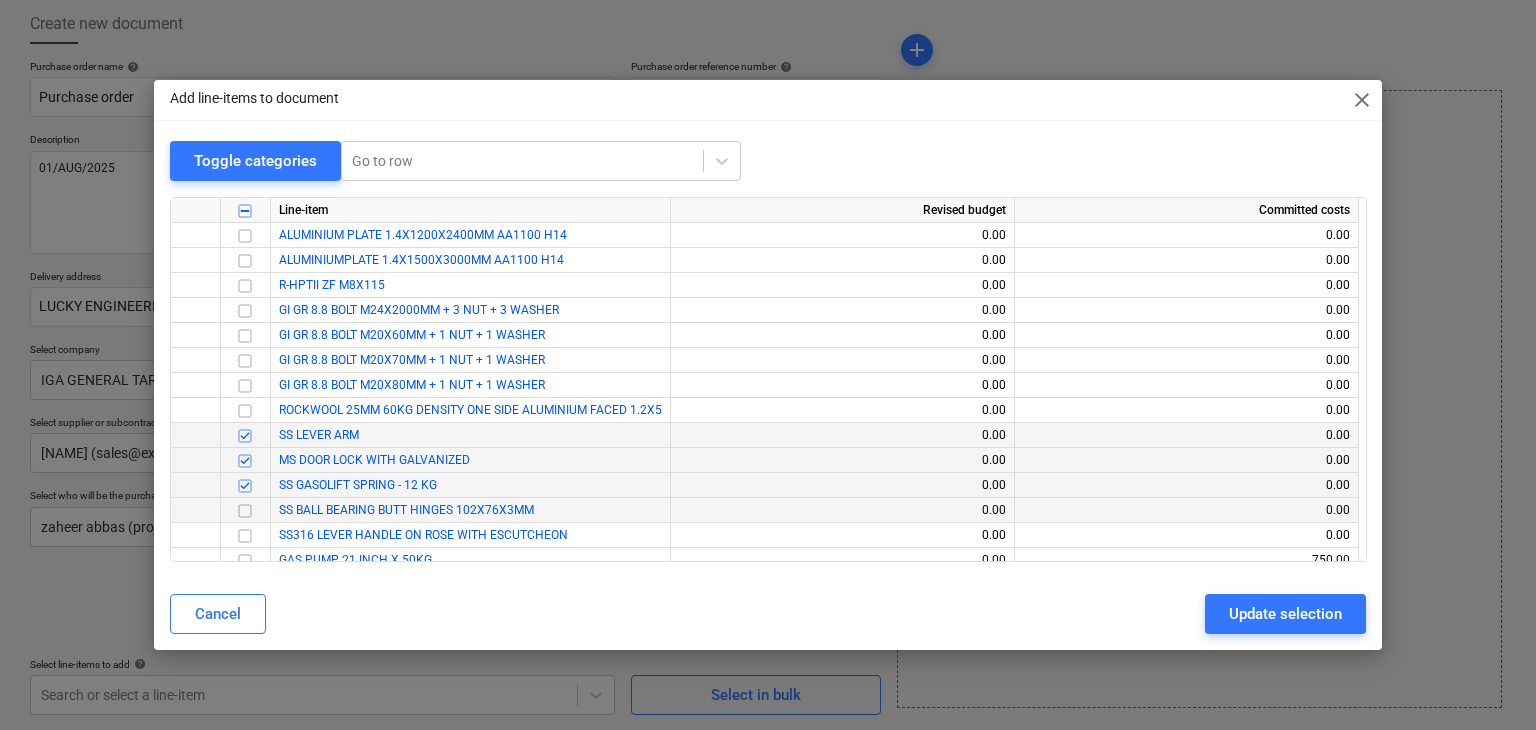 click at bounding box center (245, 511) 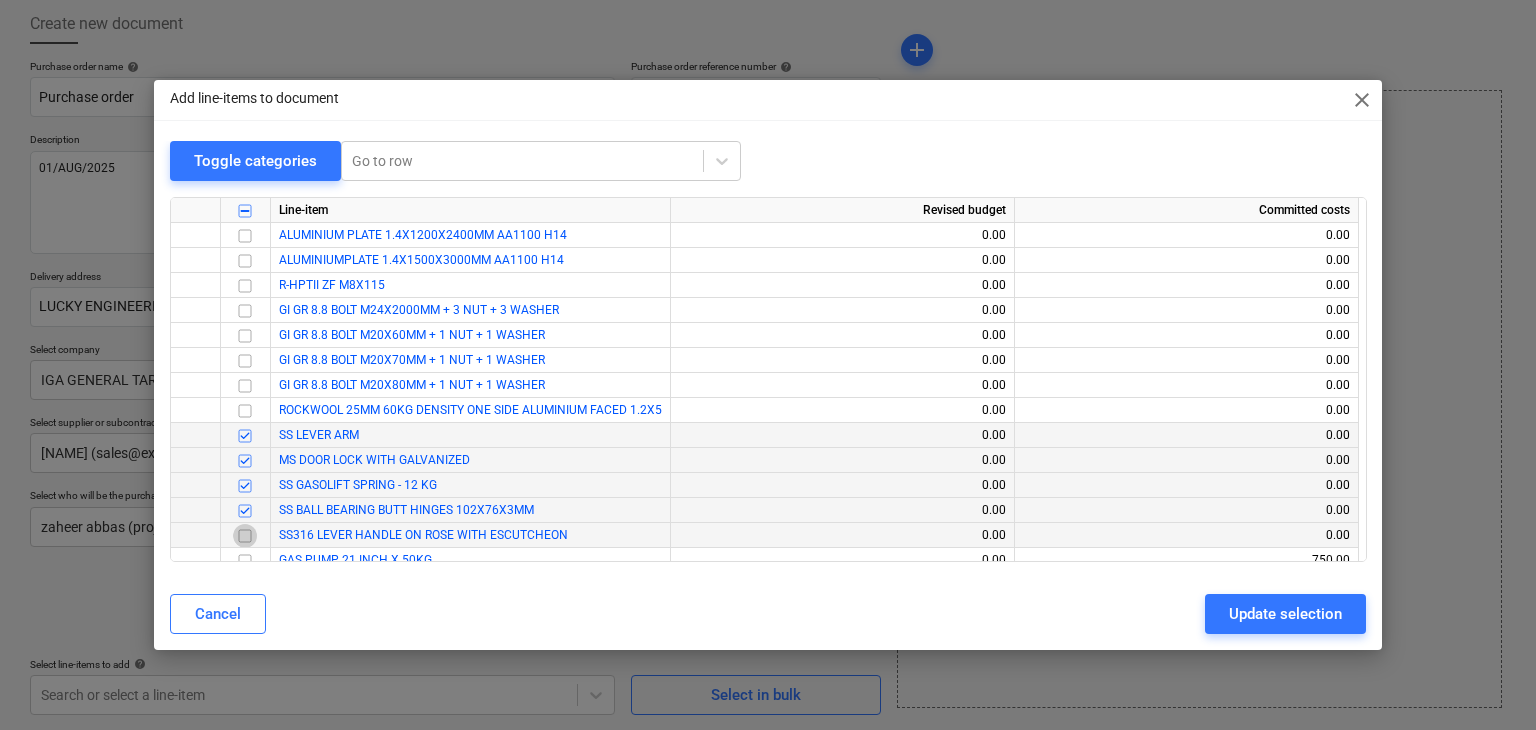 click at bounding box center [245, 536] 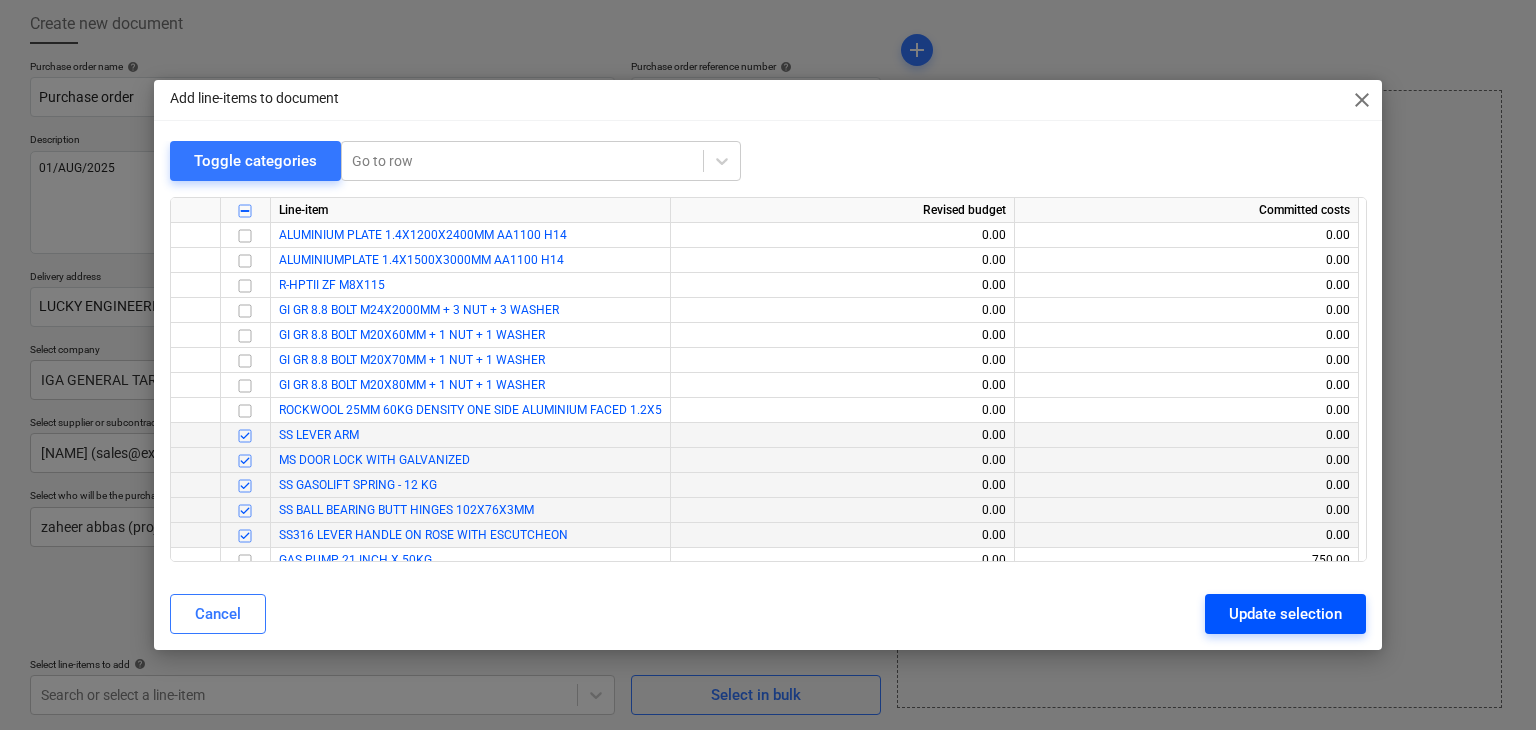 click on "Update selection" at bounding box center (1285, 614) 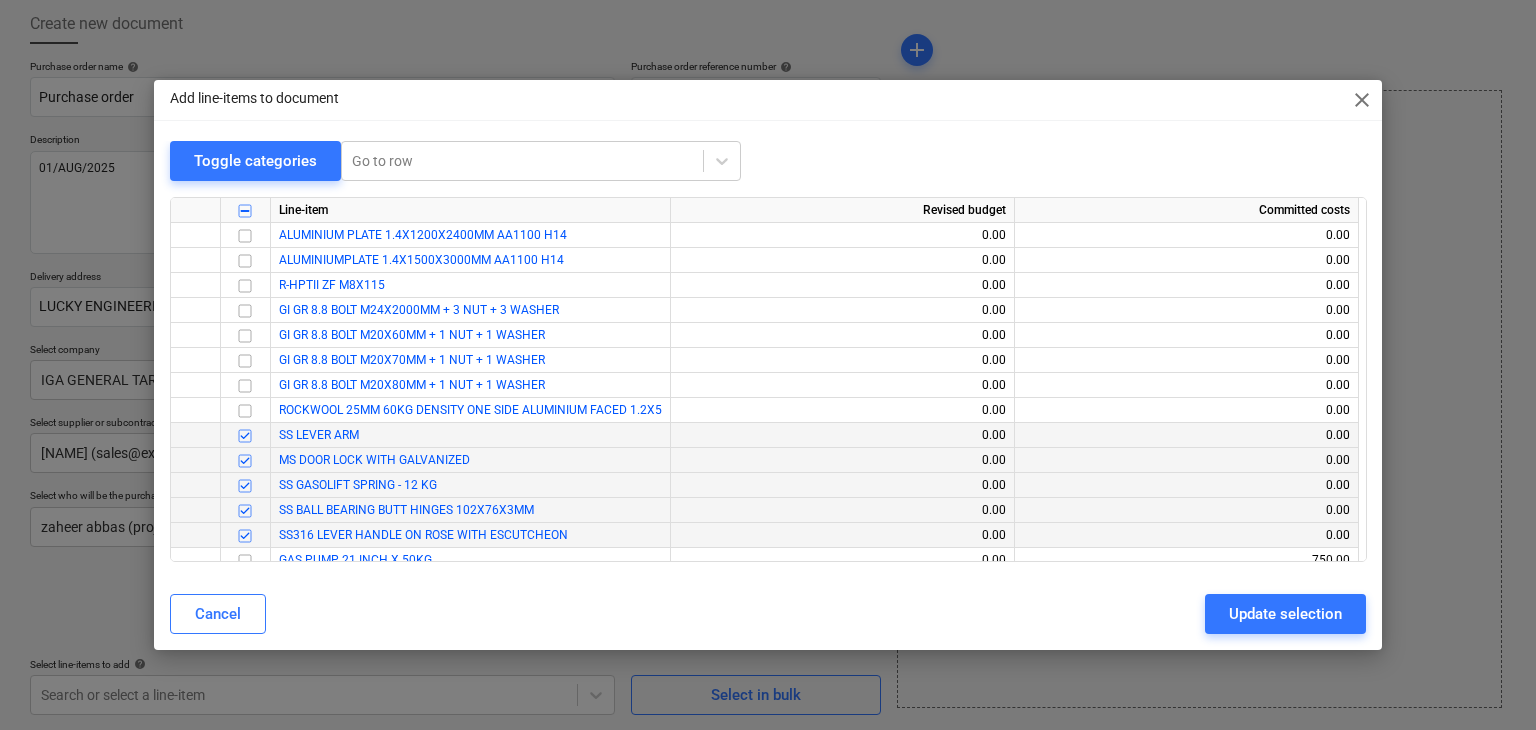 type on "x" 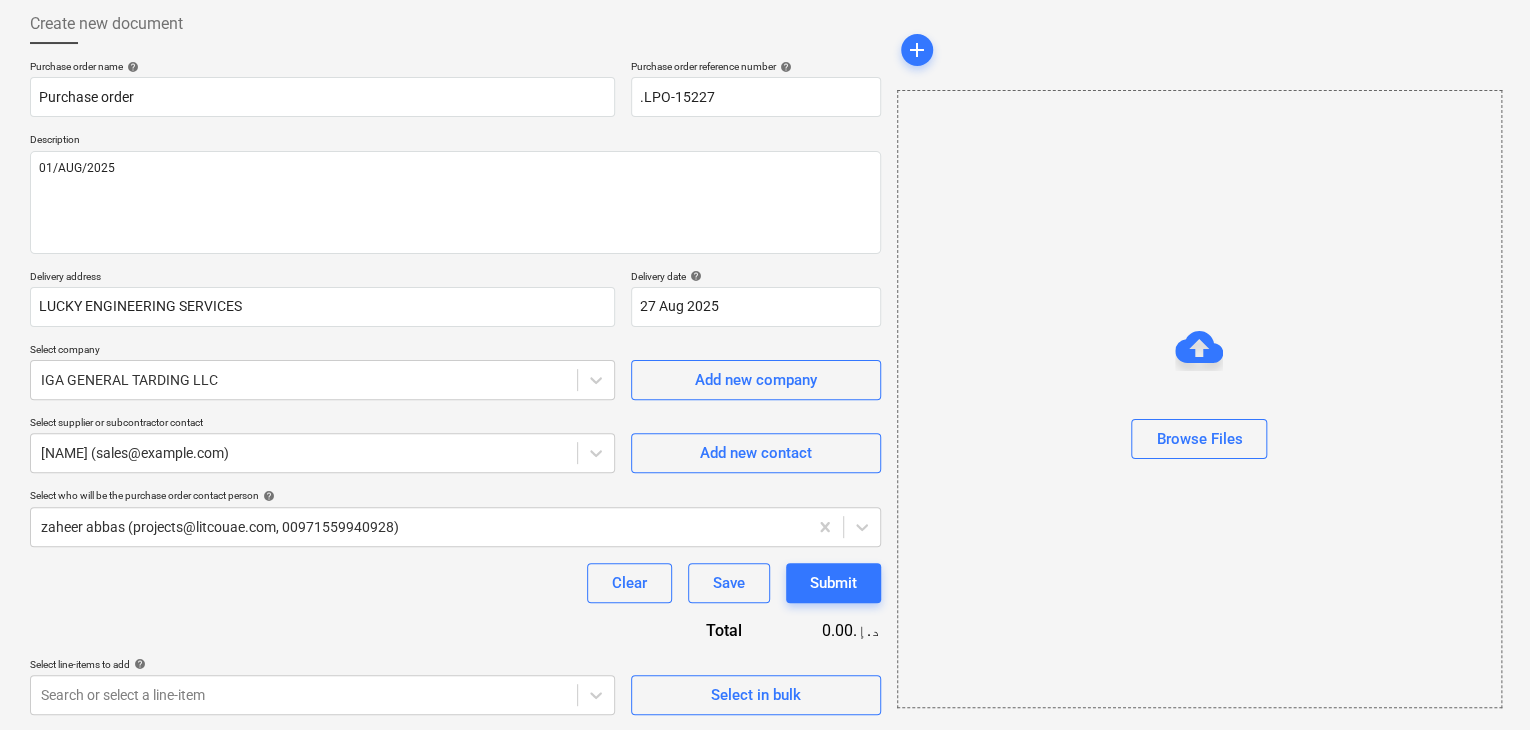 scroll, scrollTop: 392, scrollLeft: 0, axis: vertical 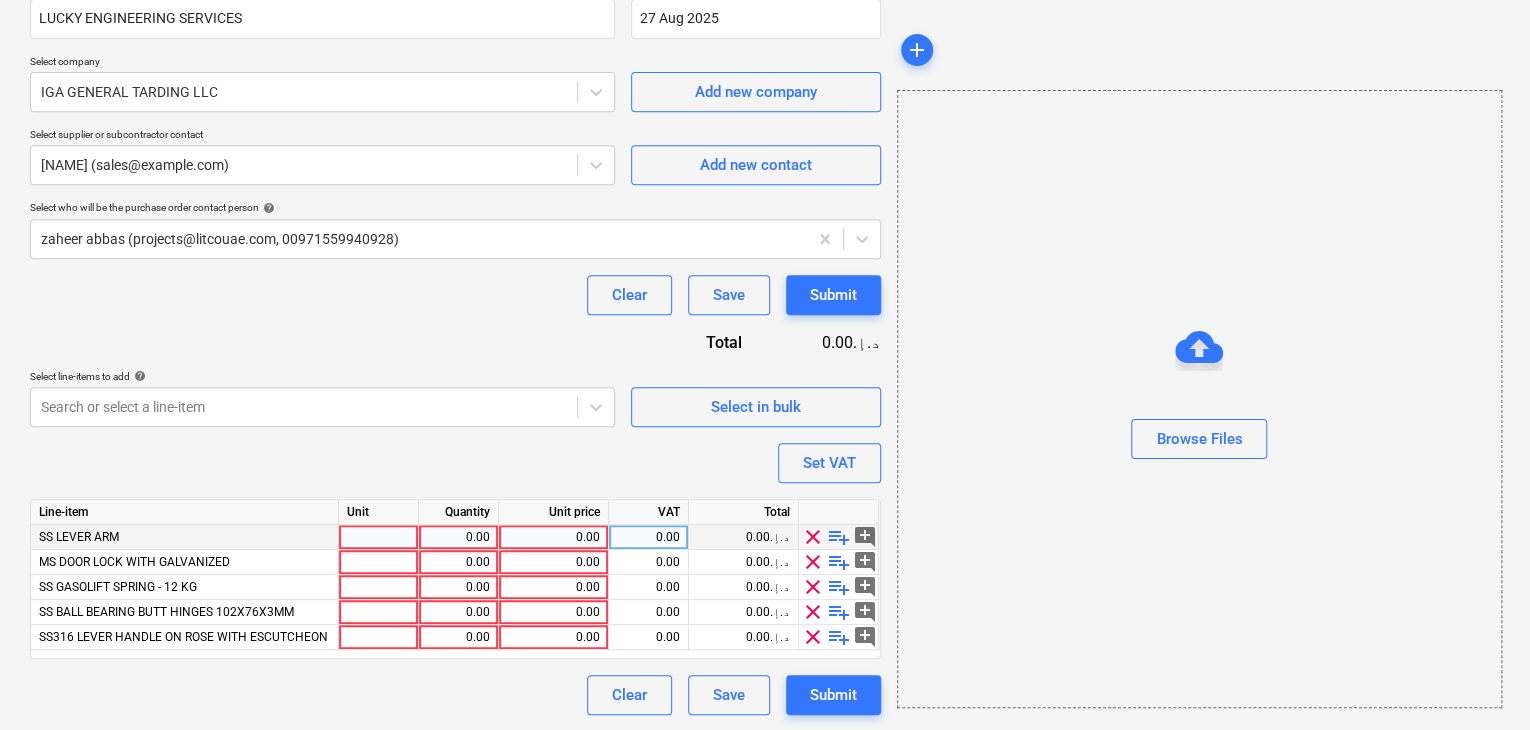 click at bounding box center (379, 537) 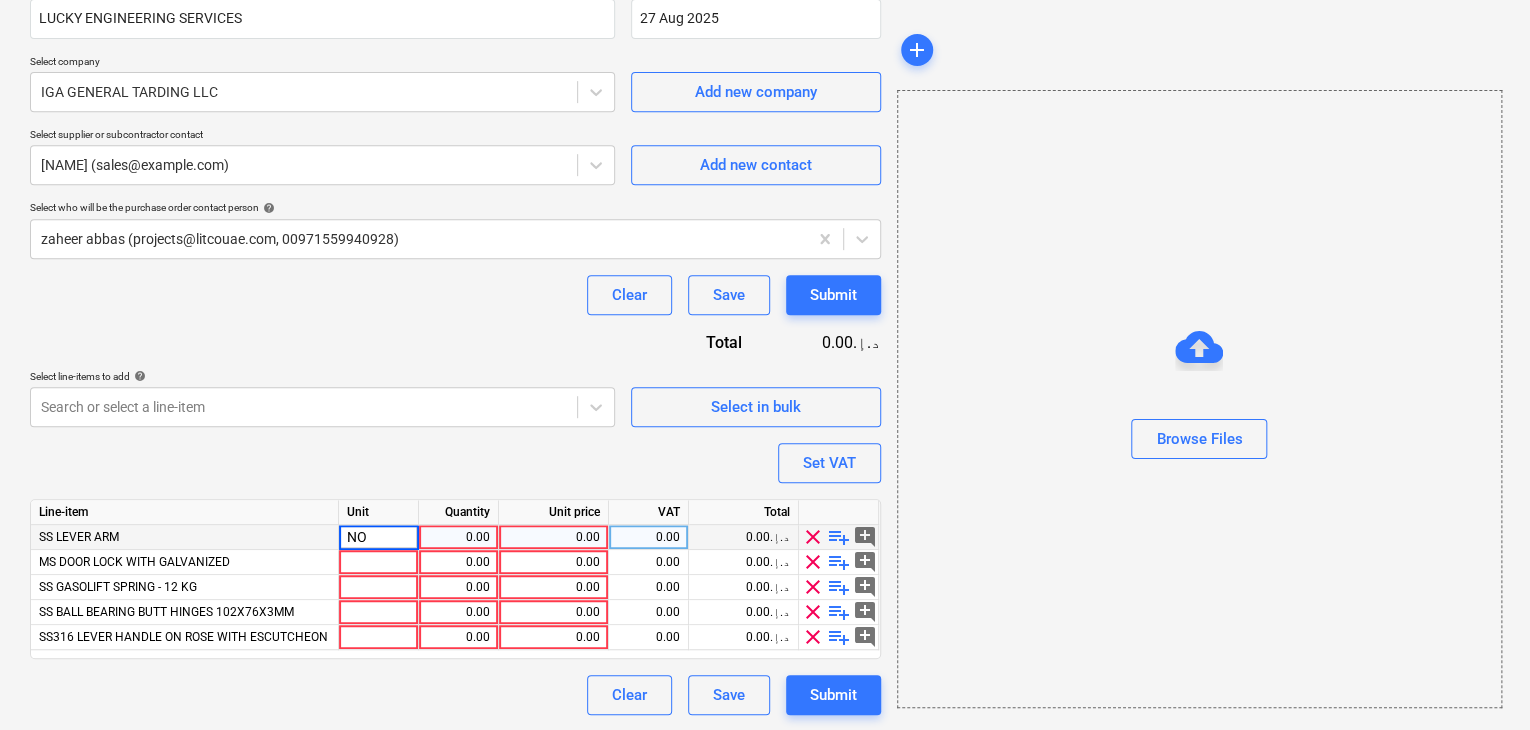 type on "NOS" 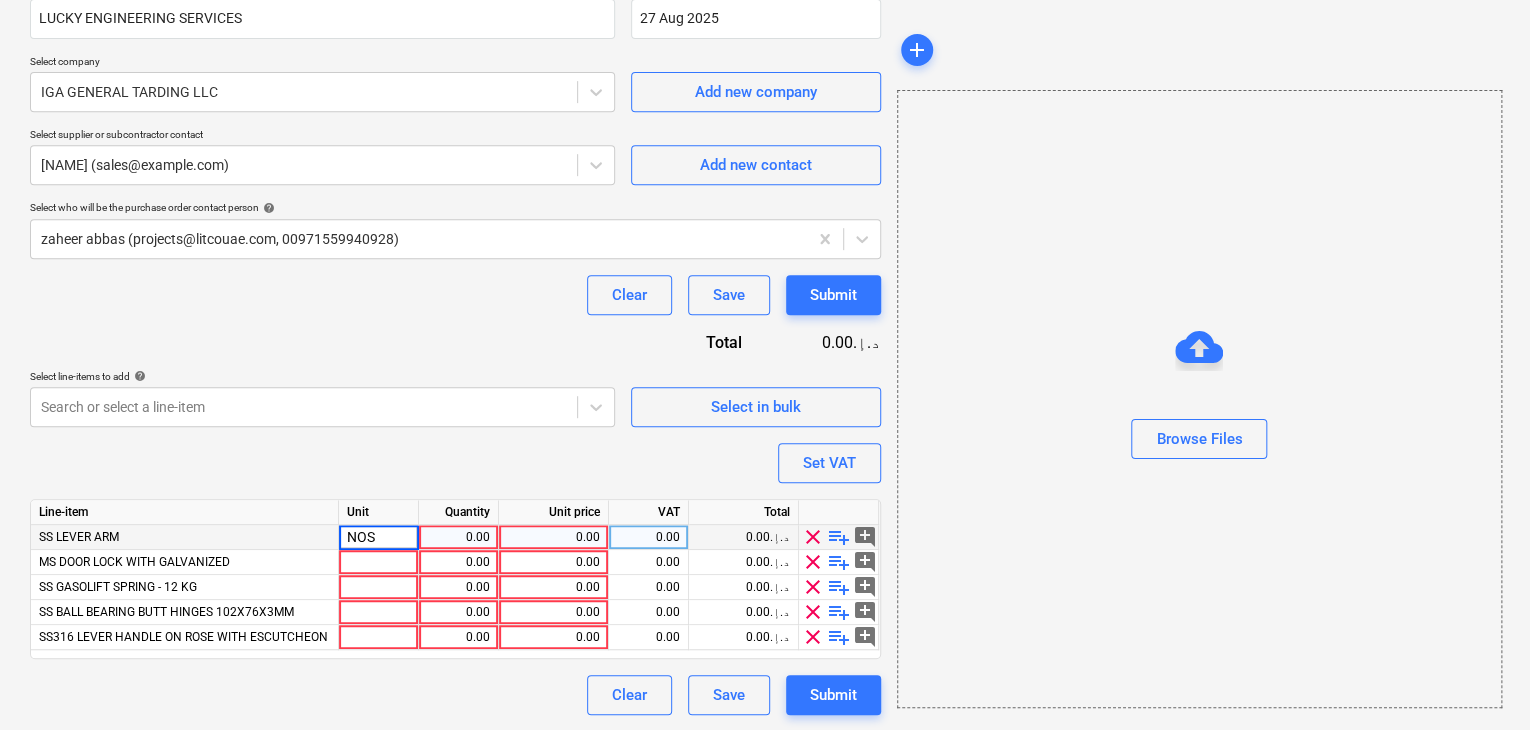 type on "x" 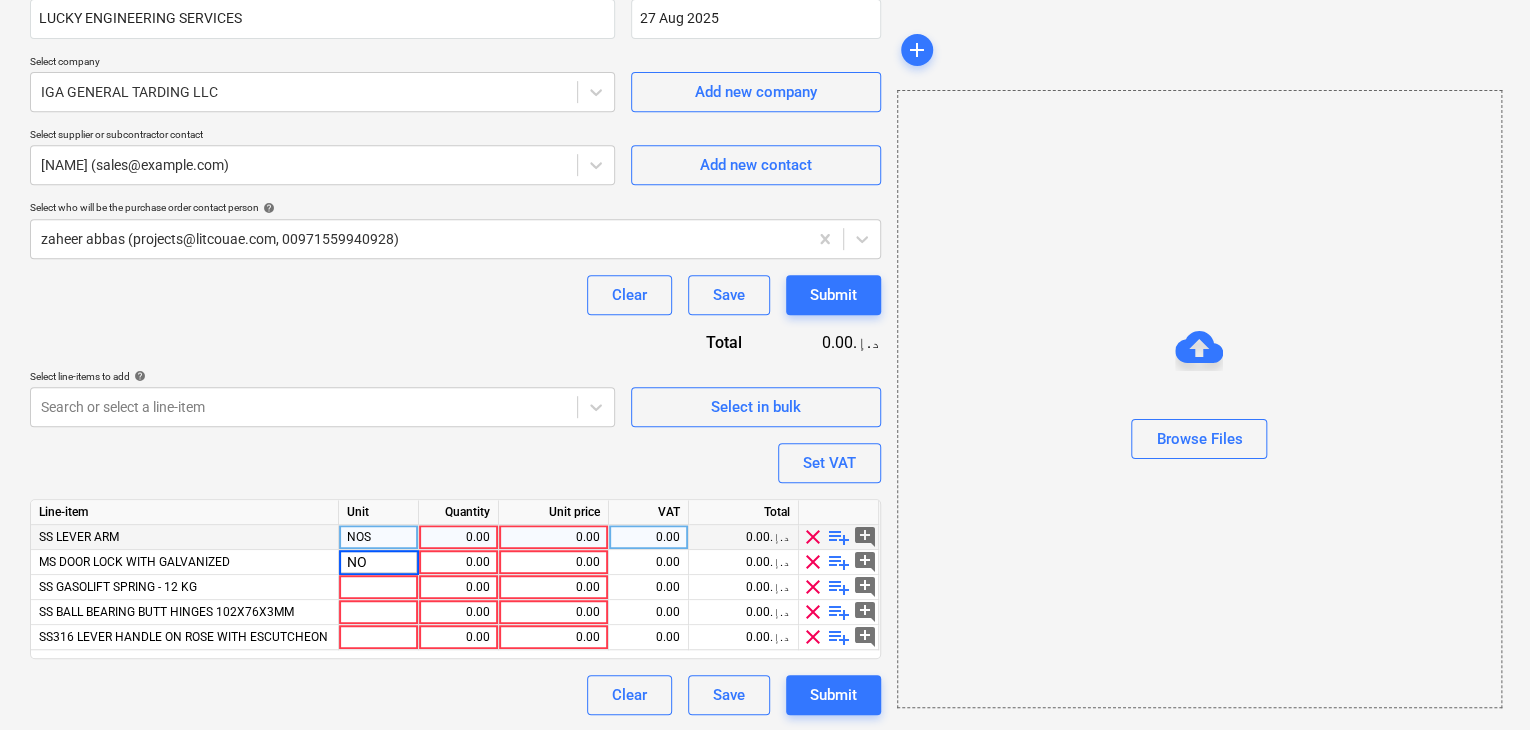 type on "NOS" 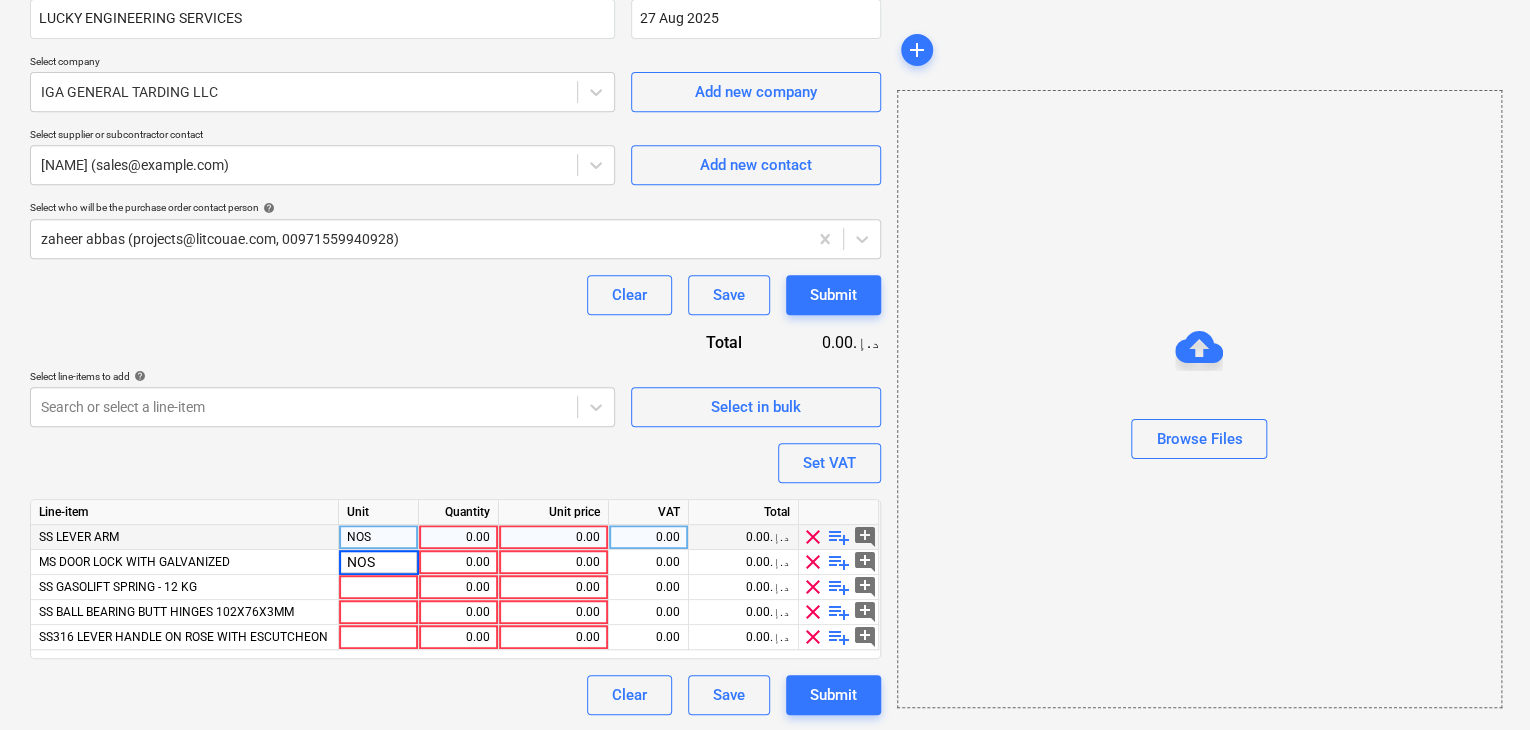 type on "x" 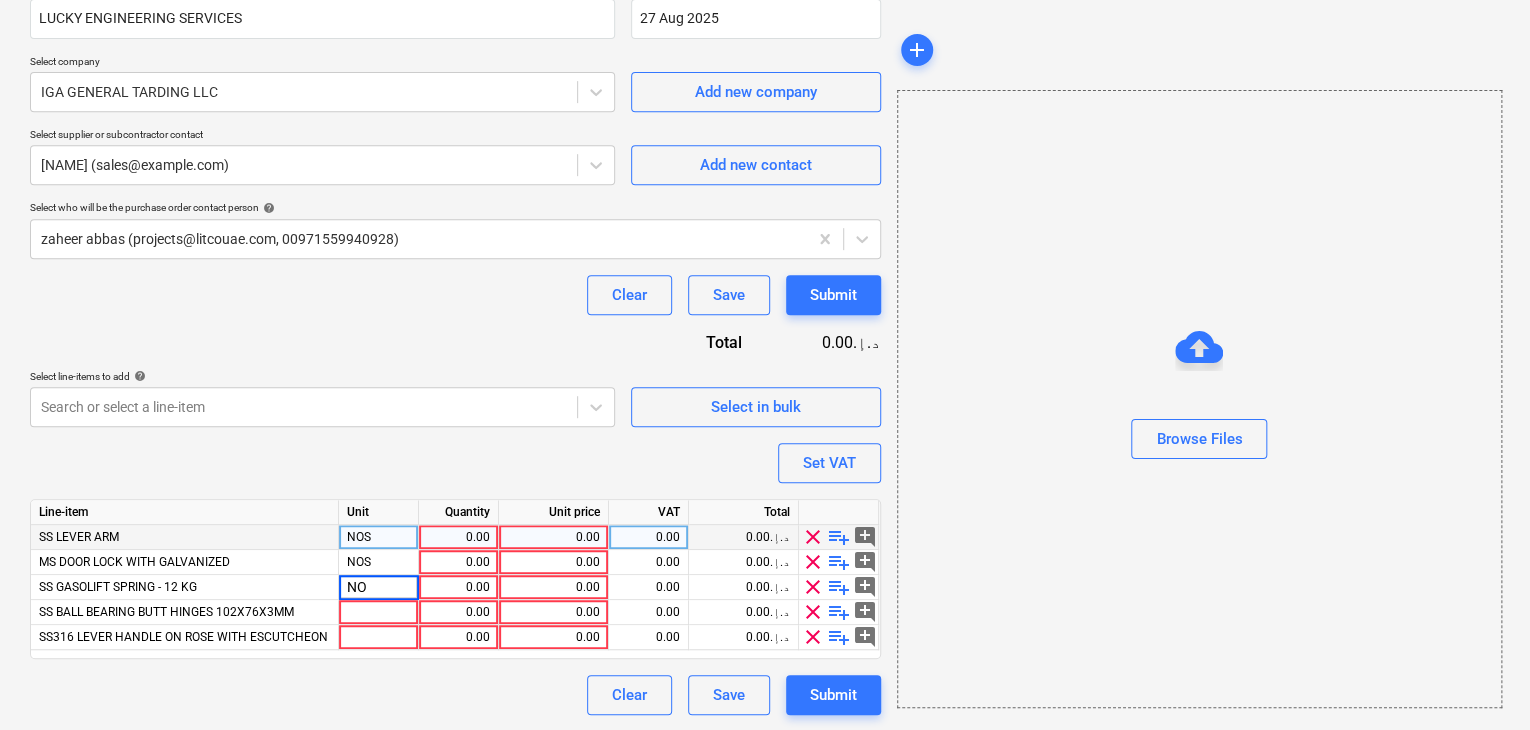 type on "NOS" 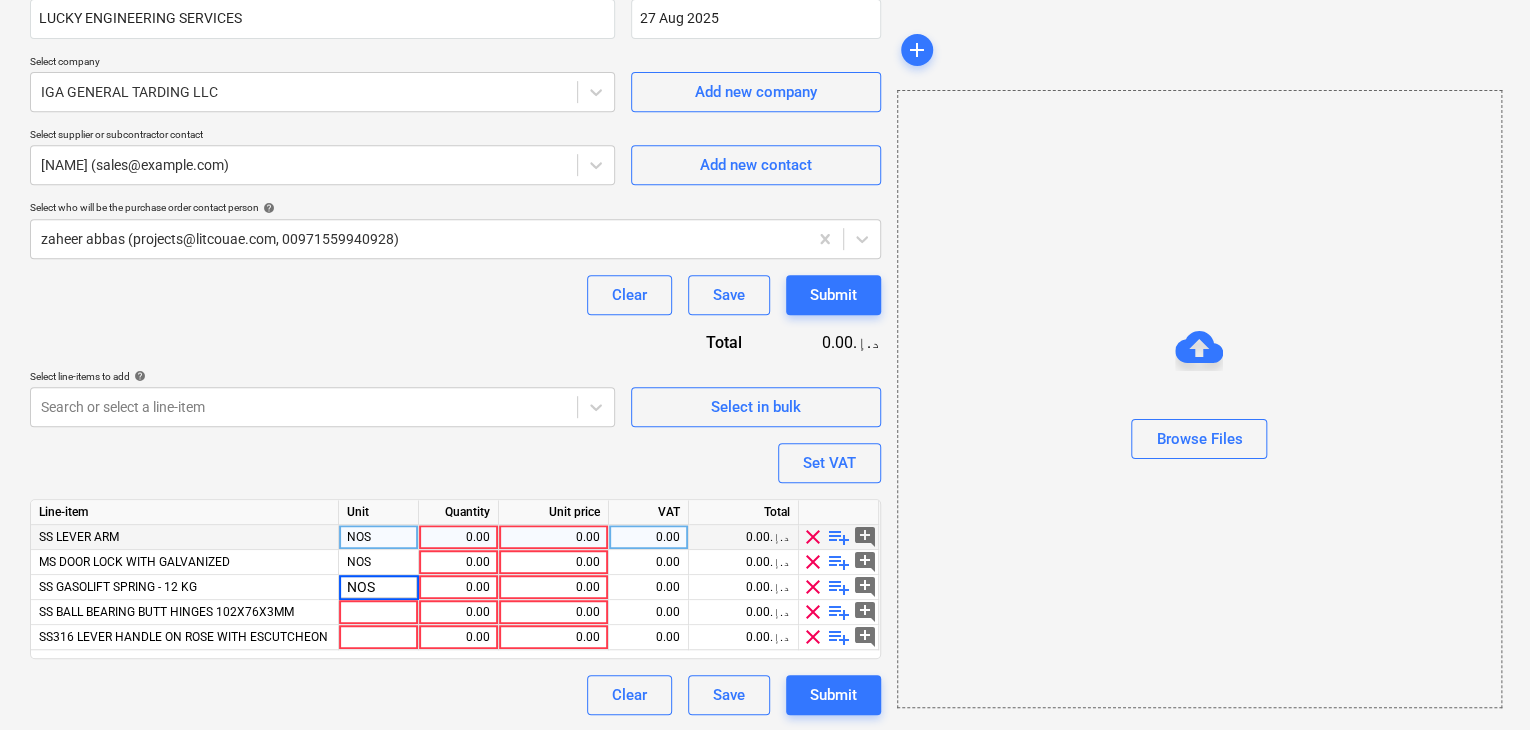 type on "x" 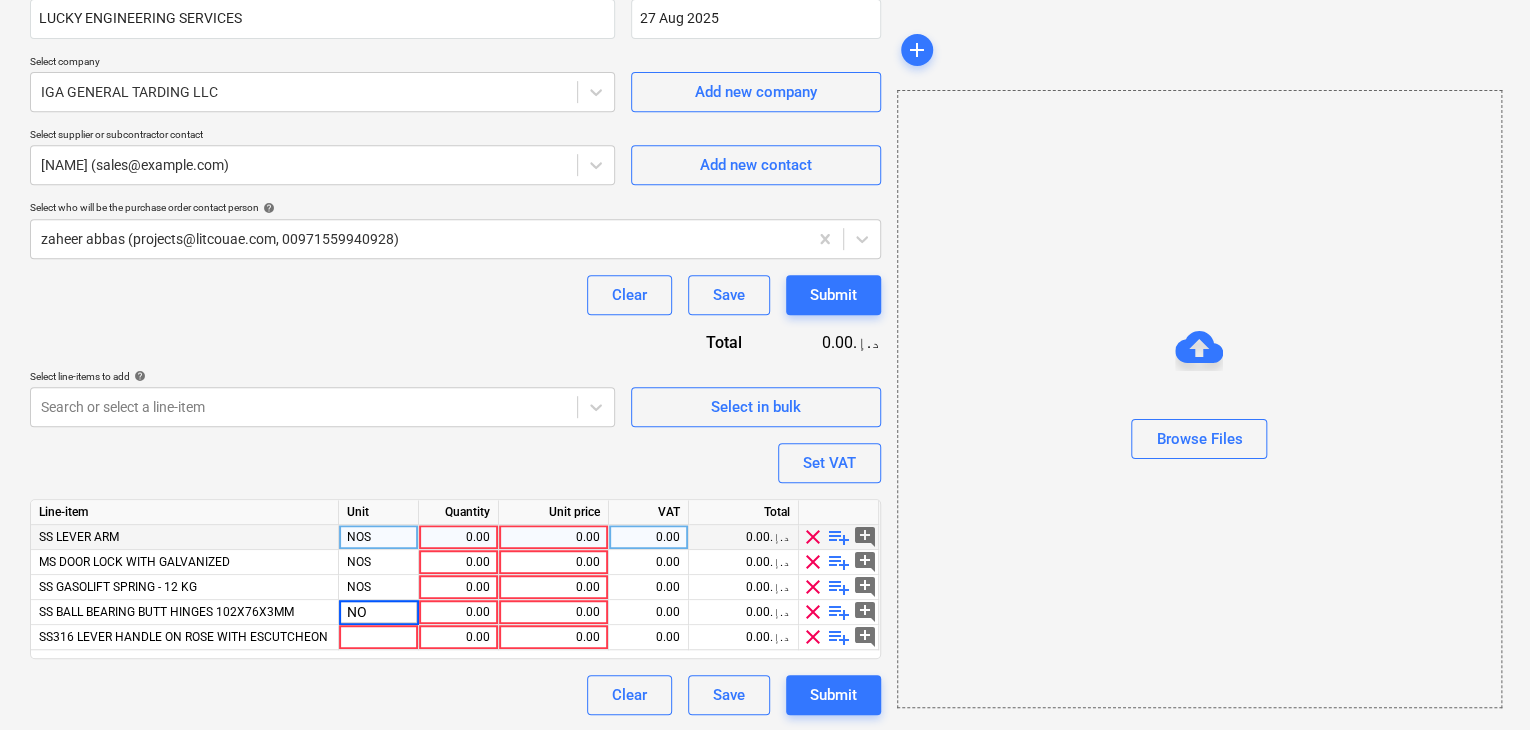 type on "NOS" 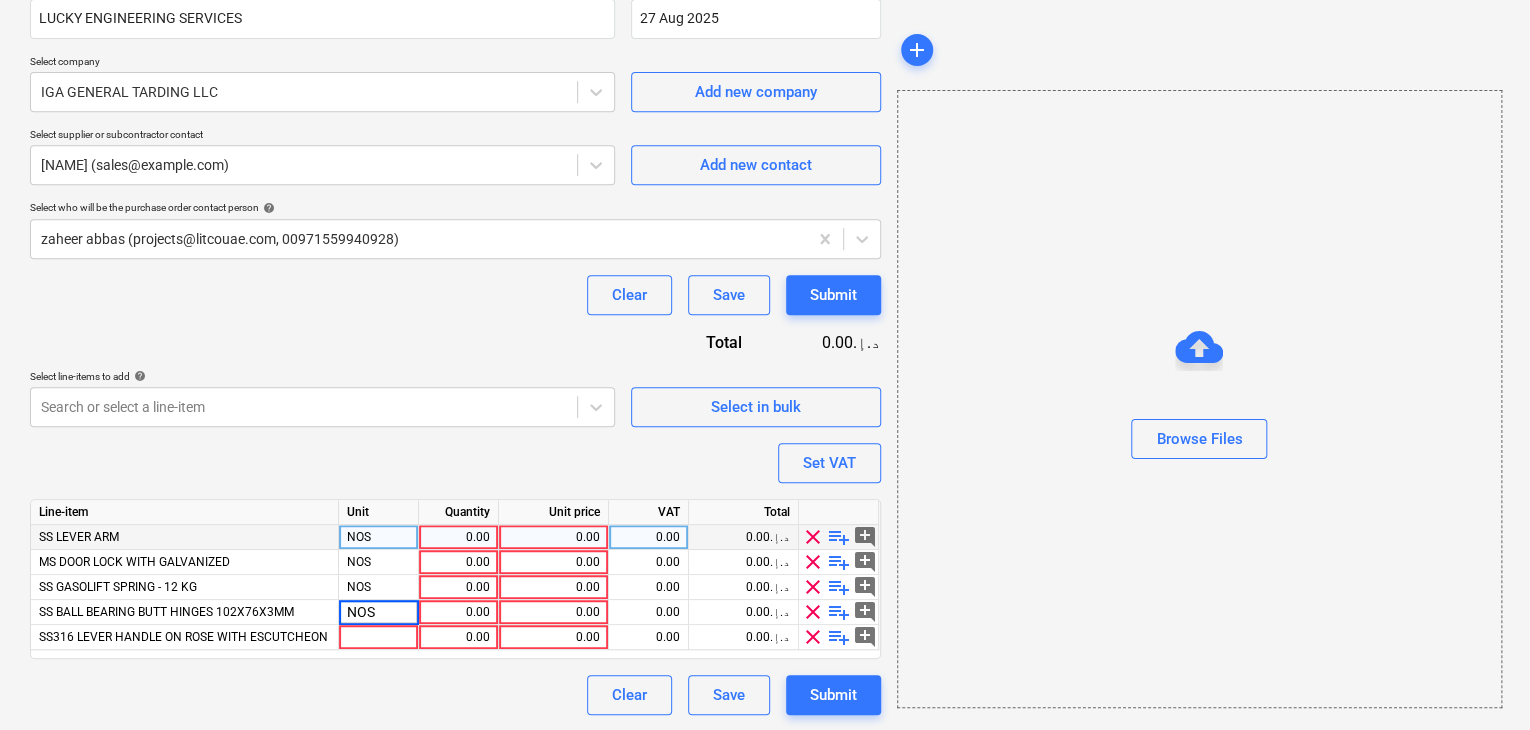type on "x" 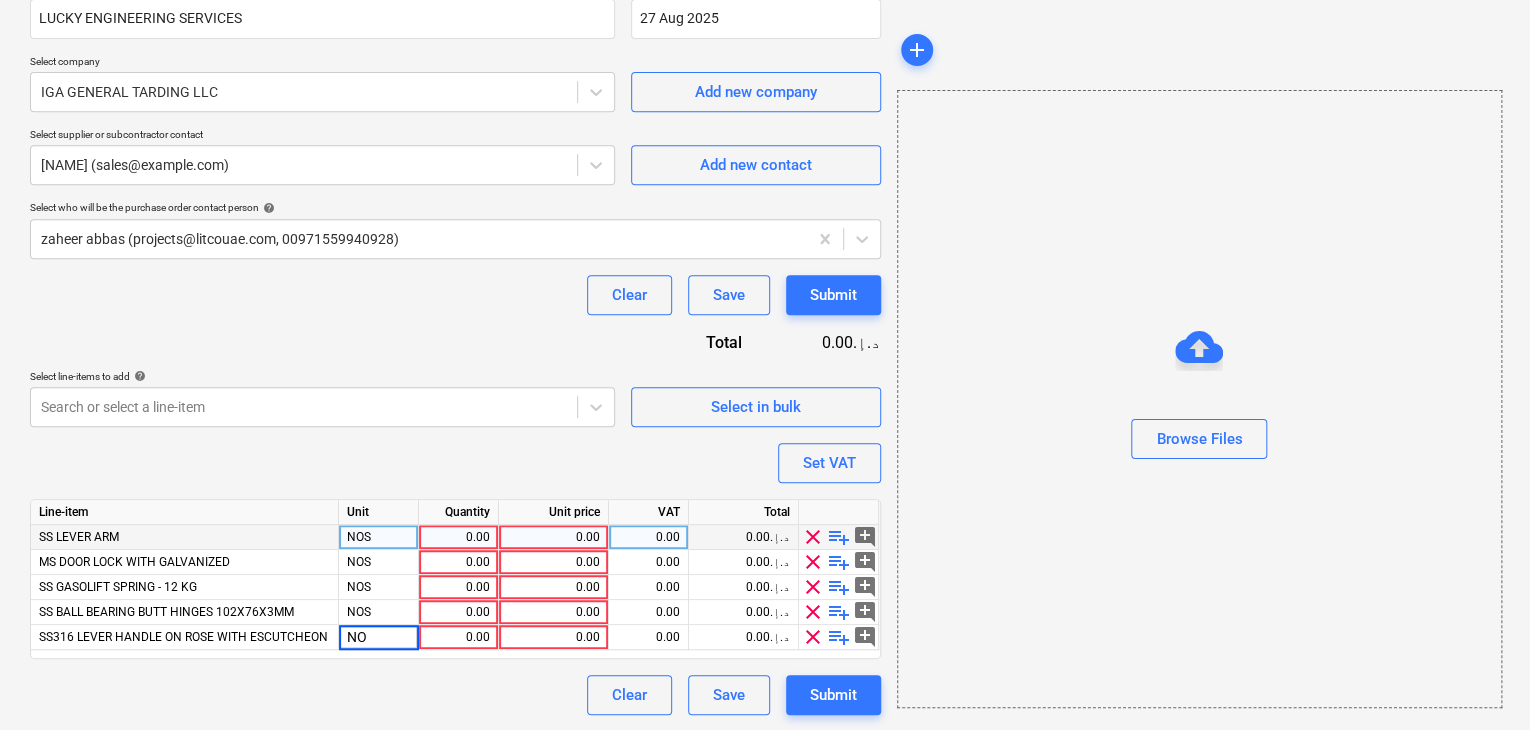 type on "NOS" 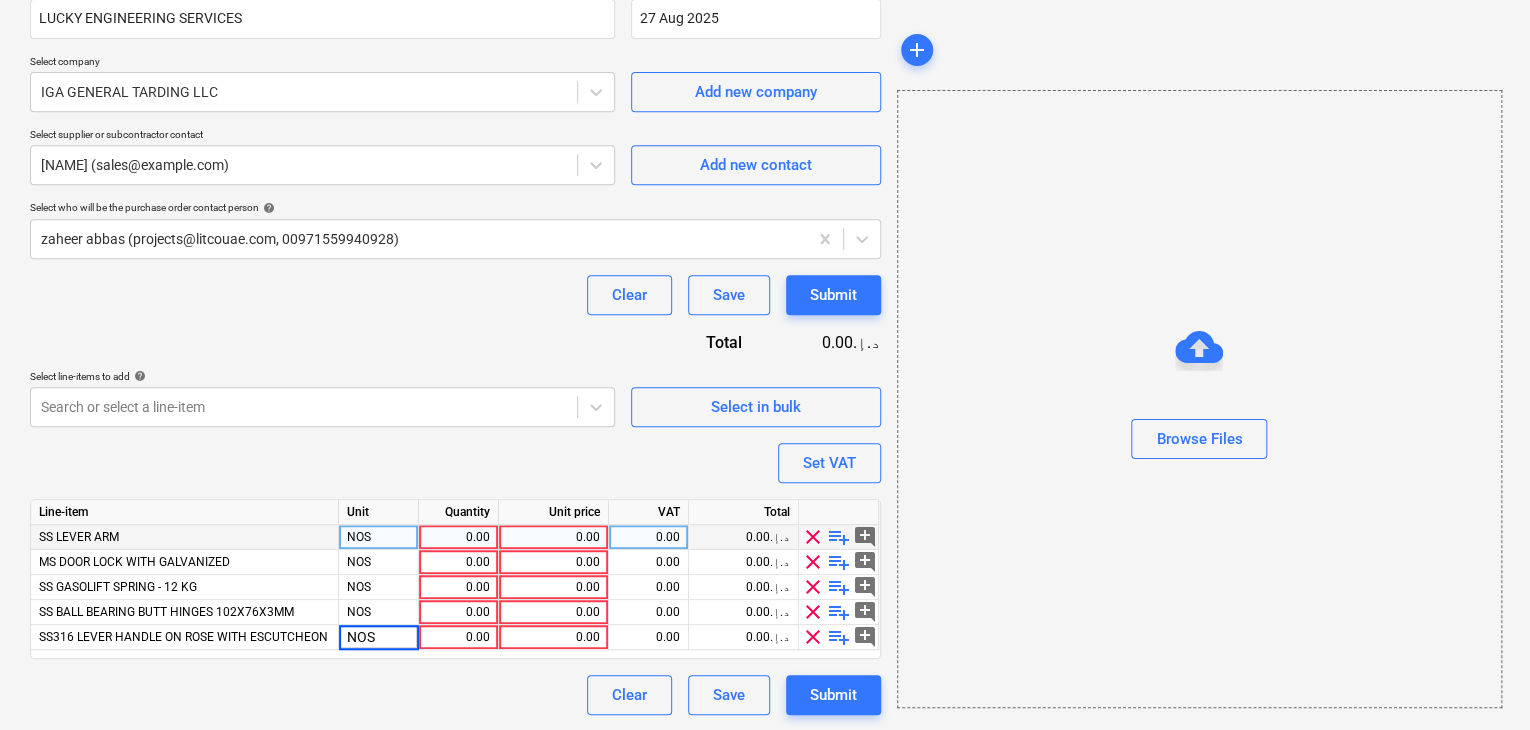 type on "x" 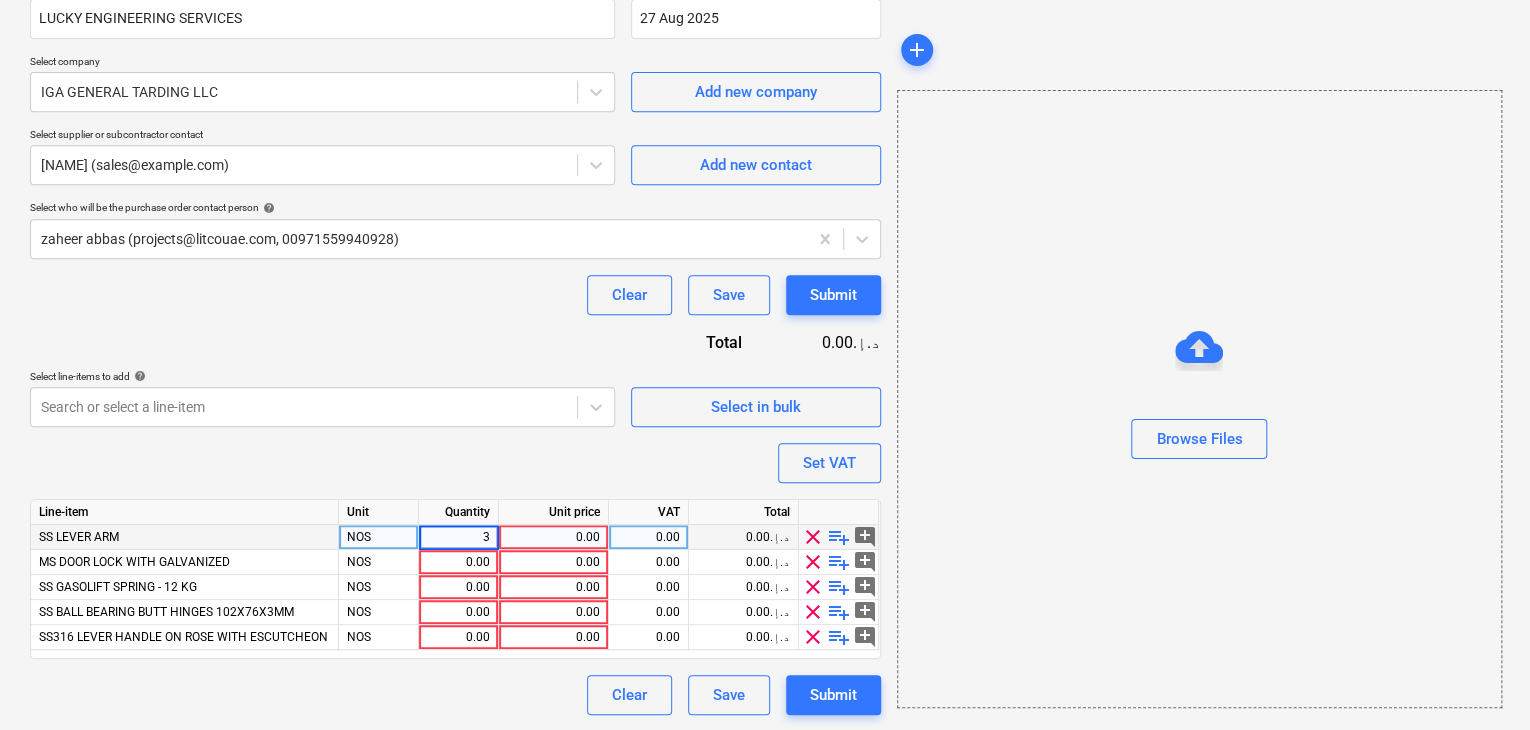 type on "33" 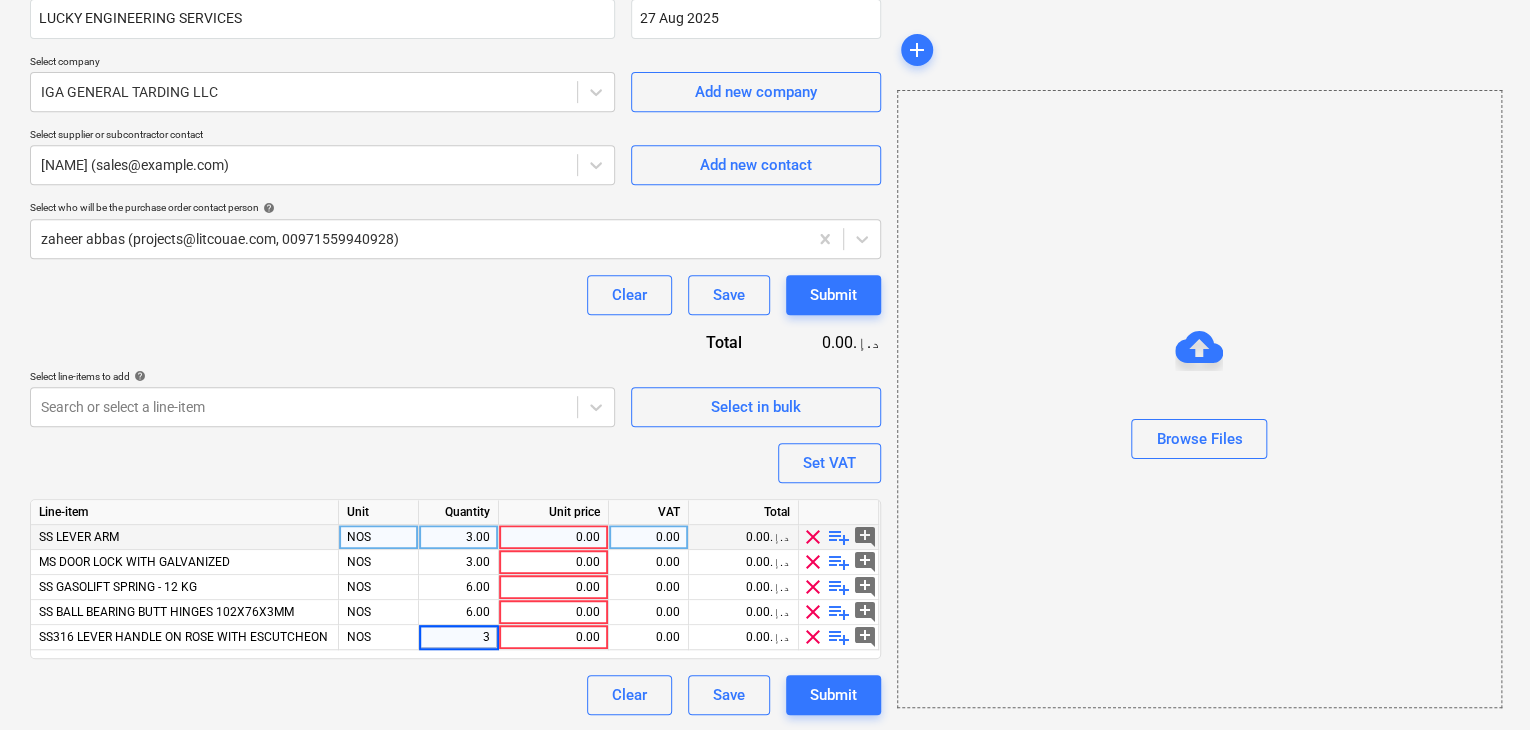 type on "x" 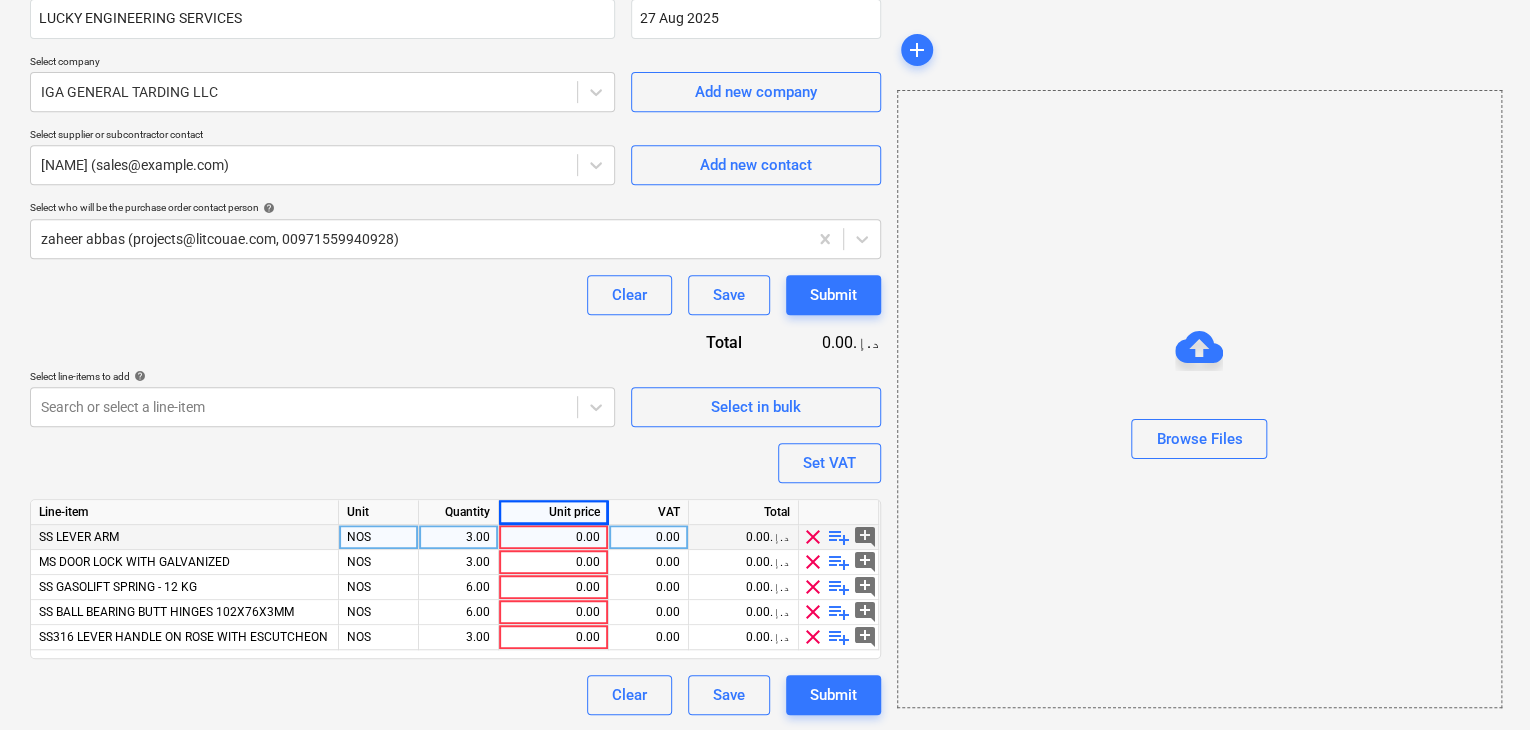 click on "0.00" at bounding box center (553, 537) 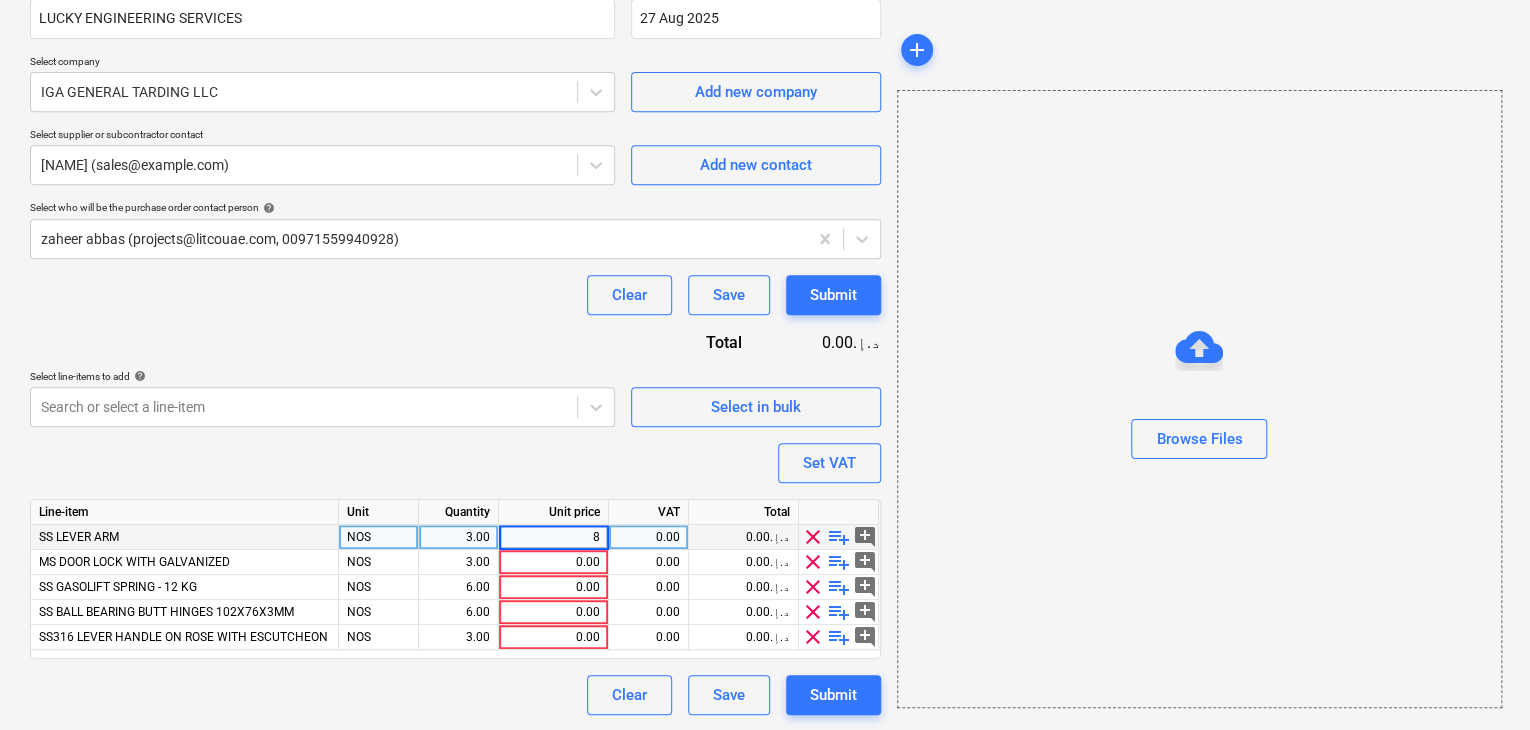 type on "80" 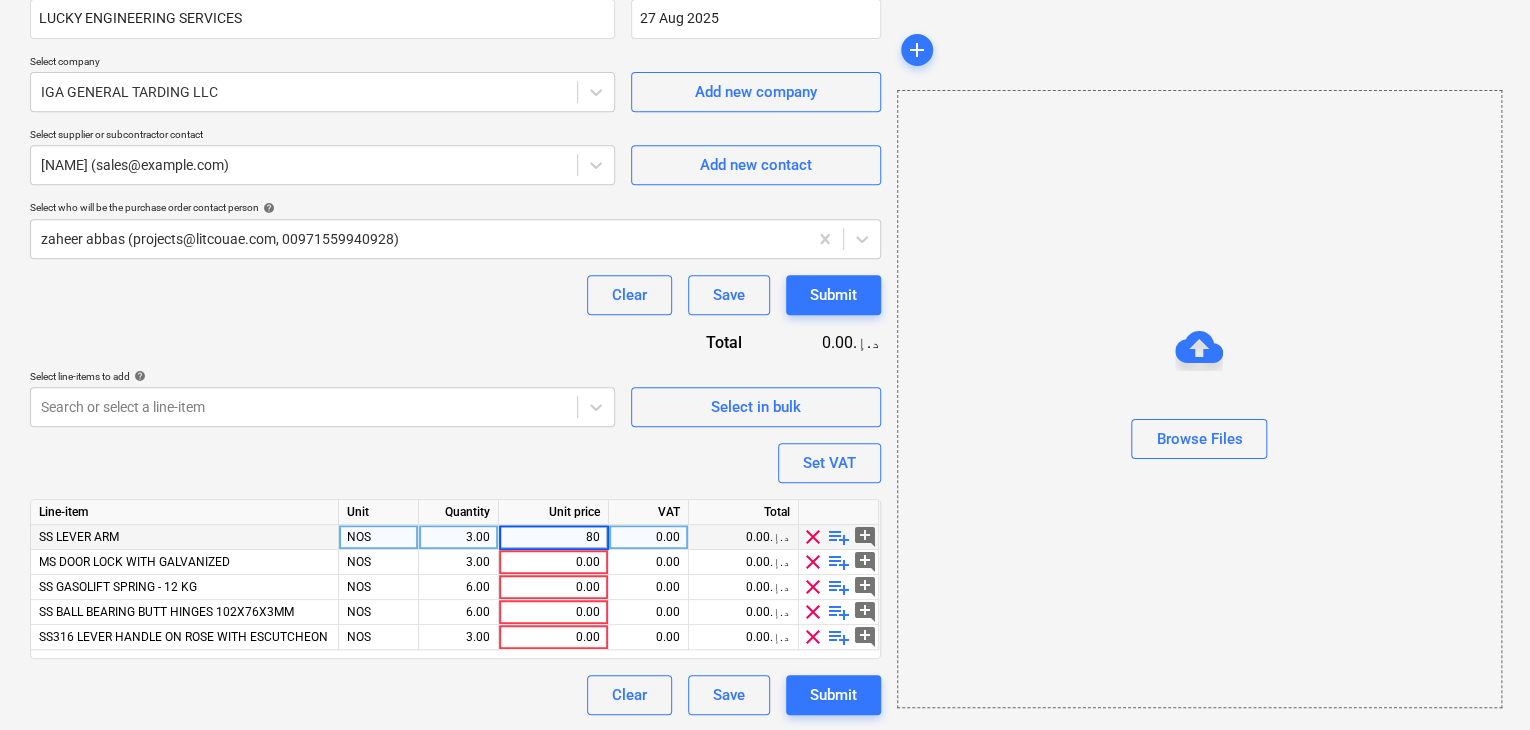 type on "x" 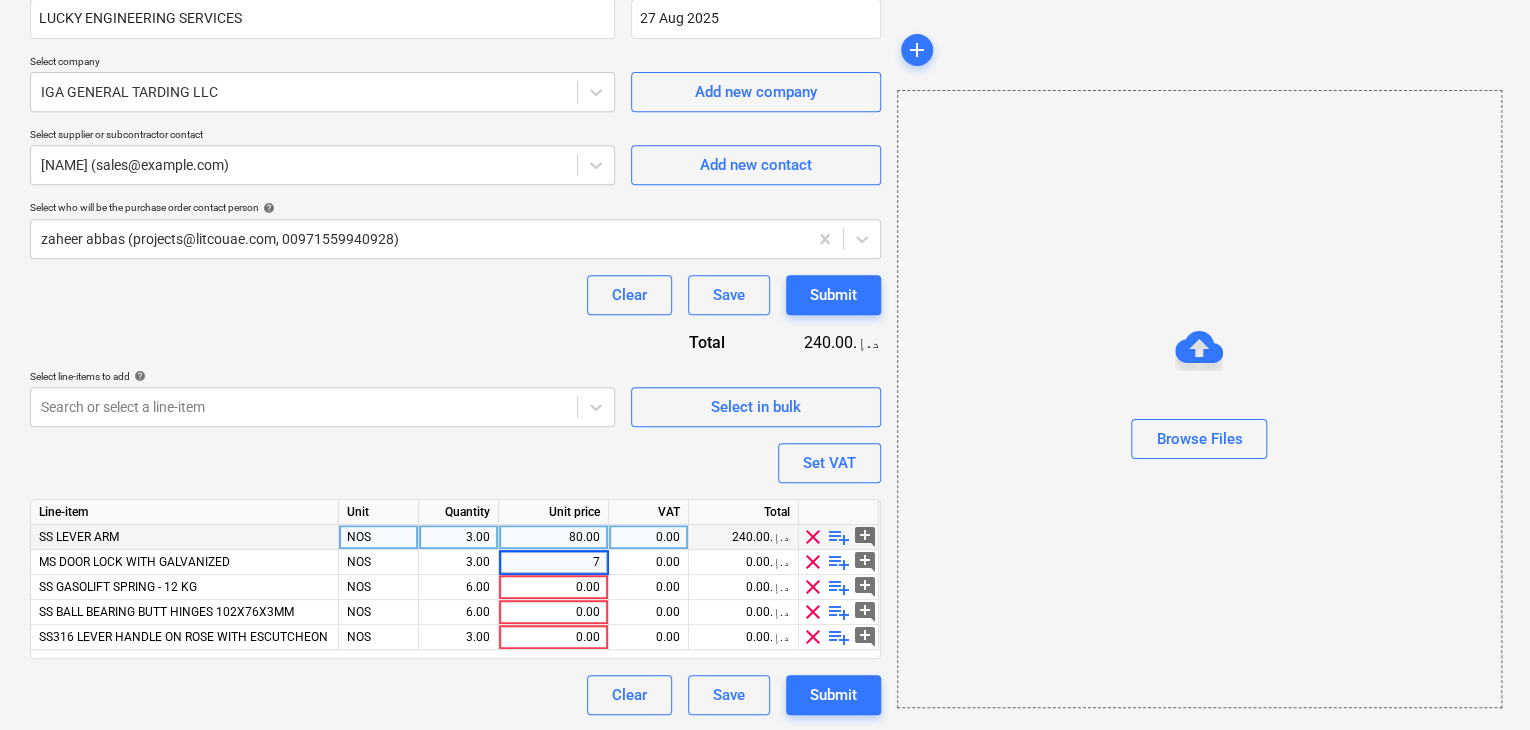 type on "75" 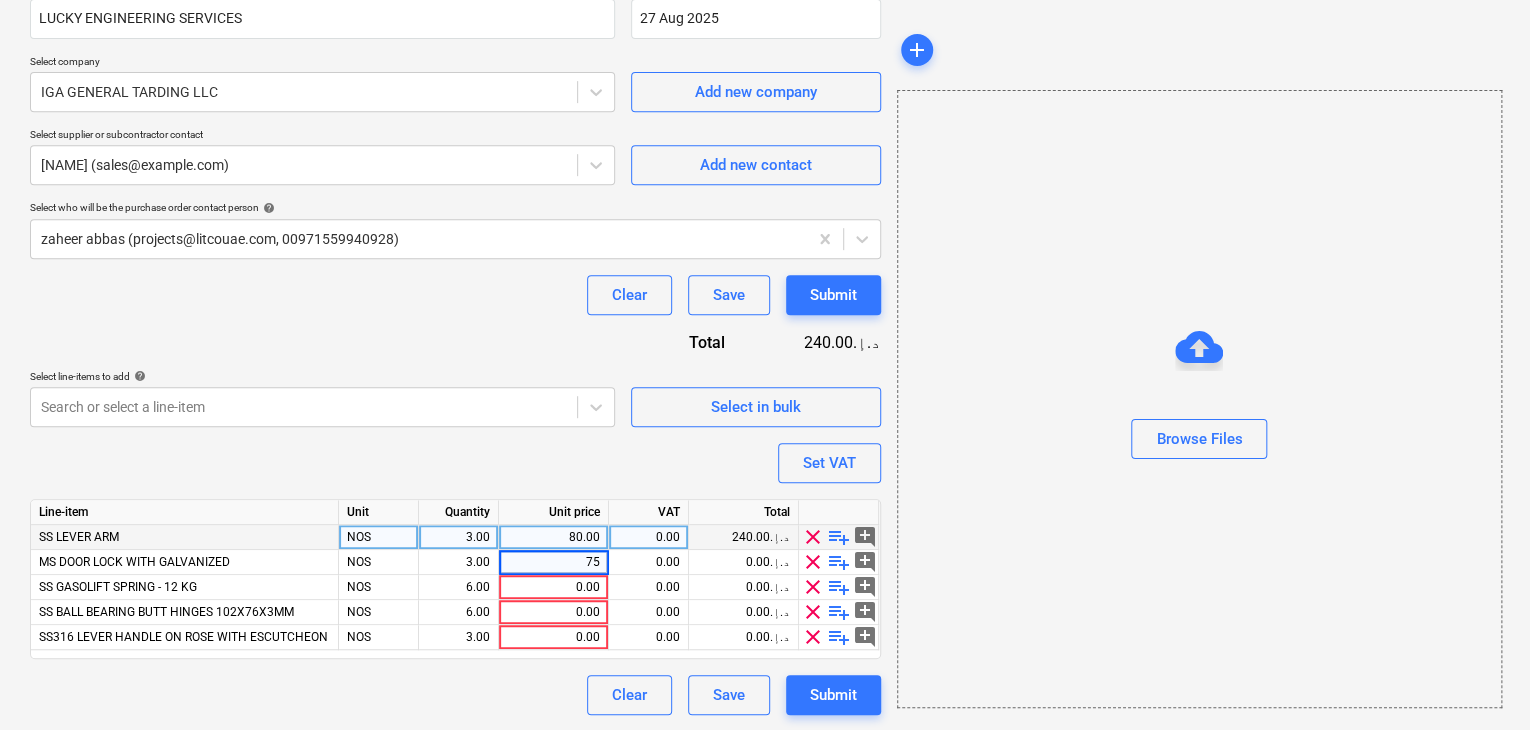 type on "x" 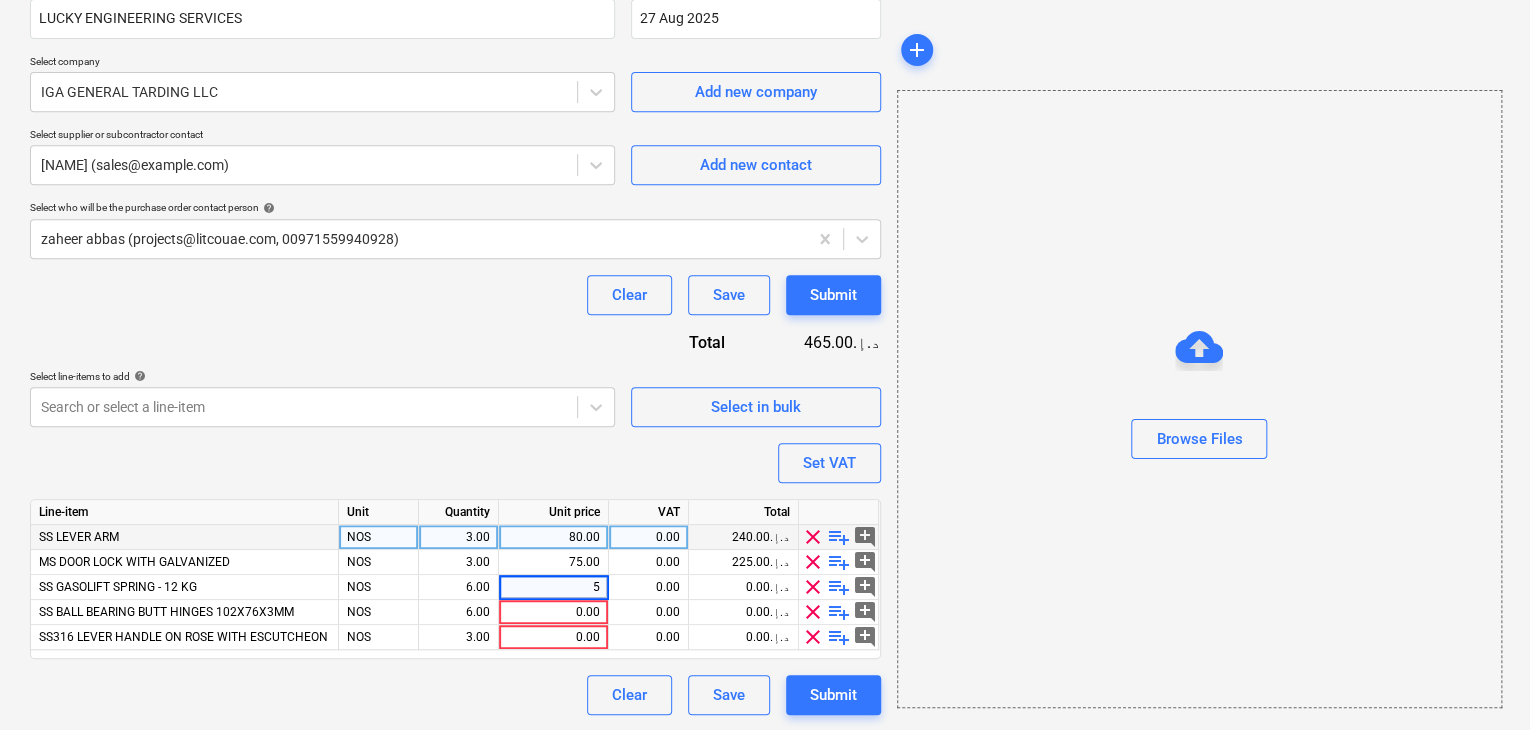 type on "52" 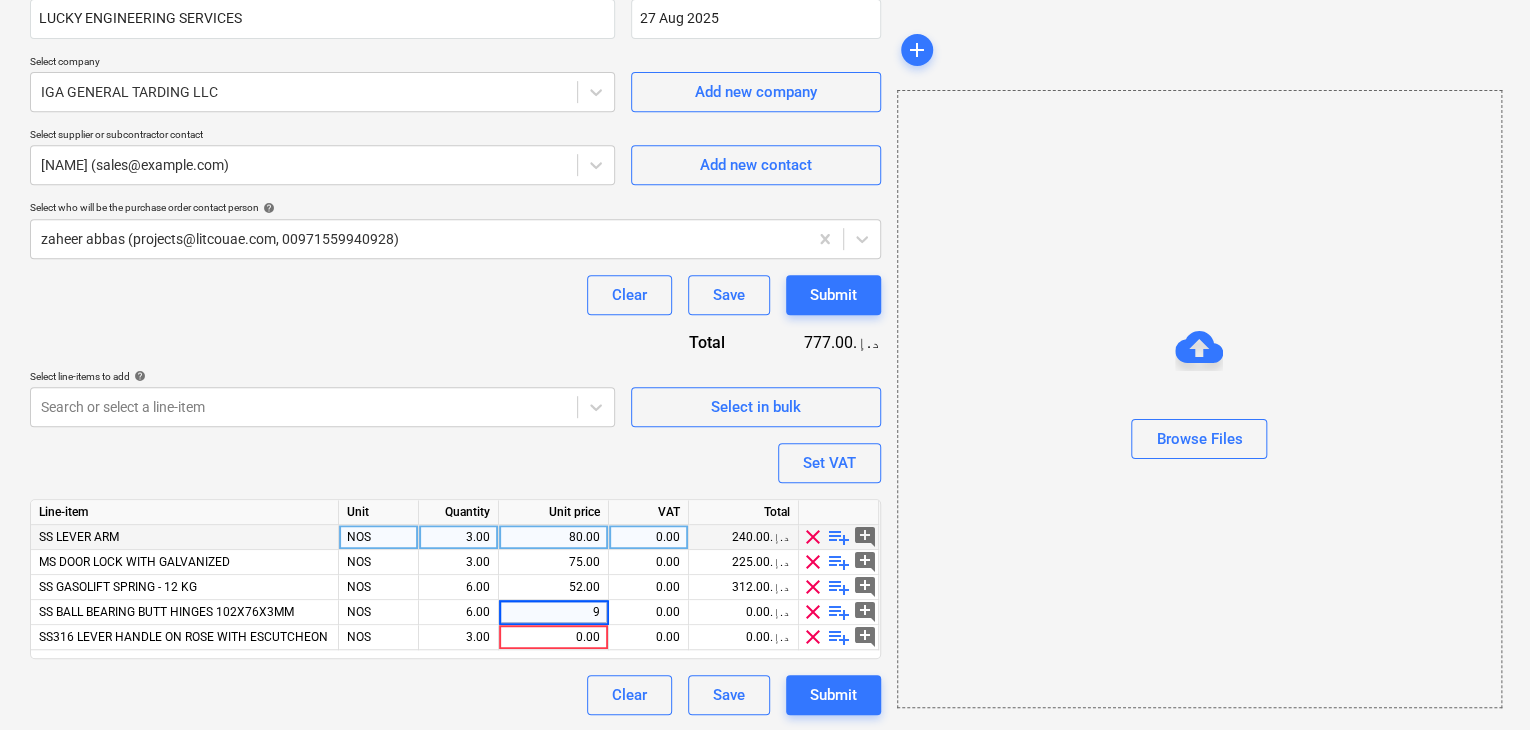 type on "x" 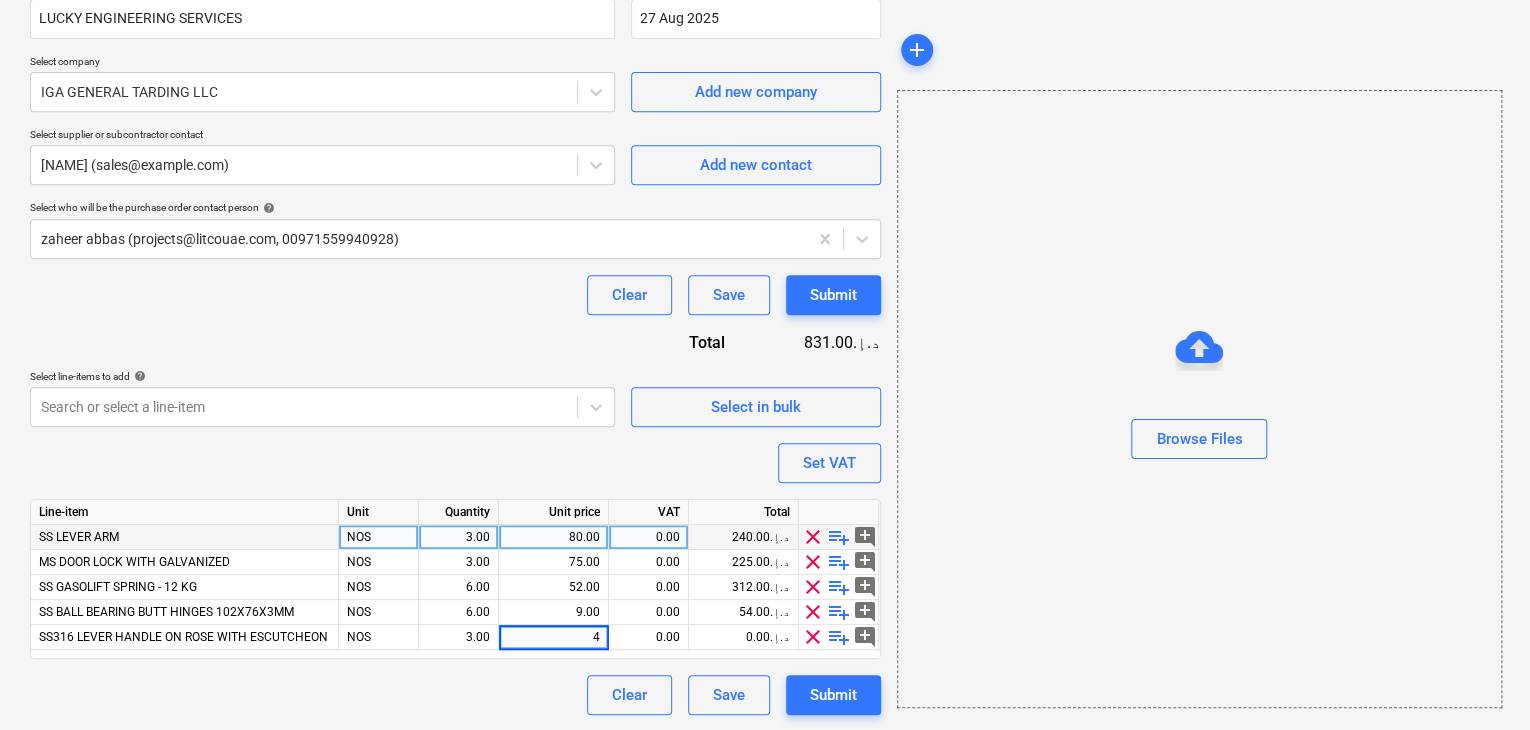 type on "46" 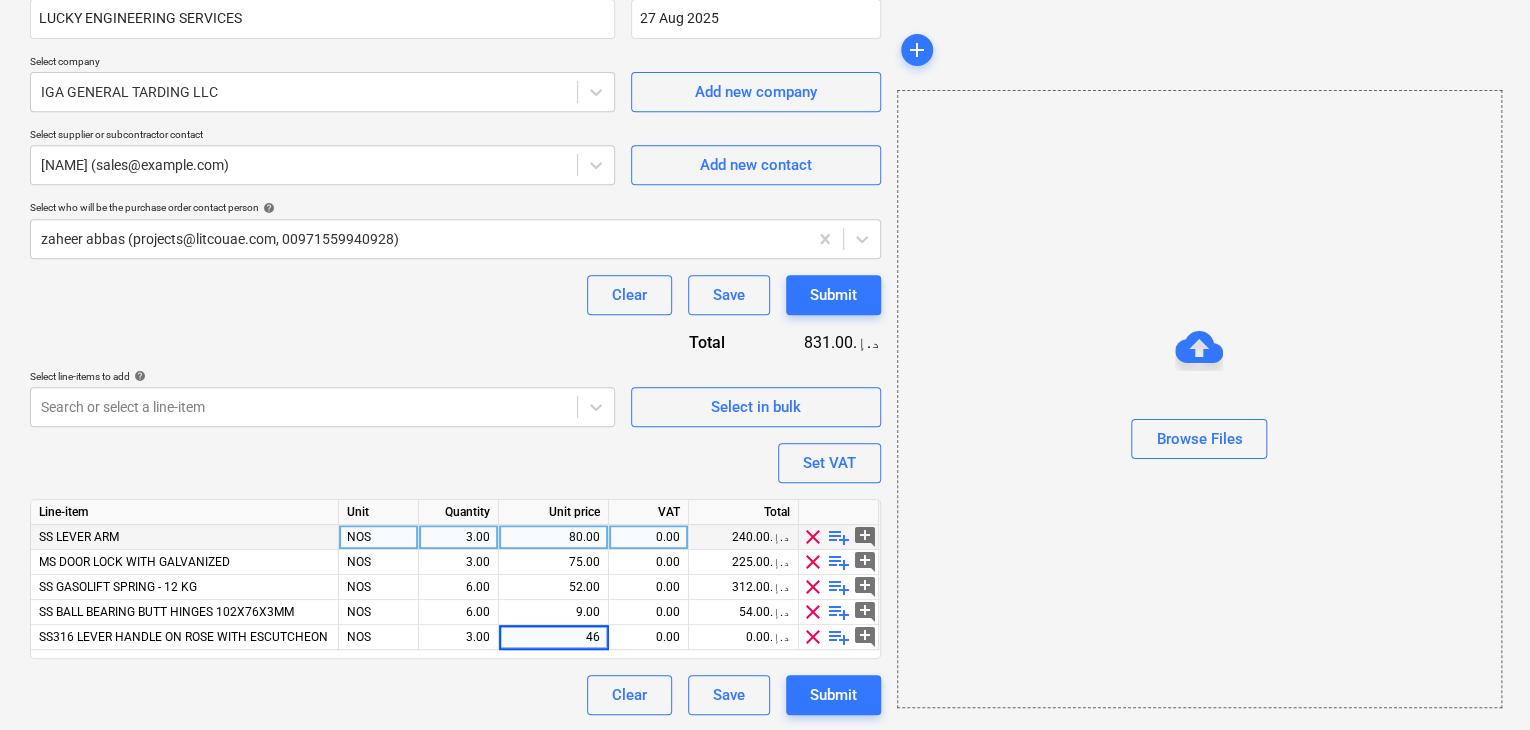 click on "Browse Files" at bounding box center (1199, 399) 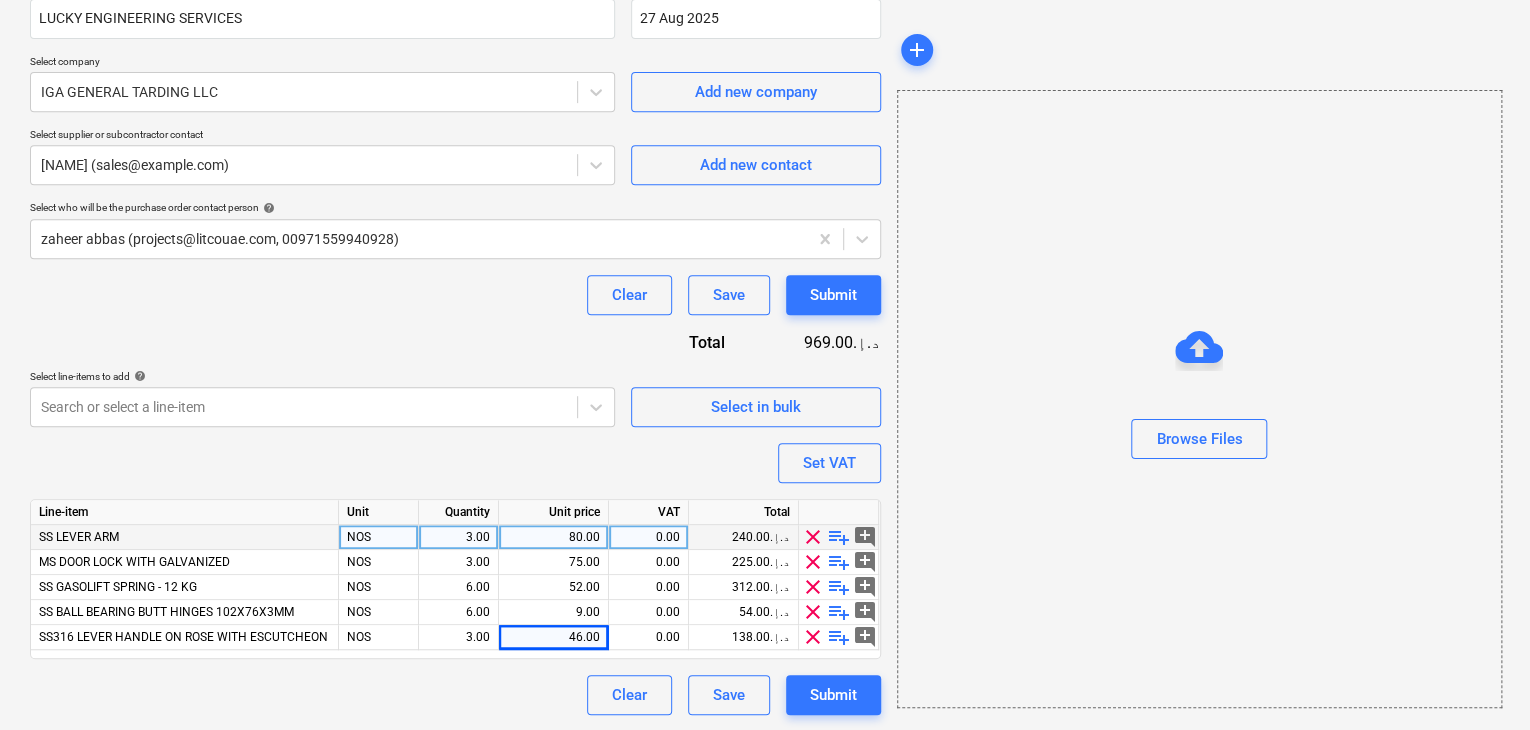 scroll, scrollTop: 92, scrollLeft: 0, axis: vertical 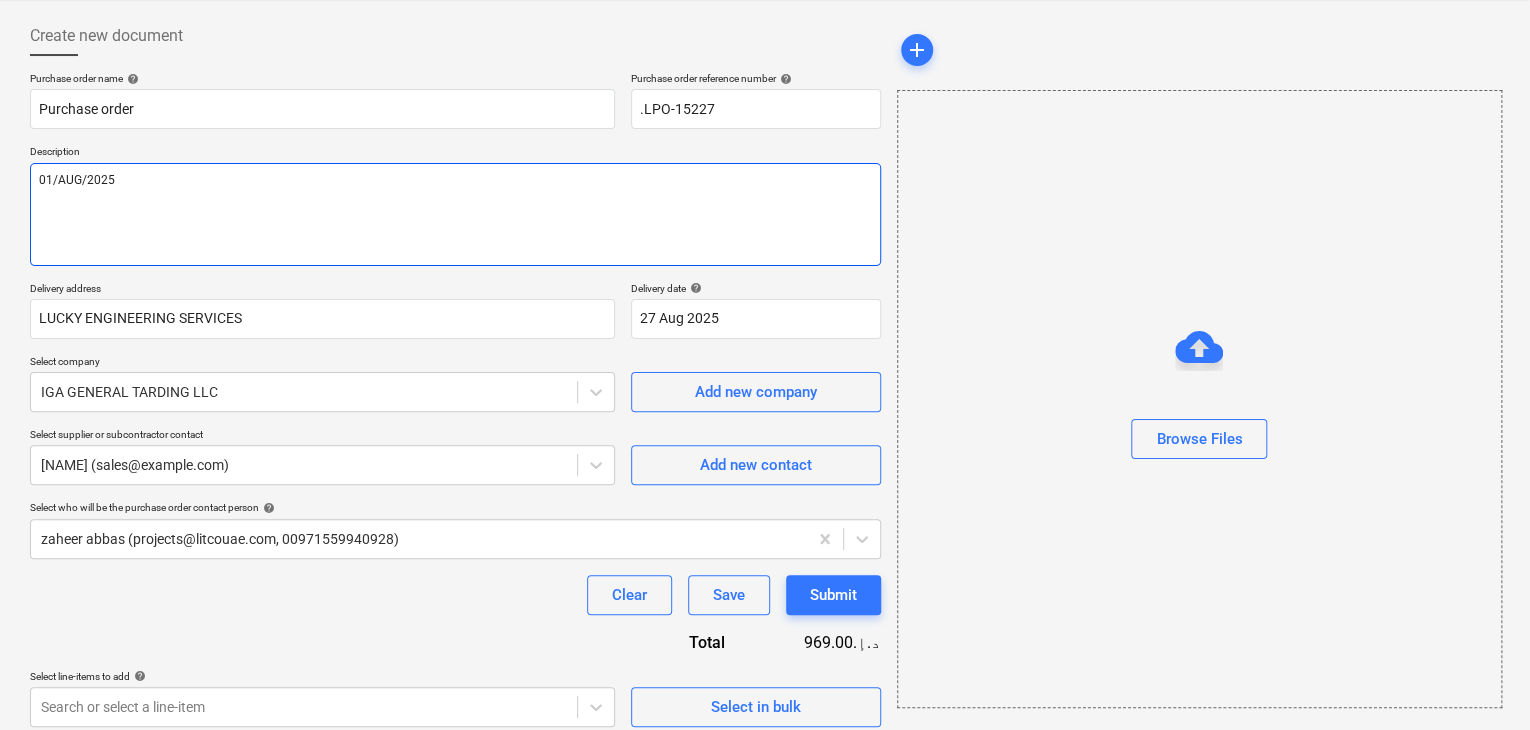 click on "01/AUG/2025" at bounding box center [455, 214] 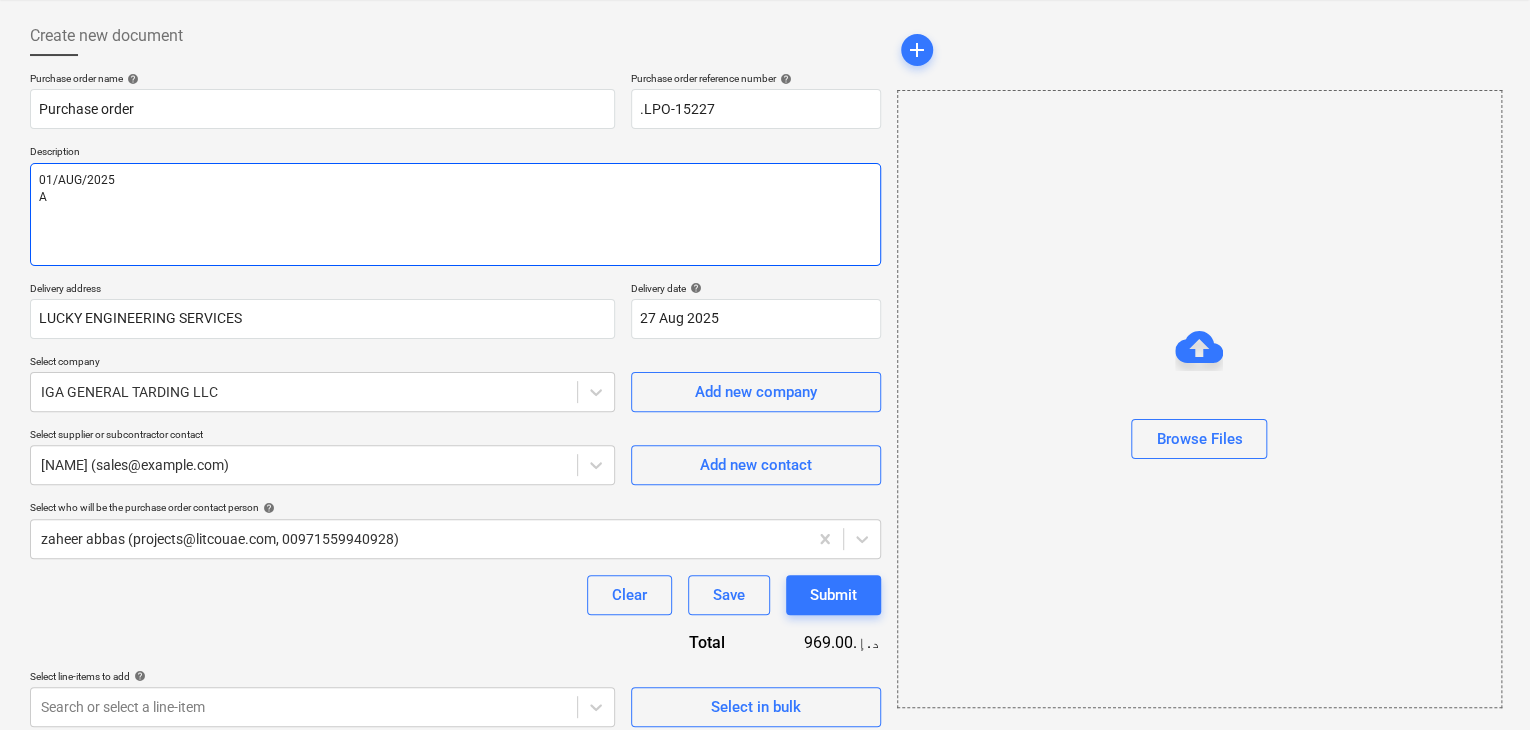 type on "x" 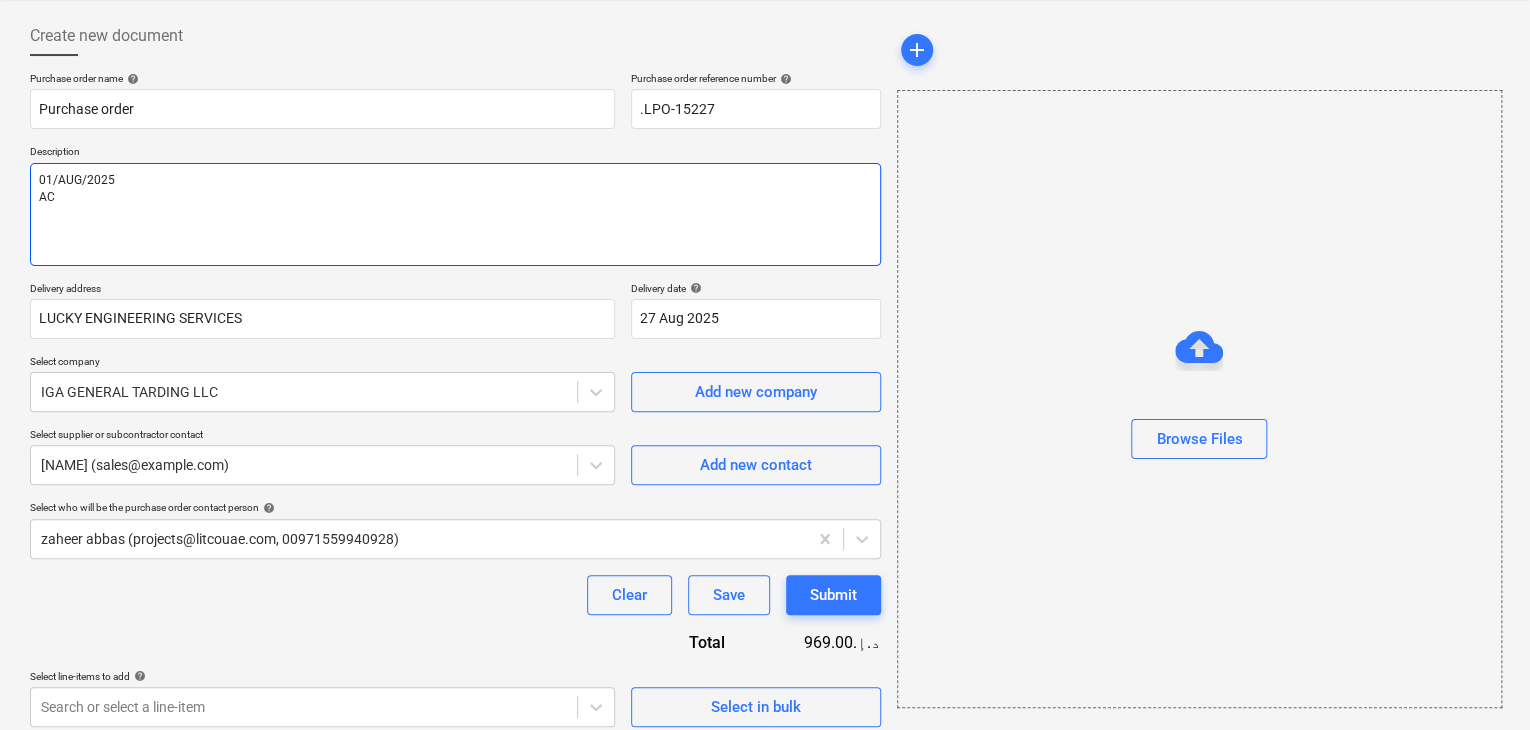 type on "x" 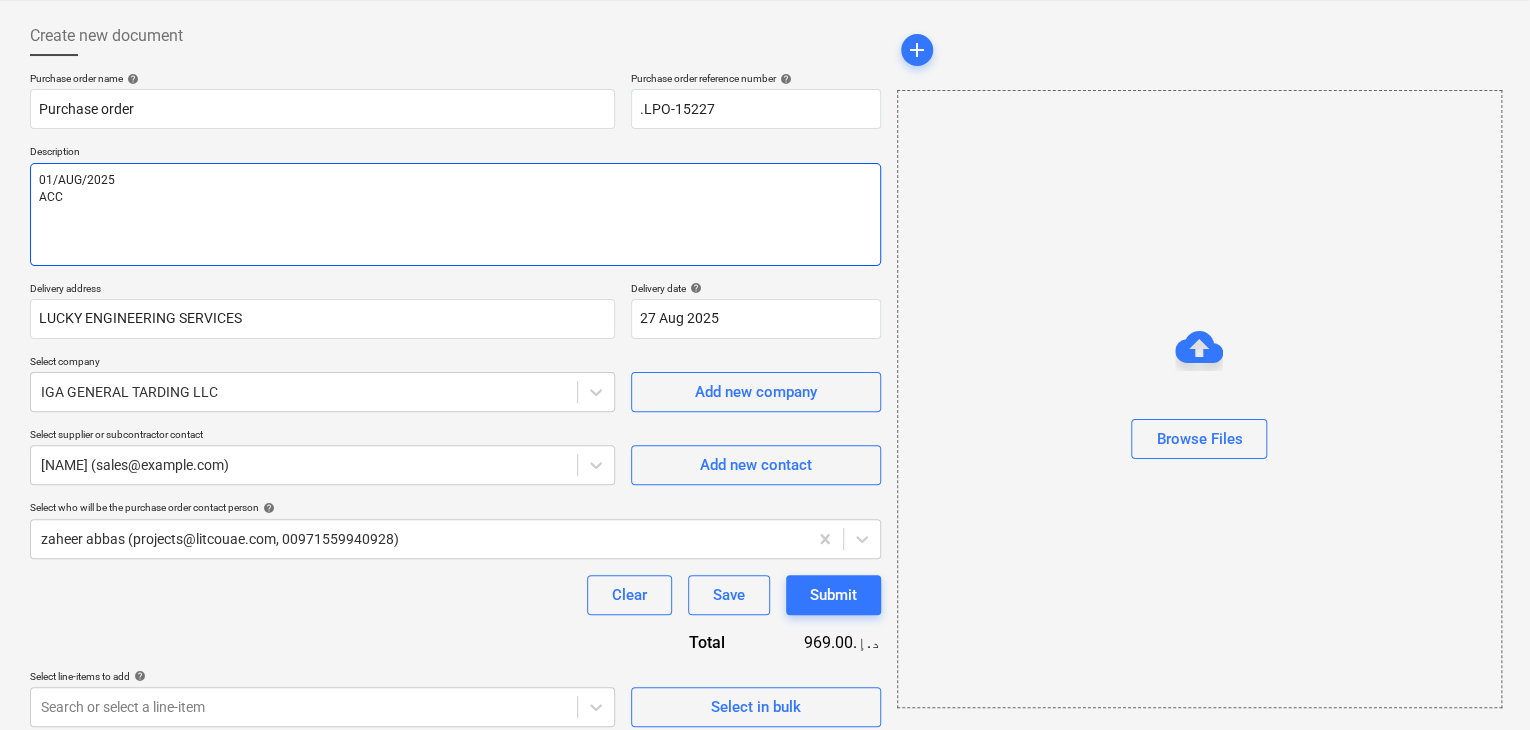 type on "x" 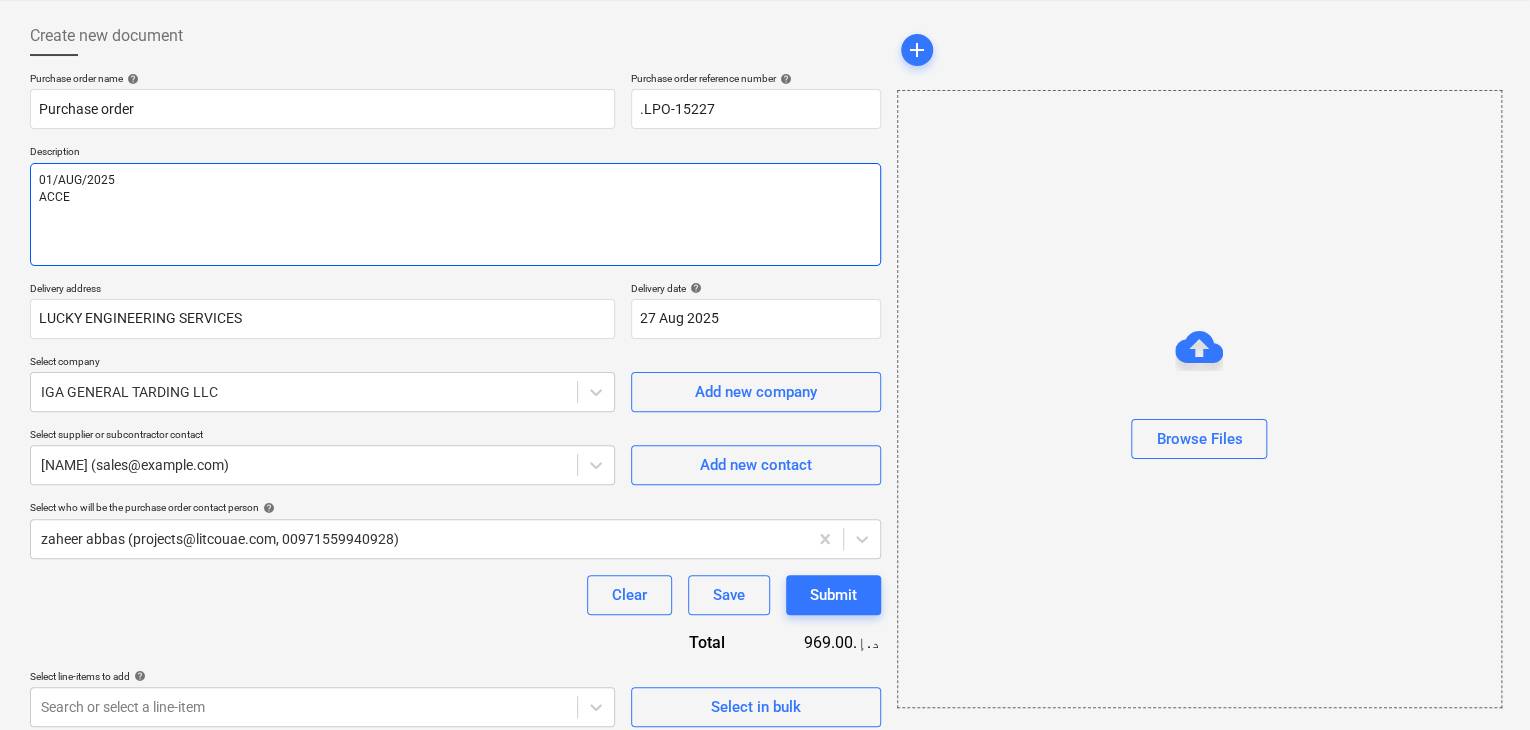type on "x" 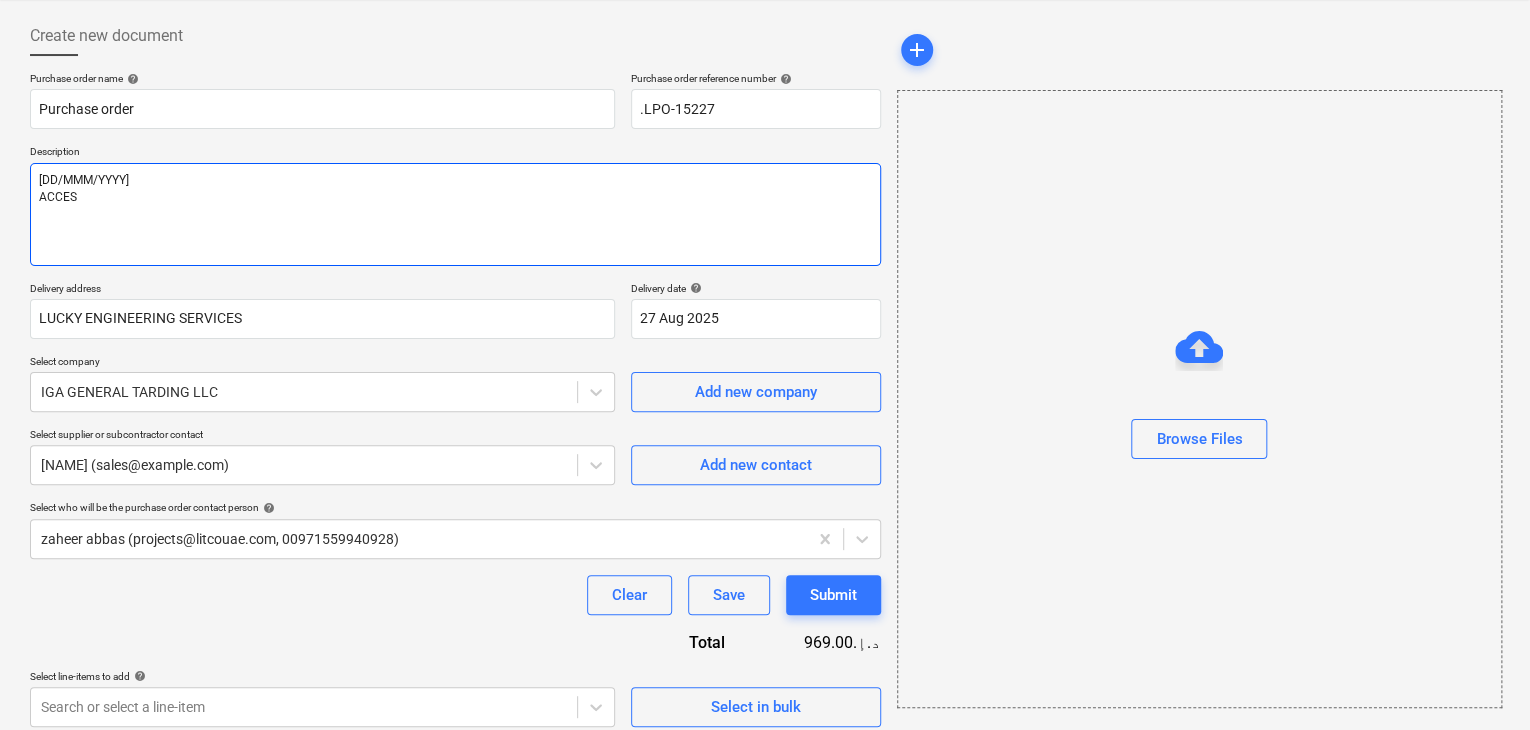 type on "x" 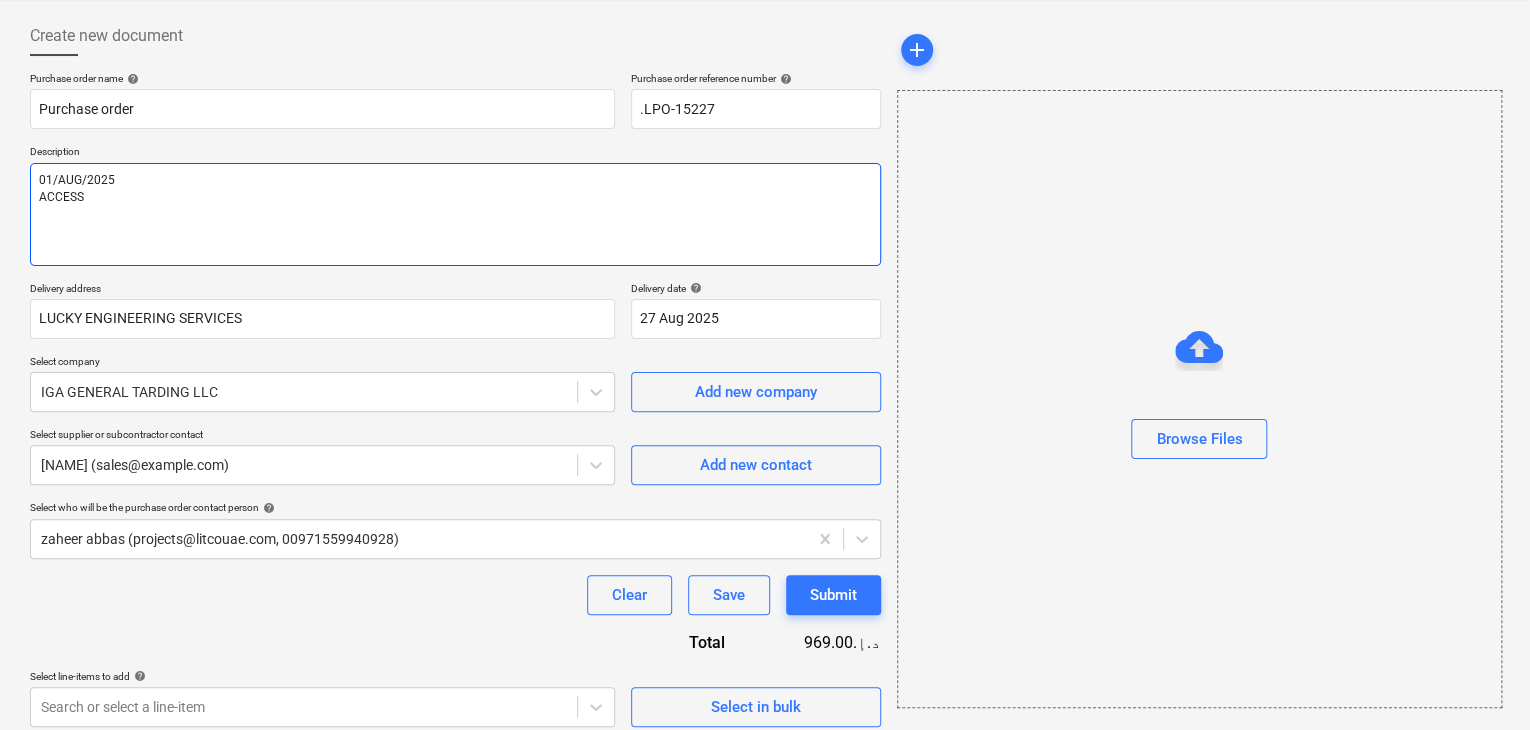 type on "x" 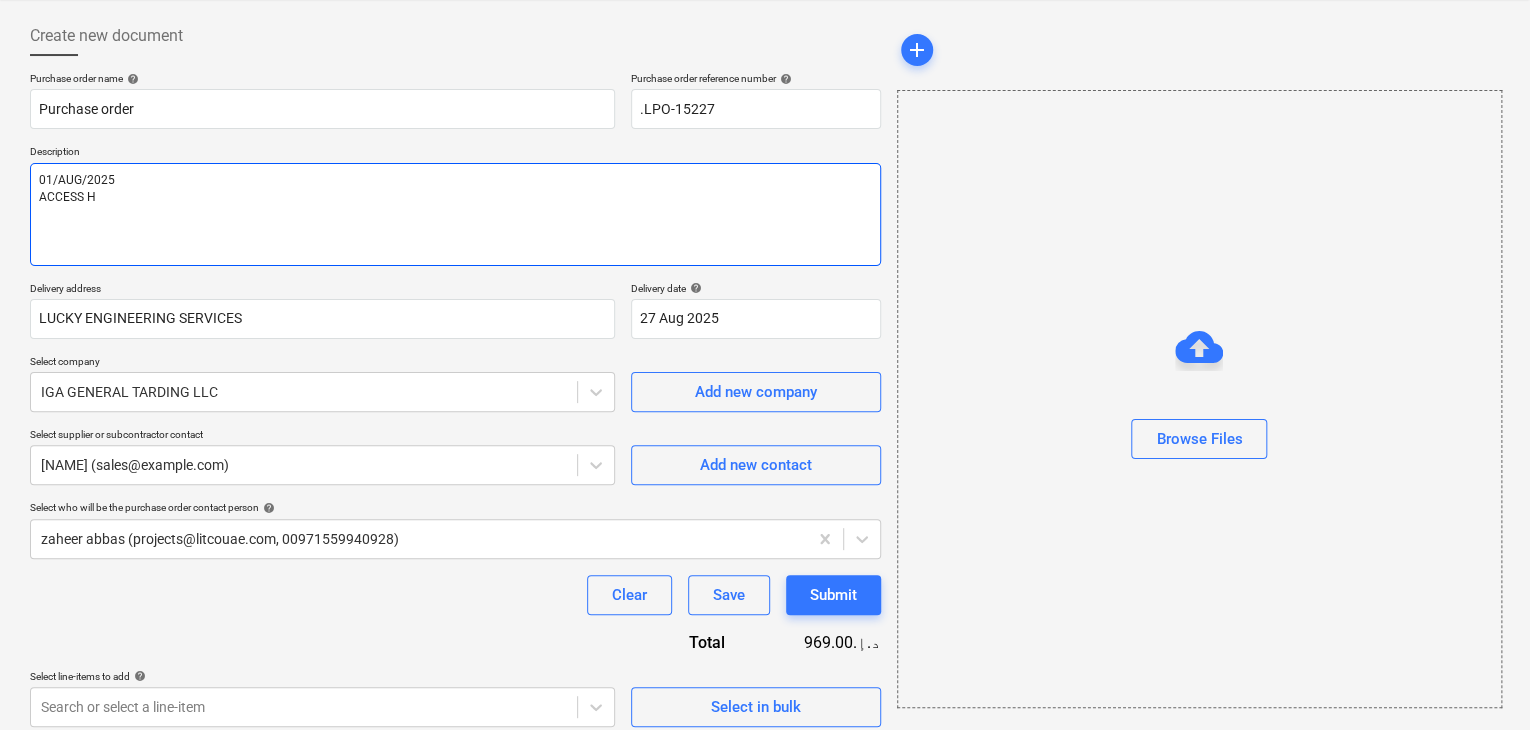 type on "x" 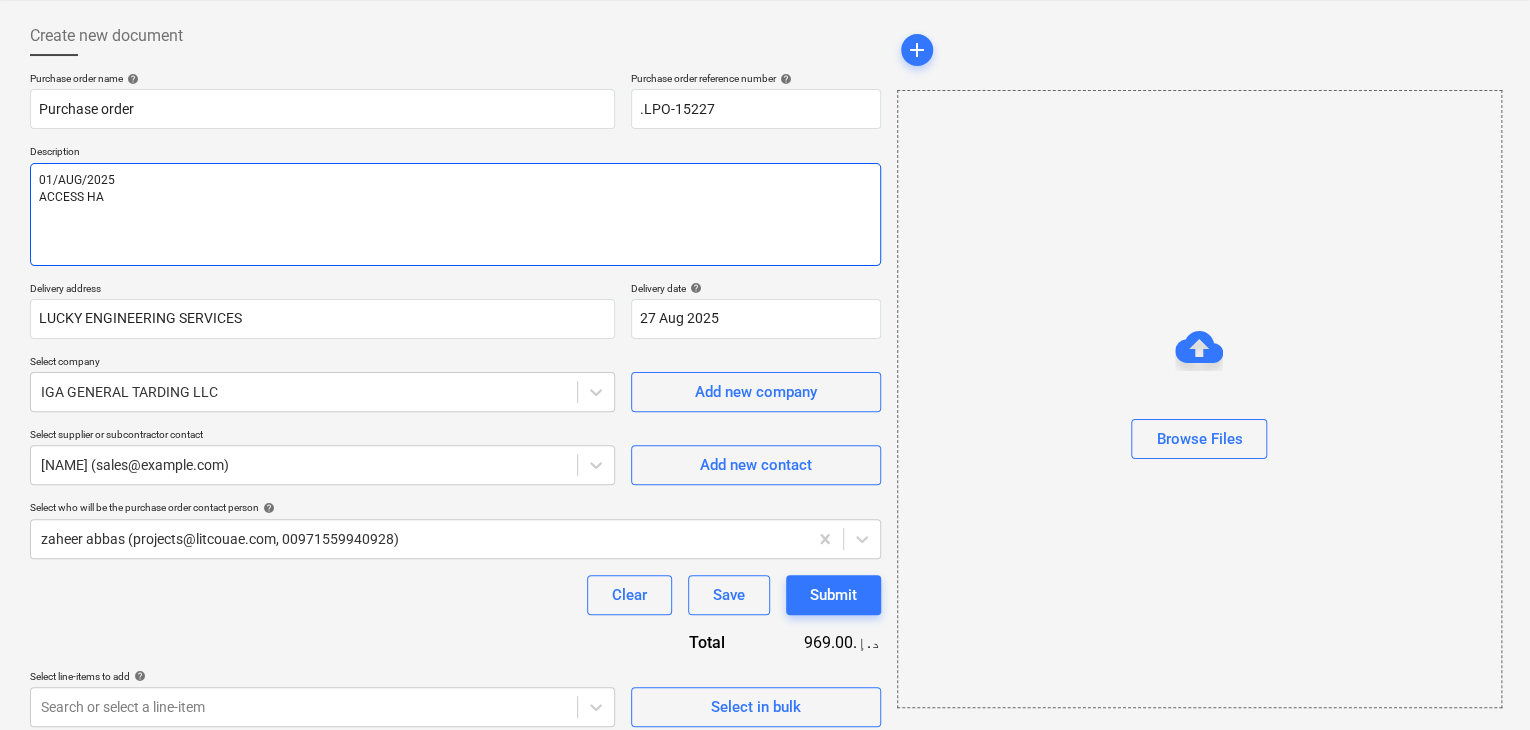 type on "x" 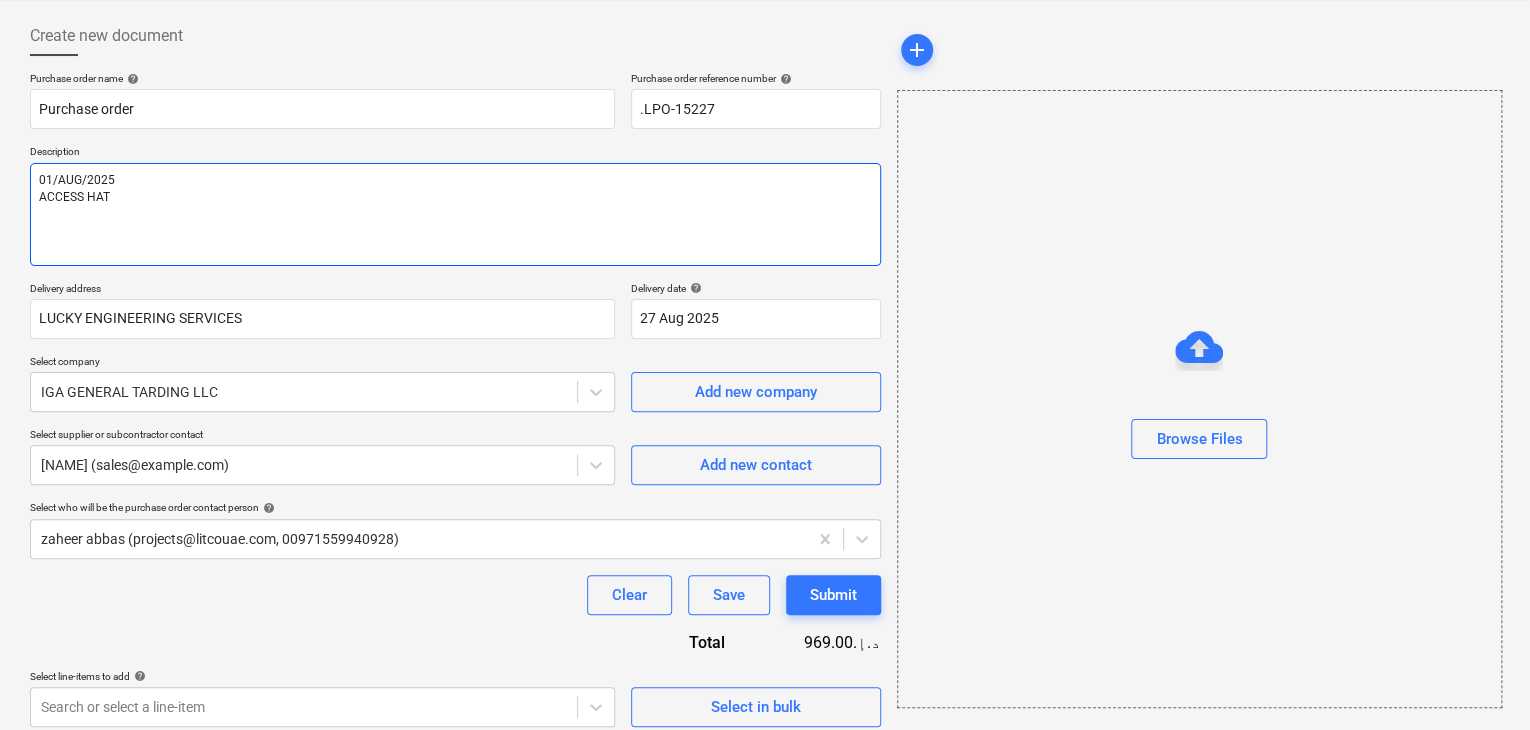 type on "x" 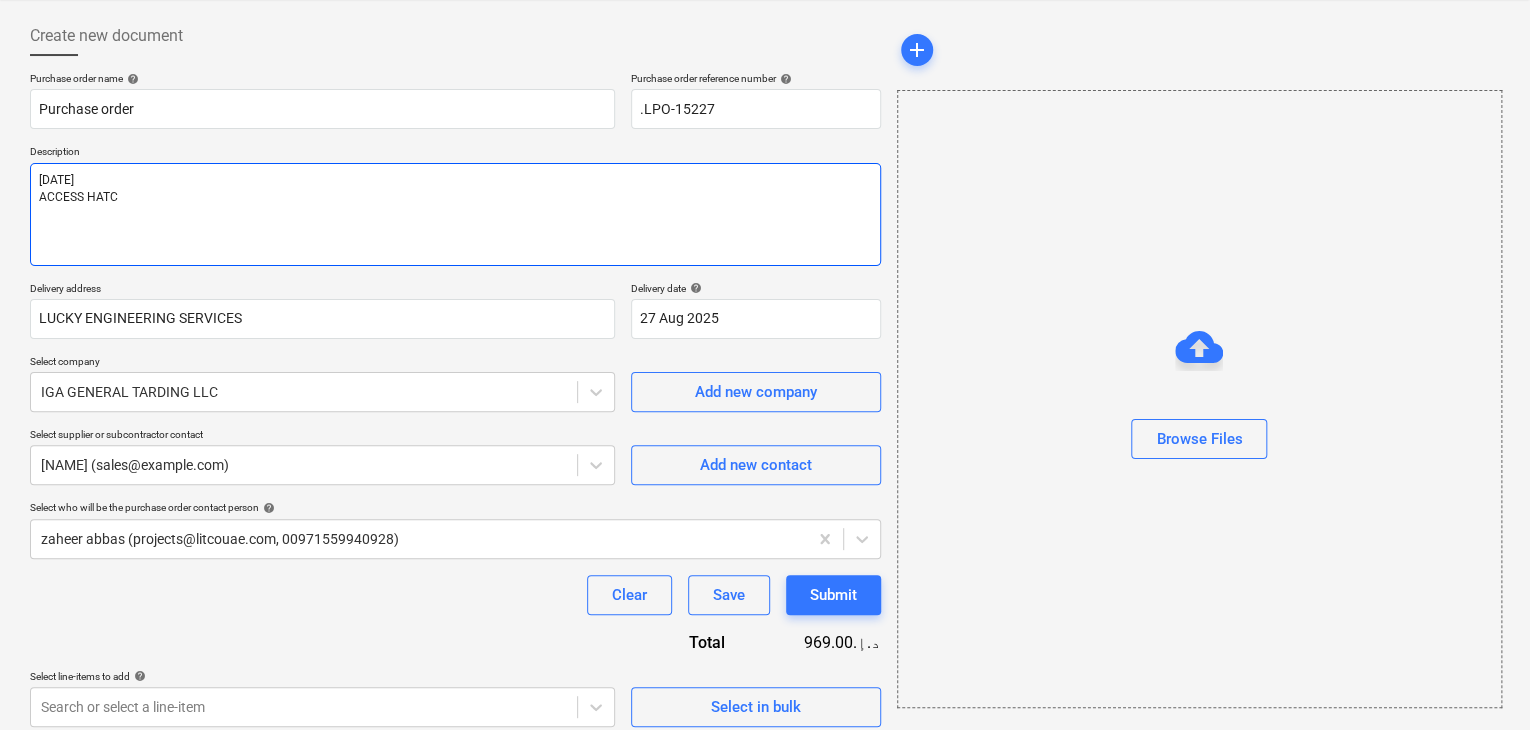 type on "01/AUG/2025
ACCESS HATCH" 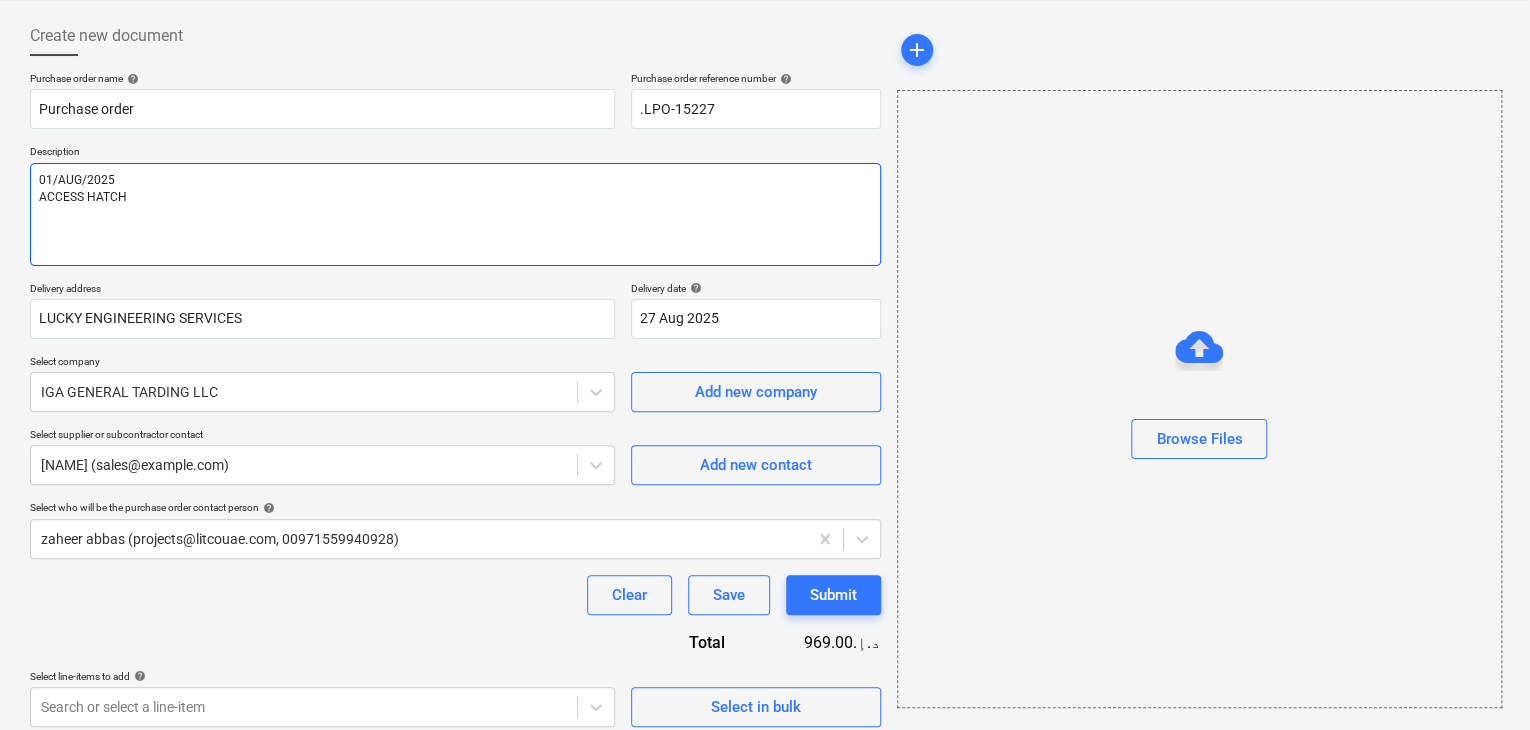 type on "x" 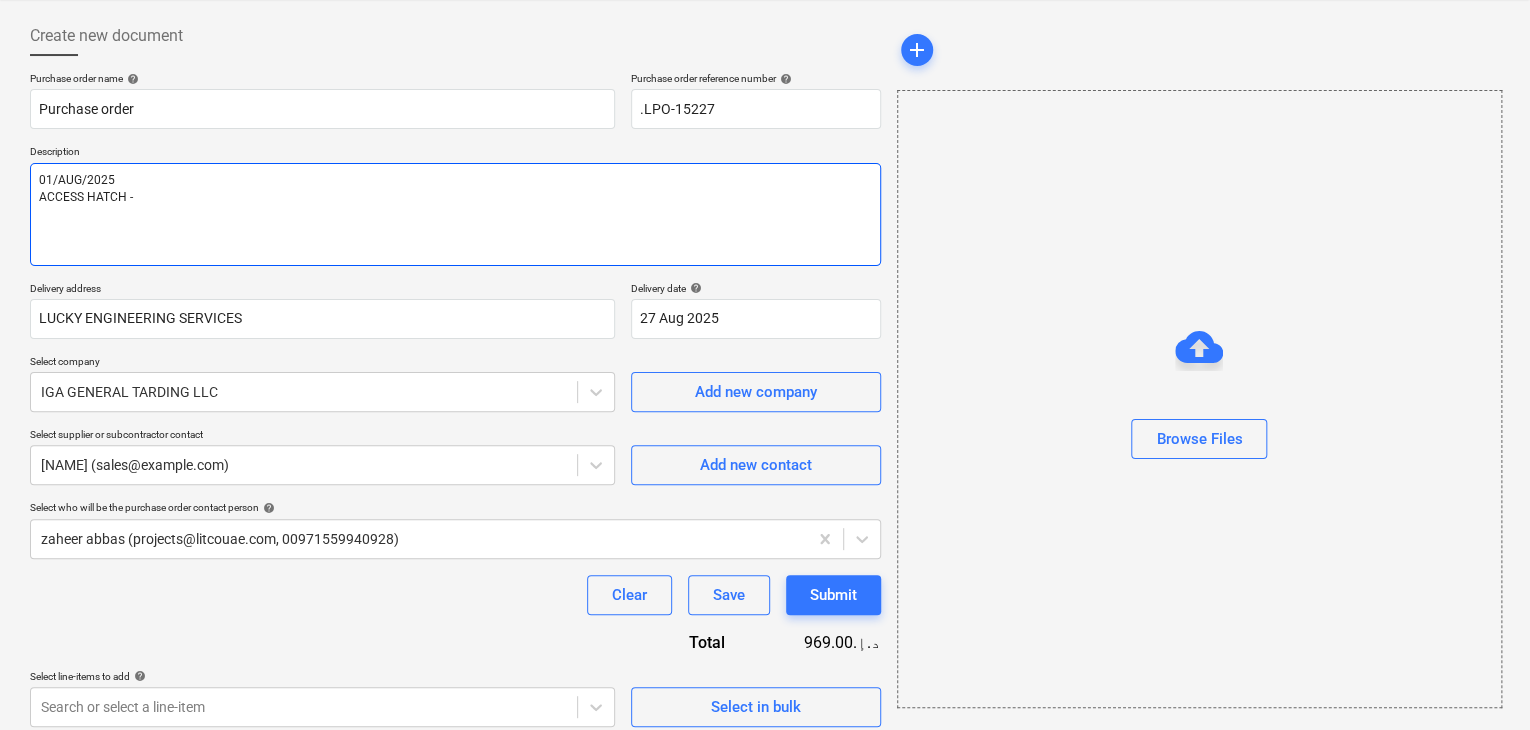 type on "x" 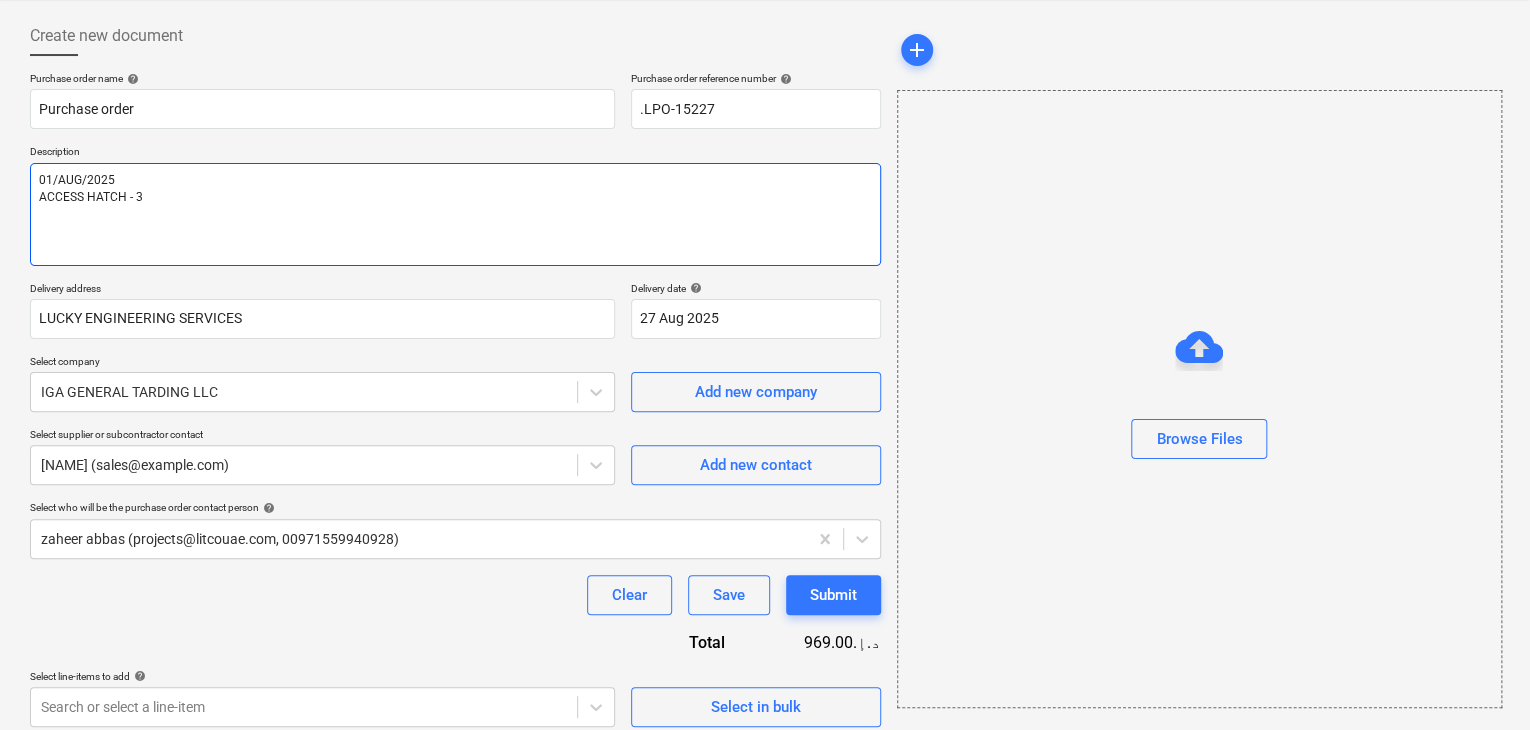 type on "x" 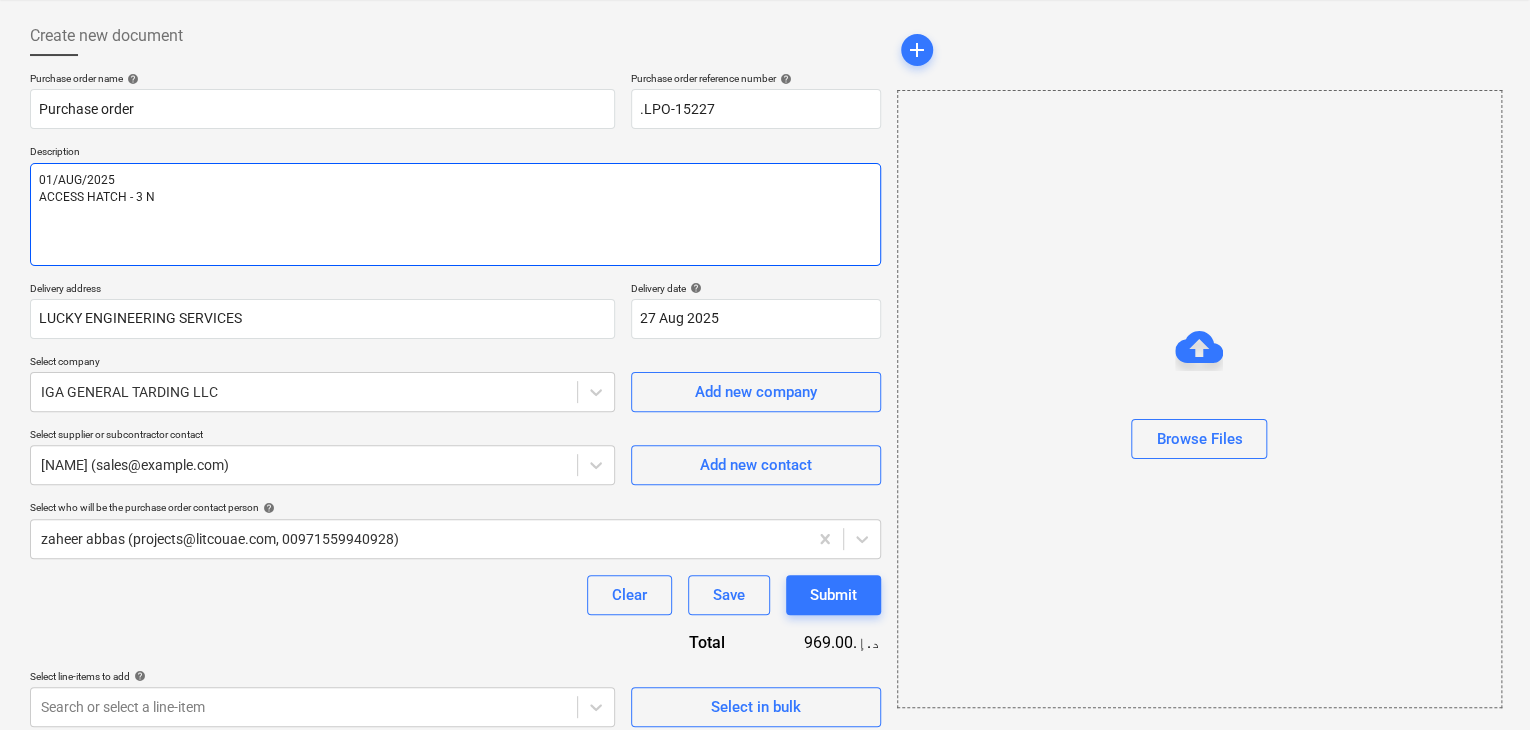 type on "x" 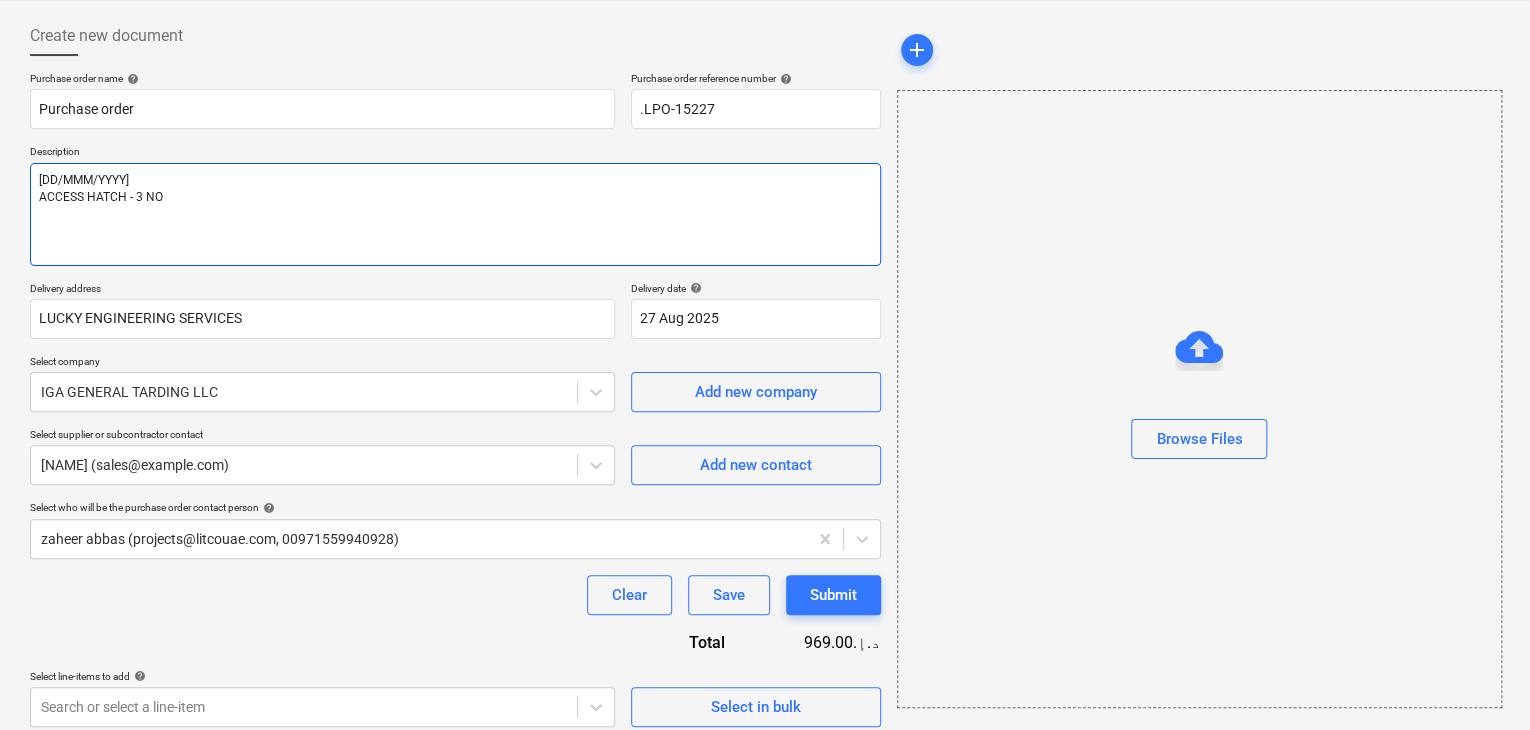 type on "x" 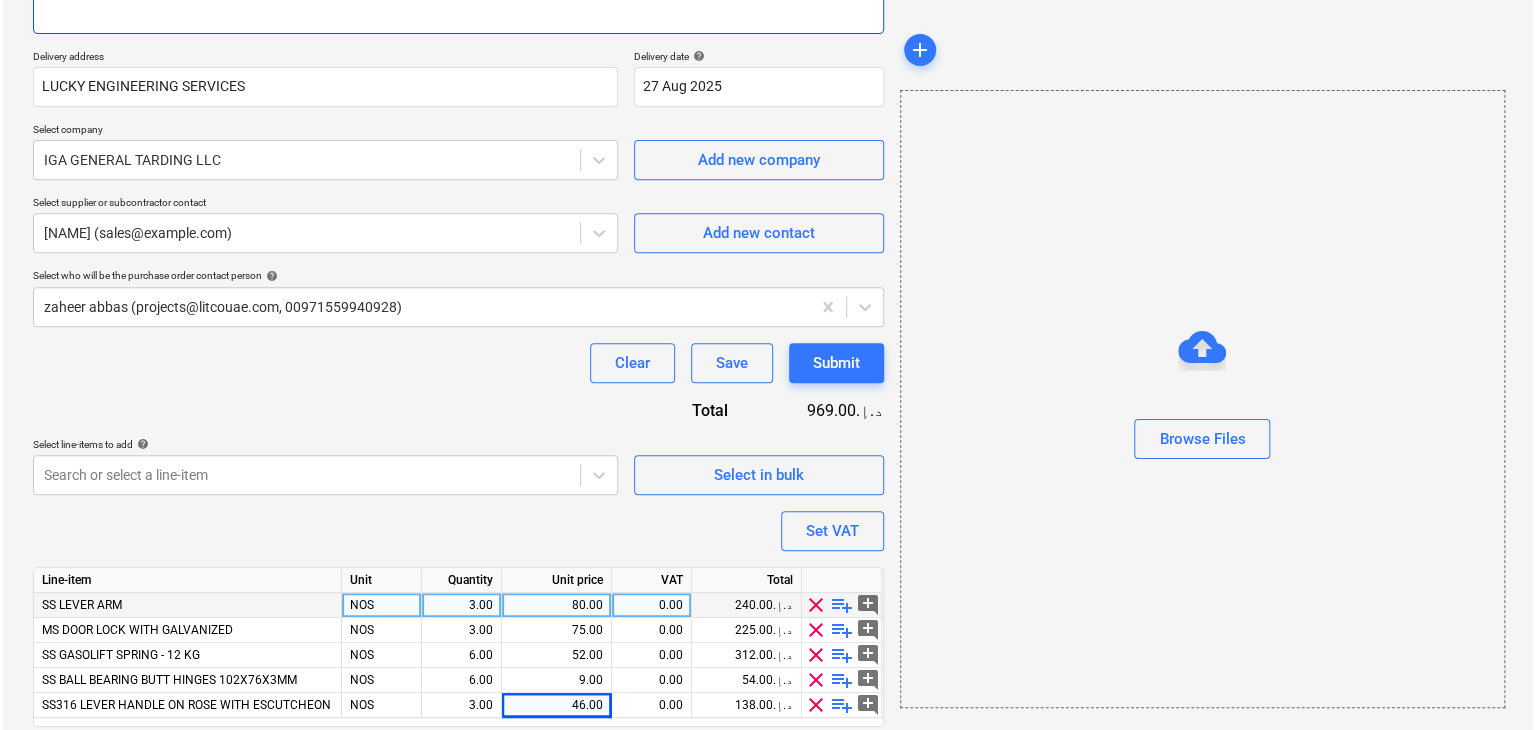 scroll, scrollTop: 392, scrollLeft: 0, axis: vertical 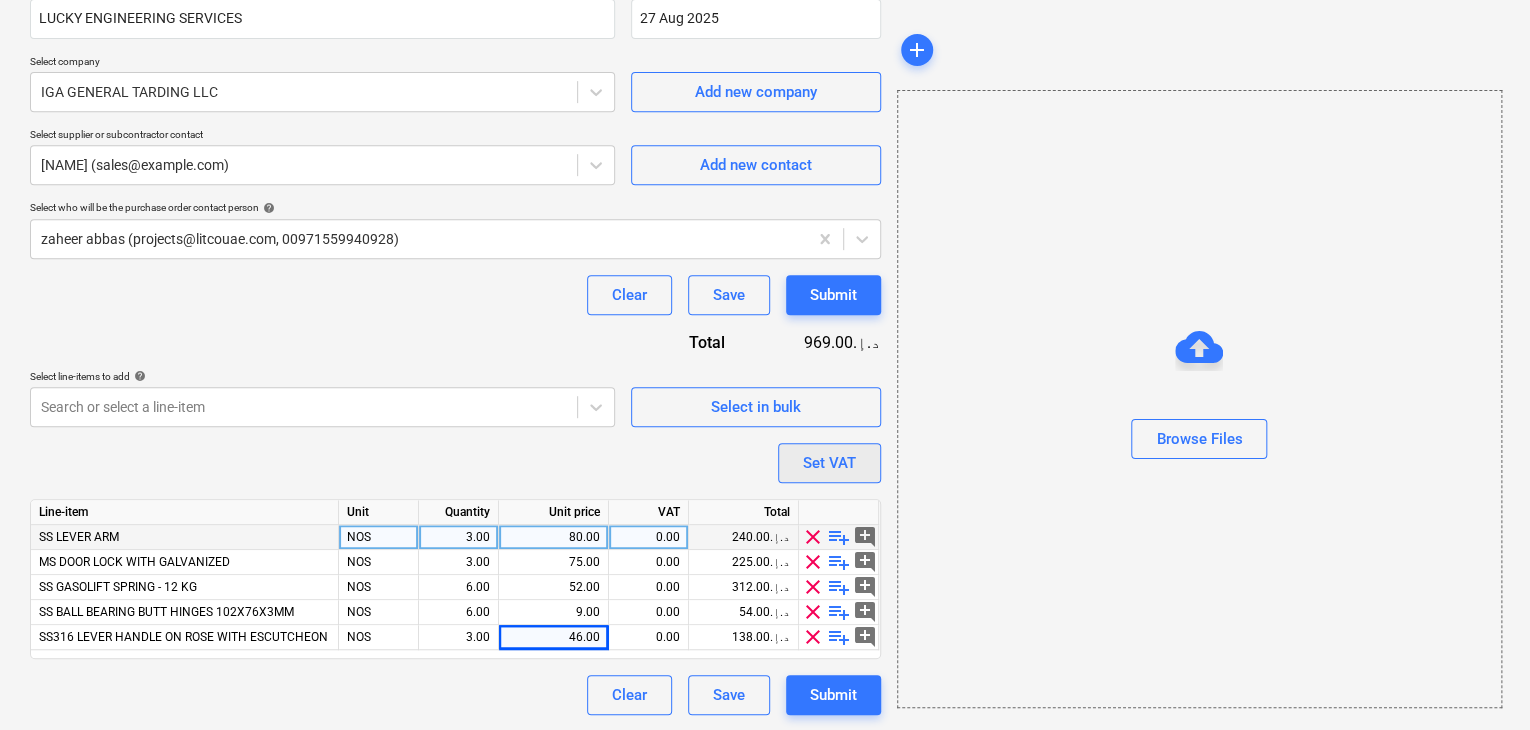 type on "[DATE]
ACCESS HATCH - 3 NOS" 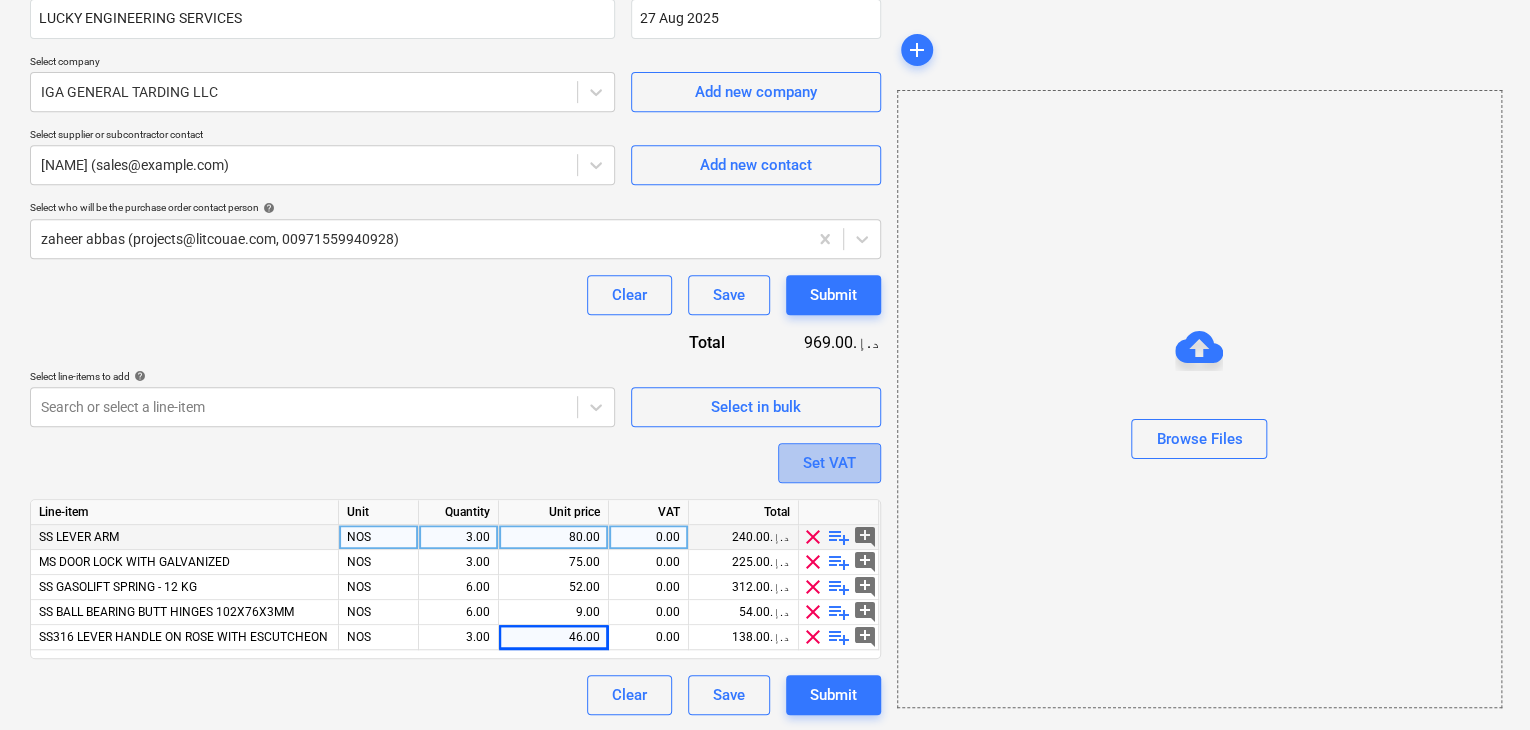 click on "Set VAT" at bounding box center [829, 463] 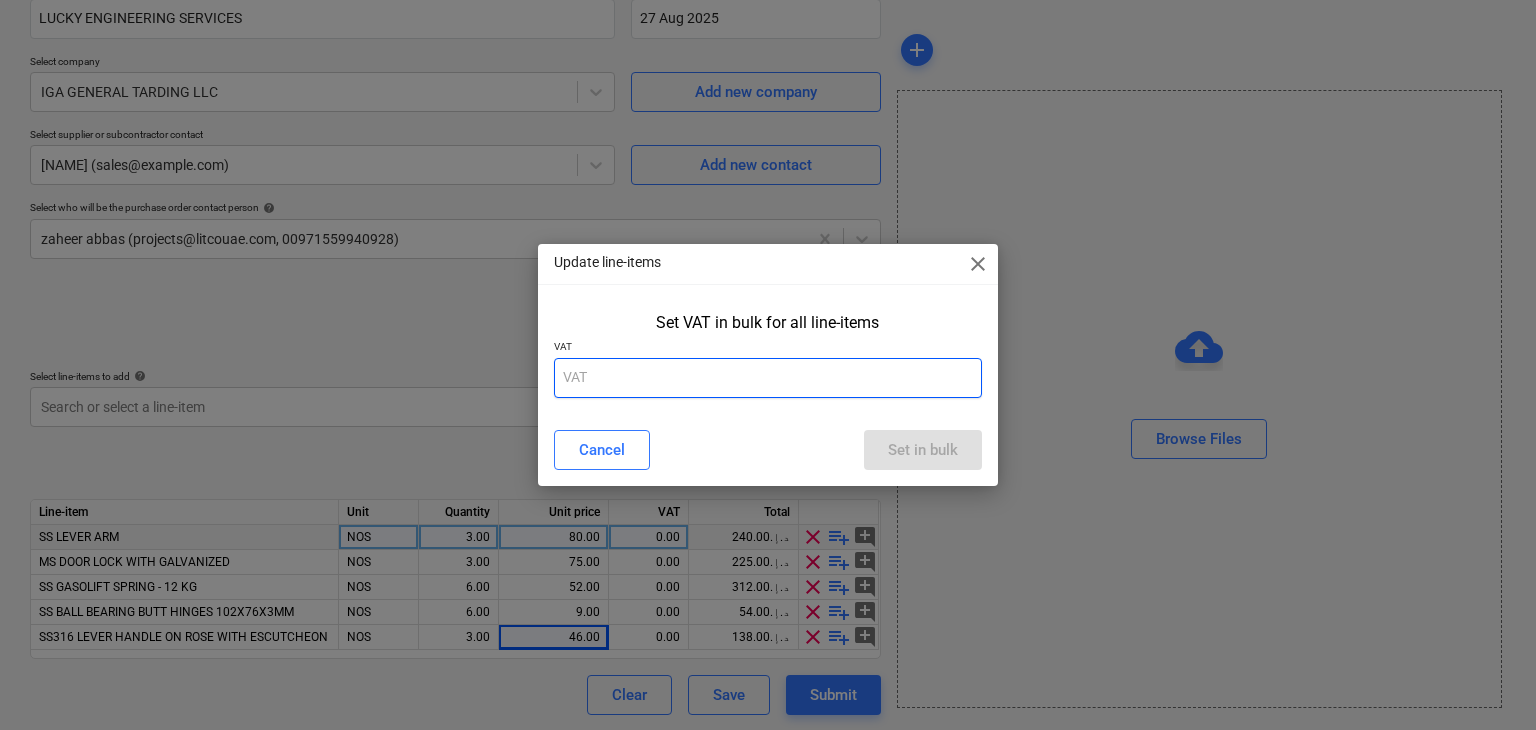 click at bounding box center [768, 378] 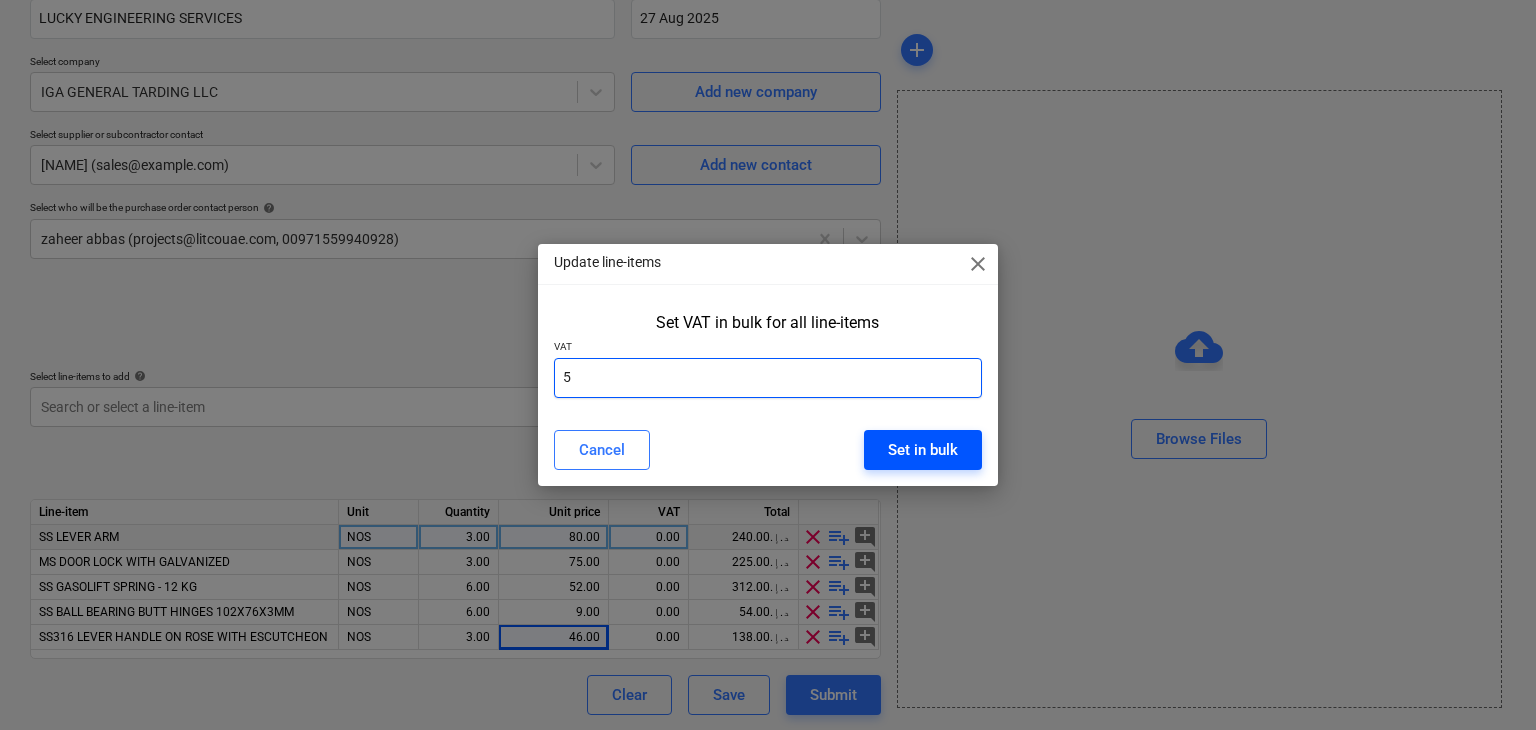 type on "5" 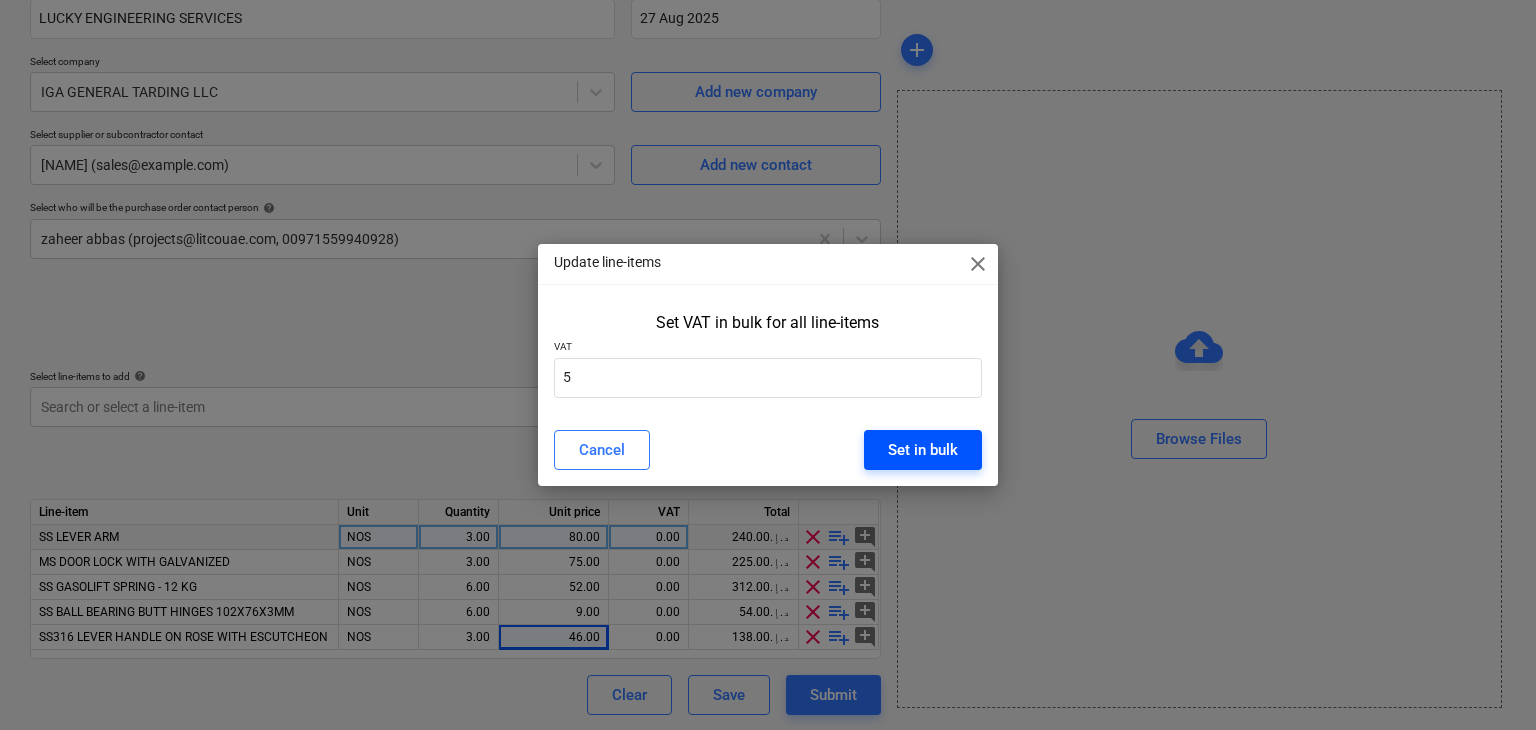 click on "Set in bulk" at bounding box center (923, 450) 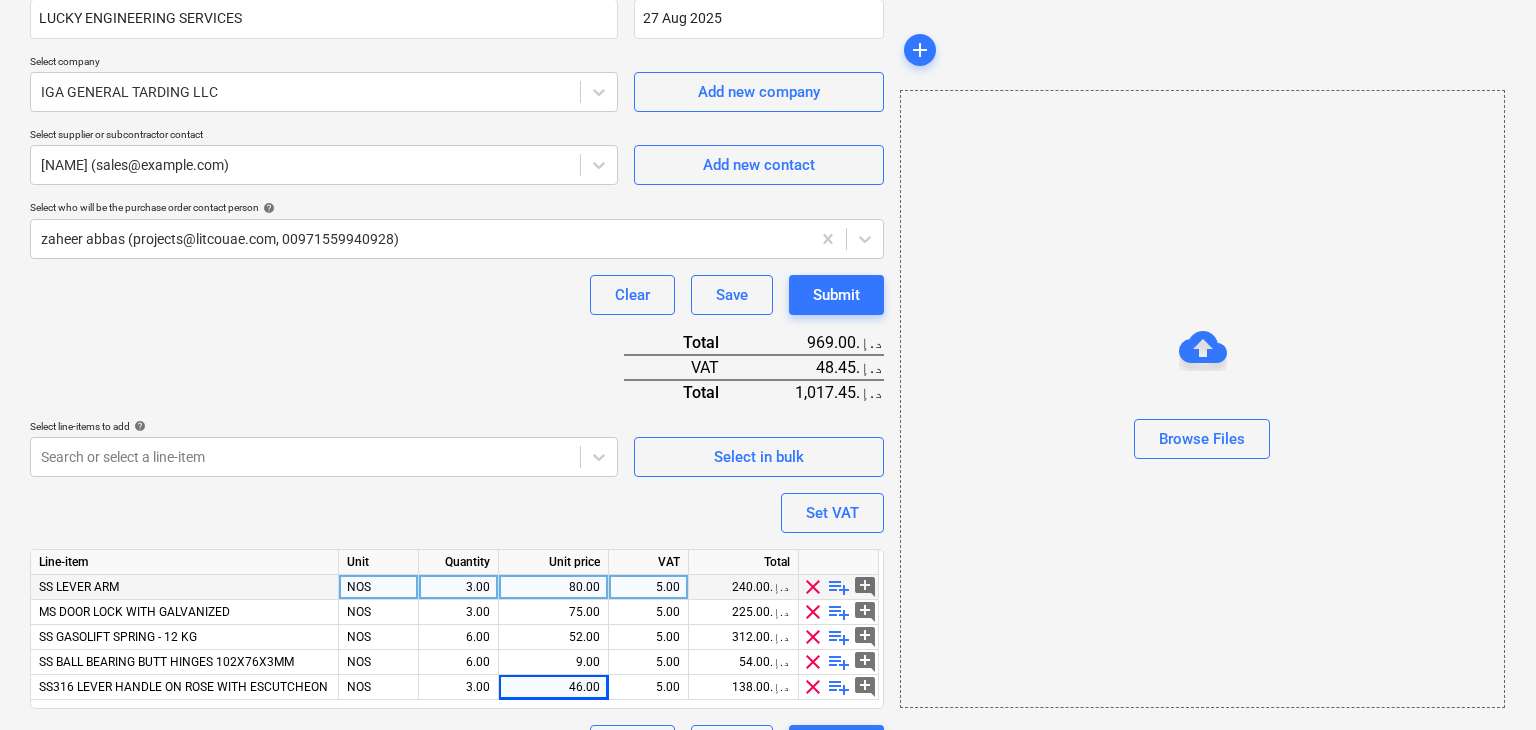 scroll, scrollTop: 442, scrollLeft: 0, axis: vertical 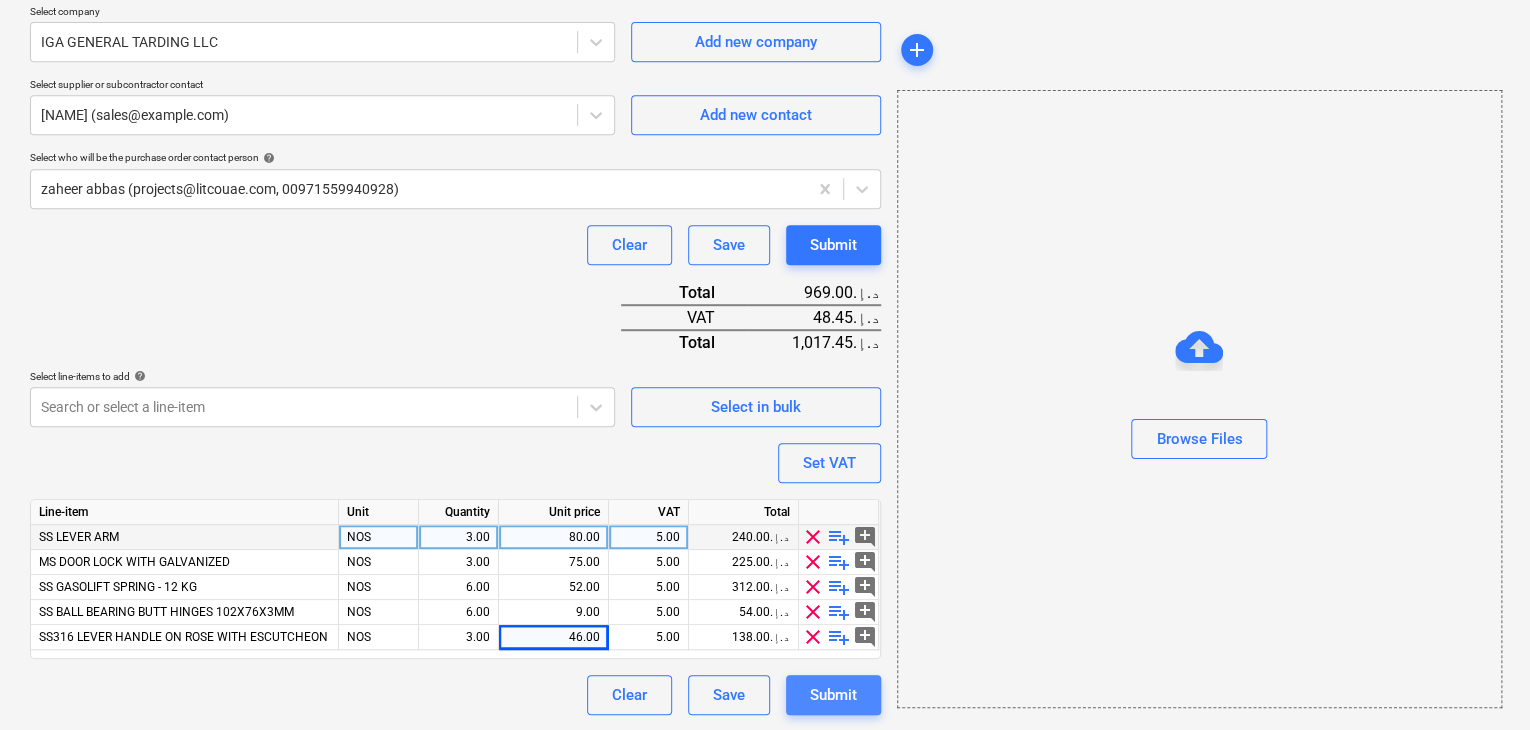 click on "Submit" at bounding box center (833, 695) 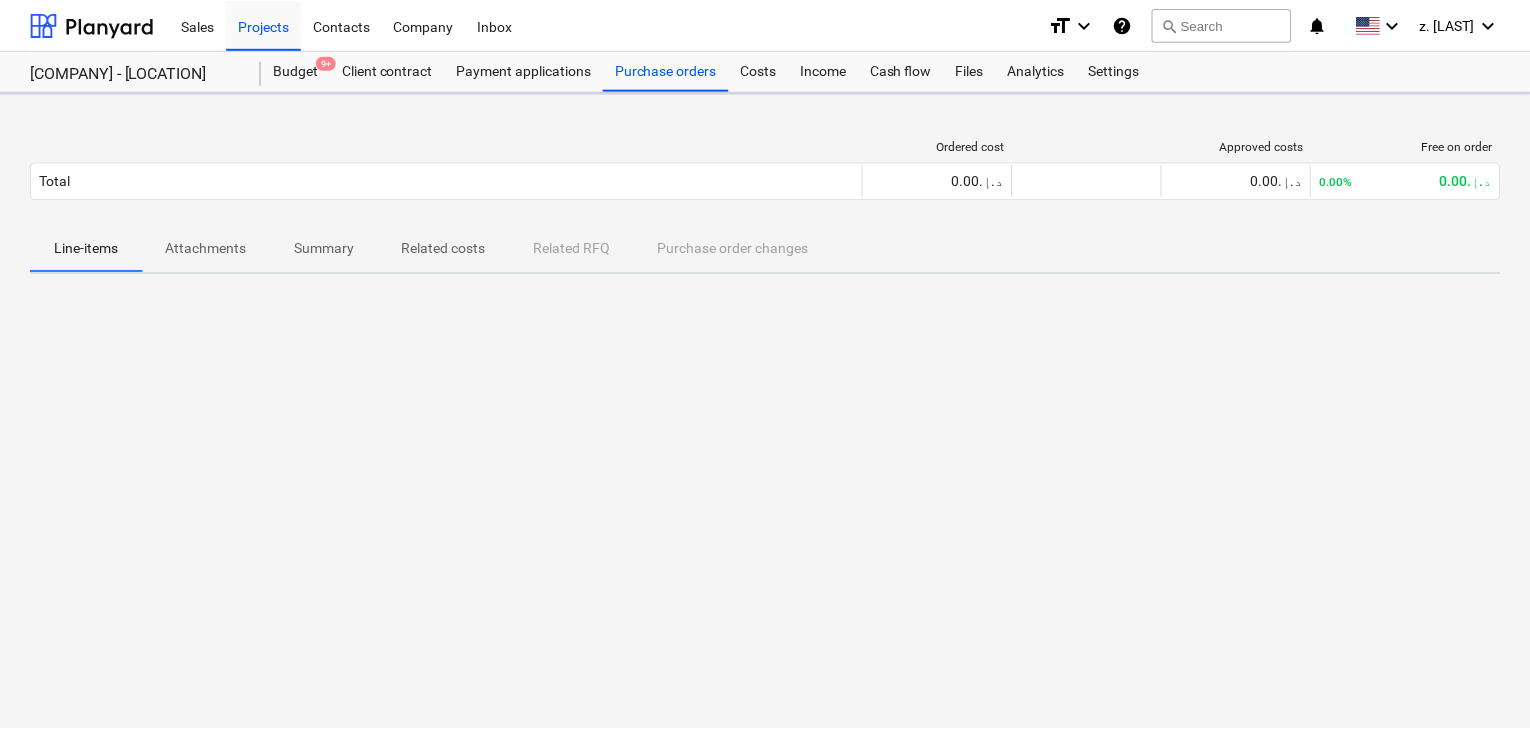 scroll, scrollTop: 0, scrollLeft: 0, axis: both 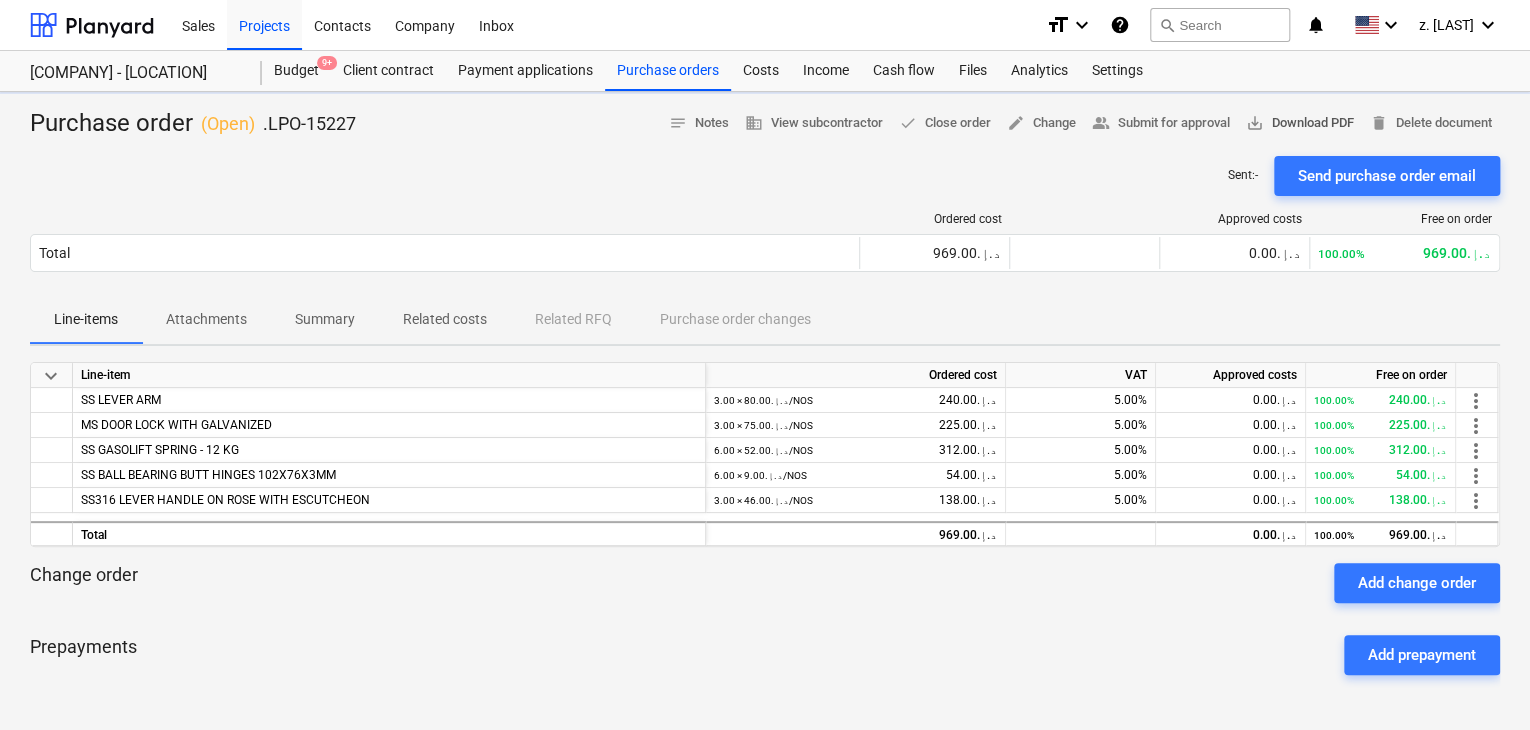 click on "save_alt Download PDF" at bounding box center (1300, 123) 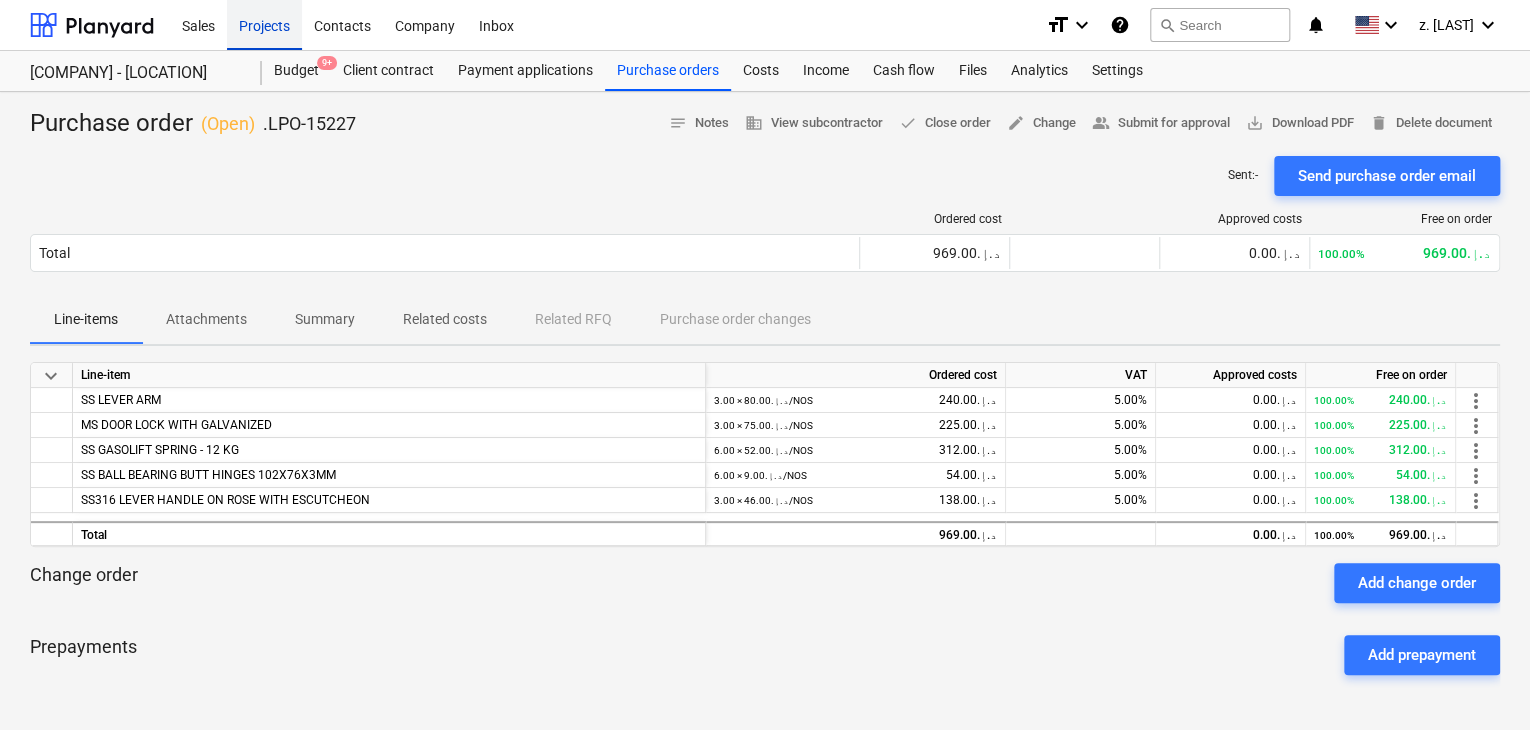 click on "Projects" at bounding box center [264, 24] 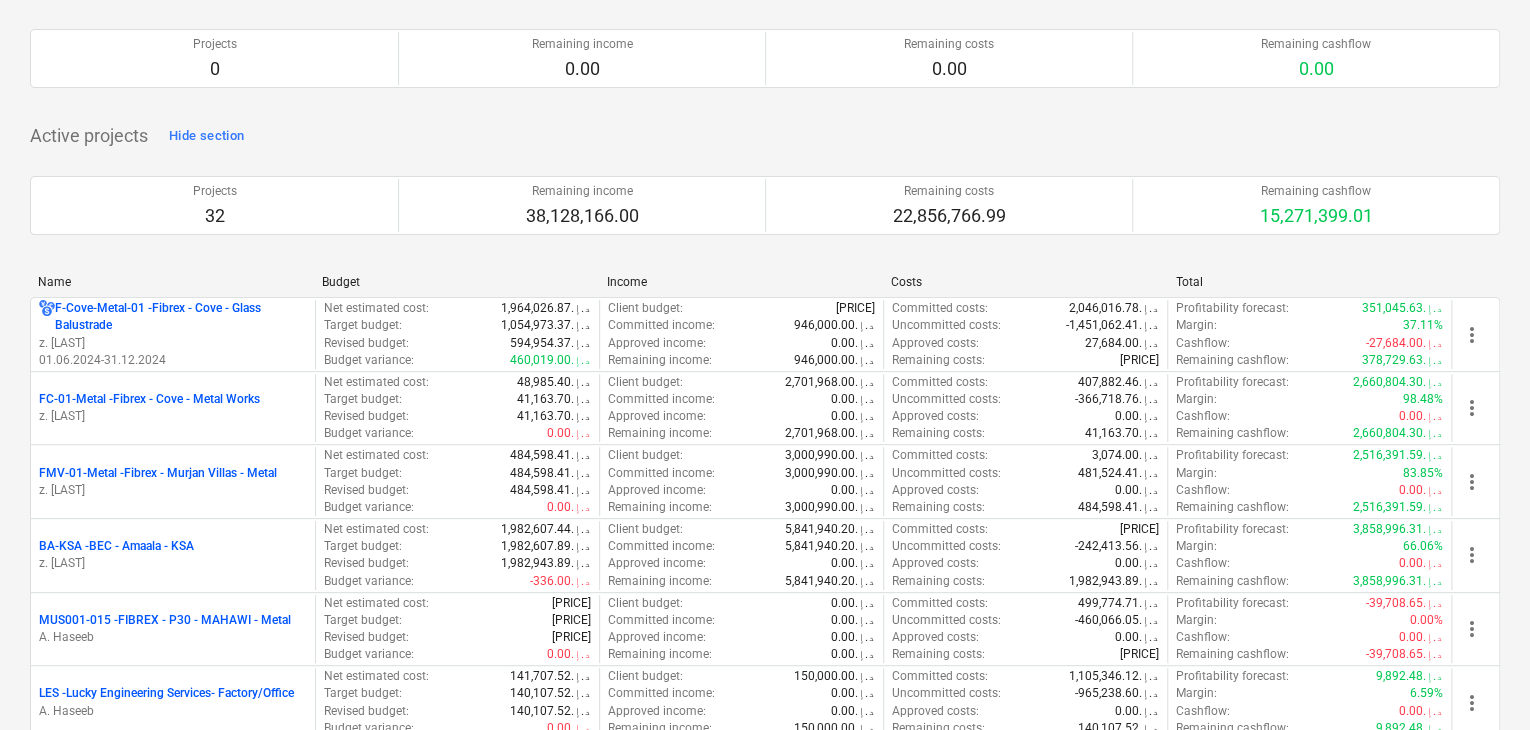 scroll, scrollTop: 300, scrollLeft: 0, axis: vertical 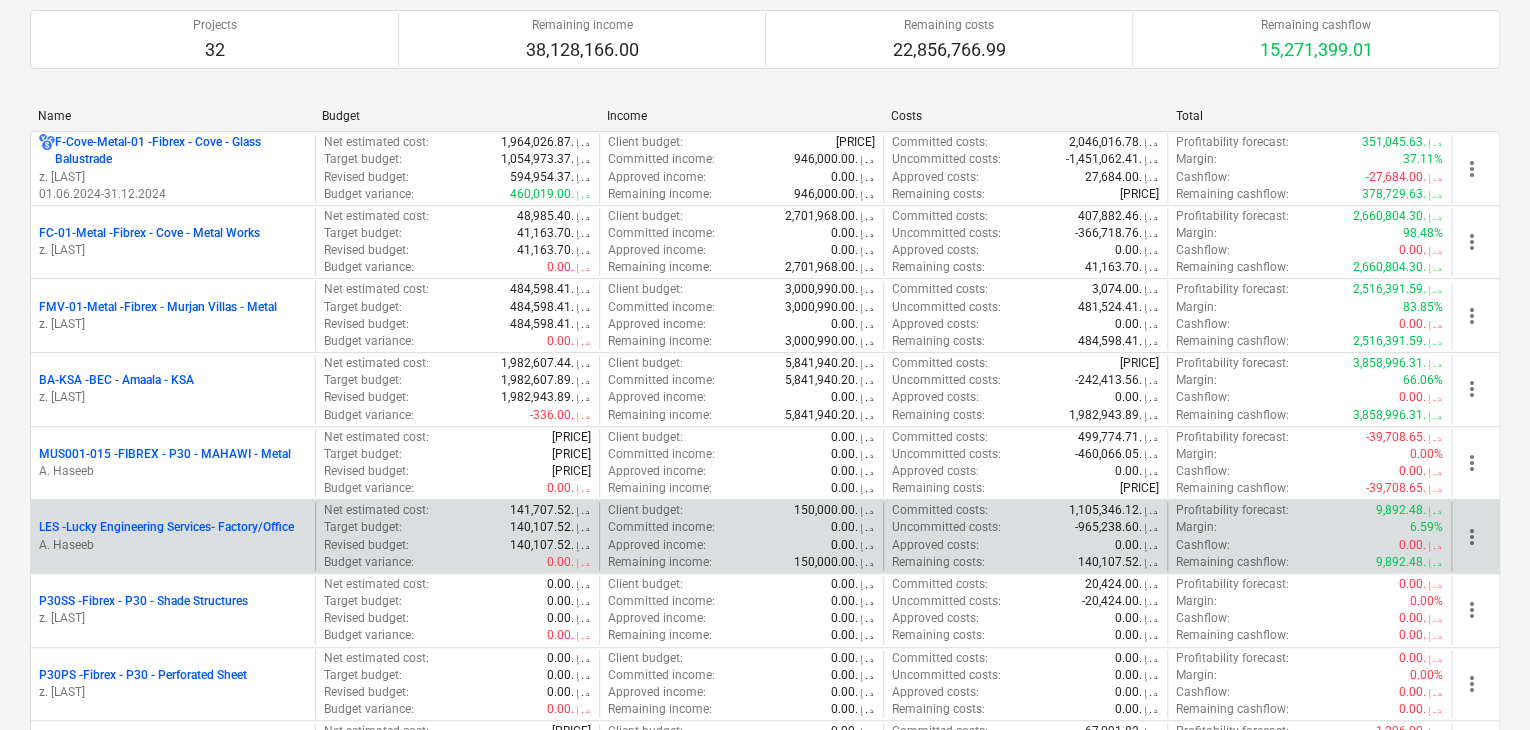 click on "A. Haseeb" at bounding box center (173, 545) 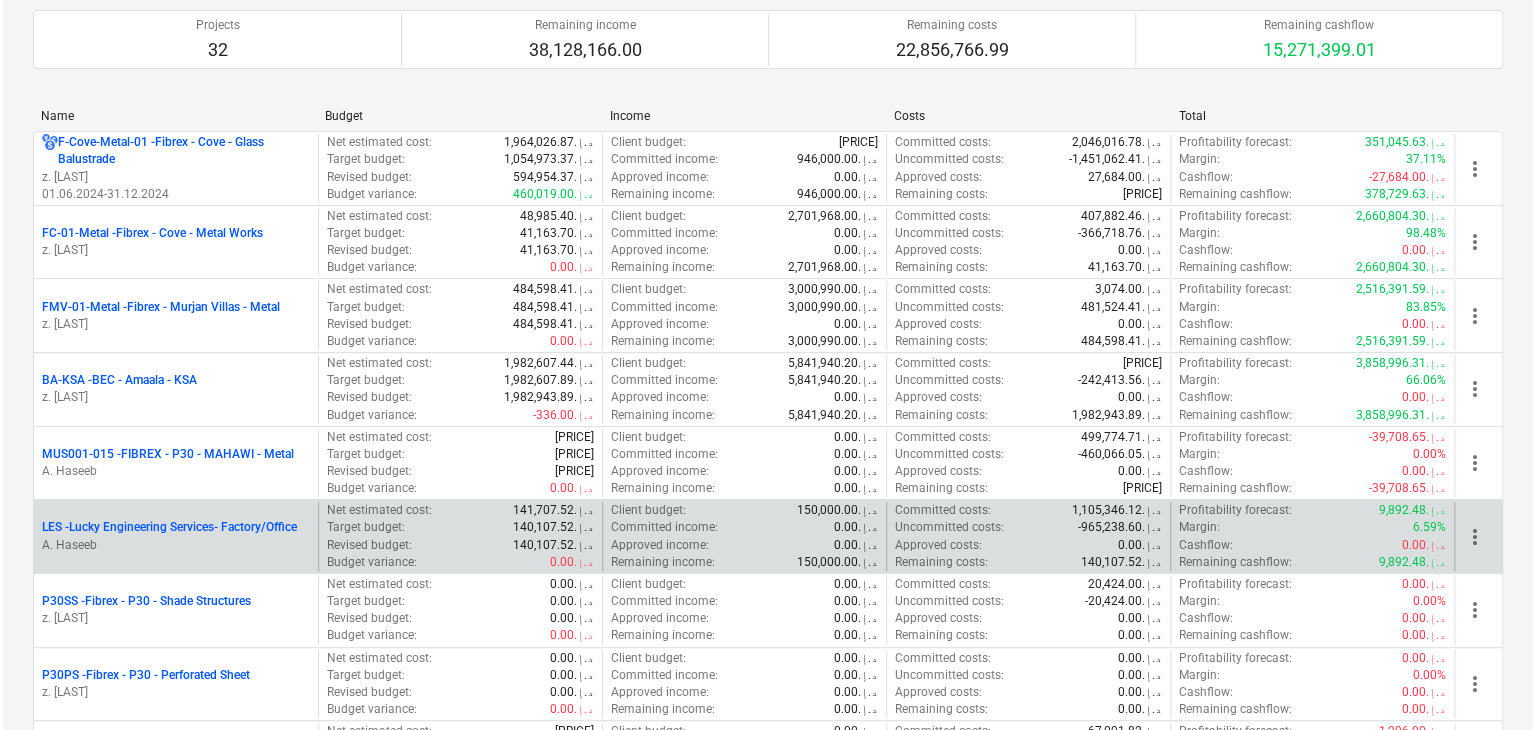 scroll, scrollTop: 0, scrollLeft: 0, axis: both 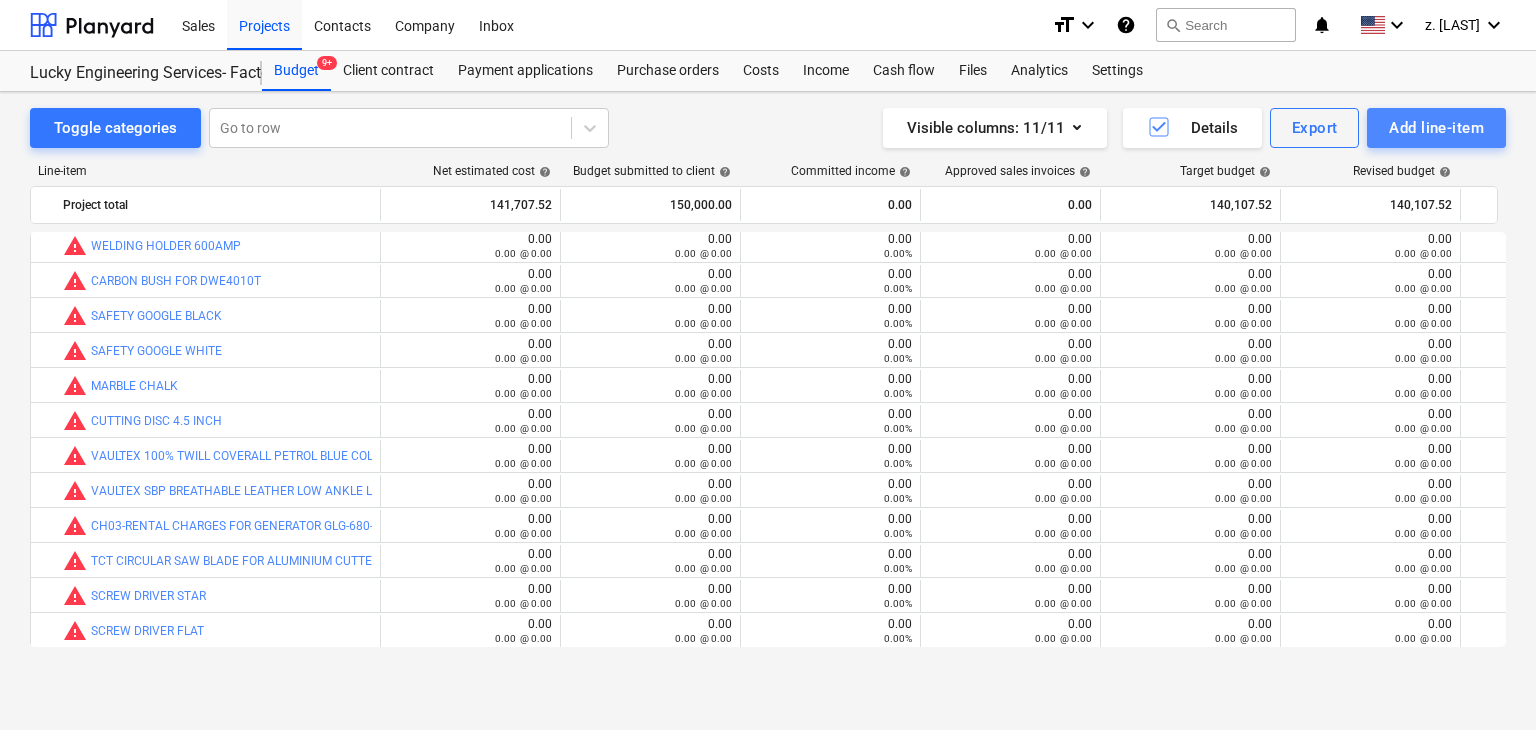 click on "Add line-item" at bounding box center [1436, 128] 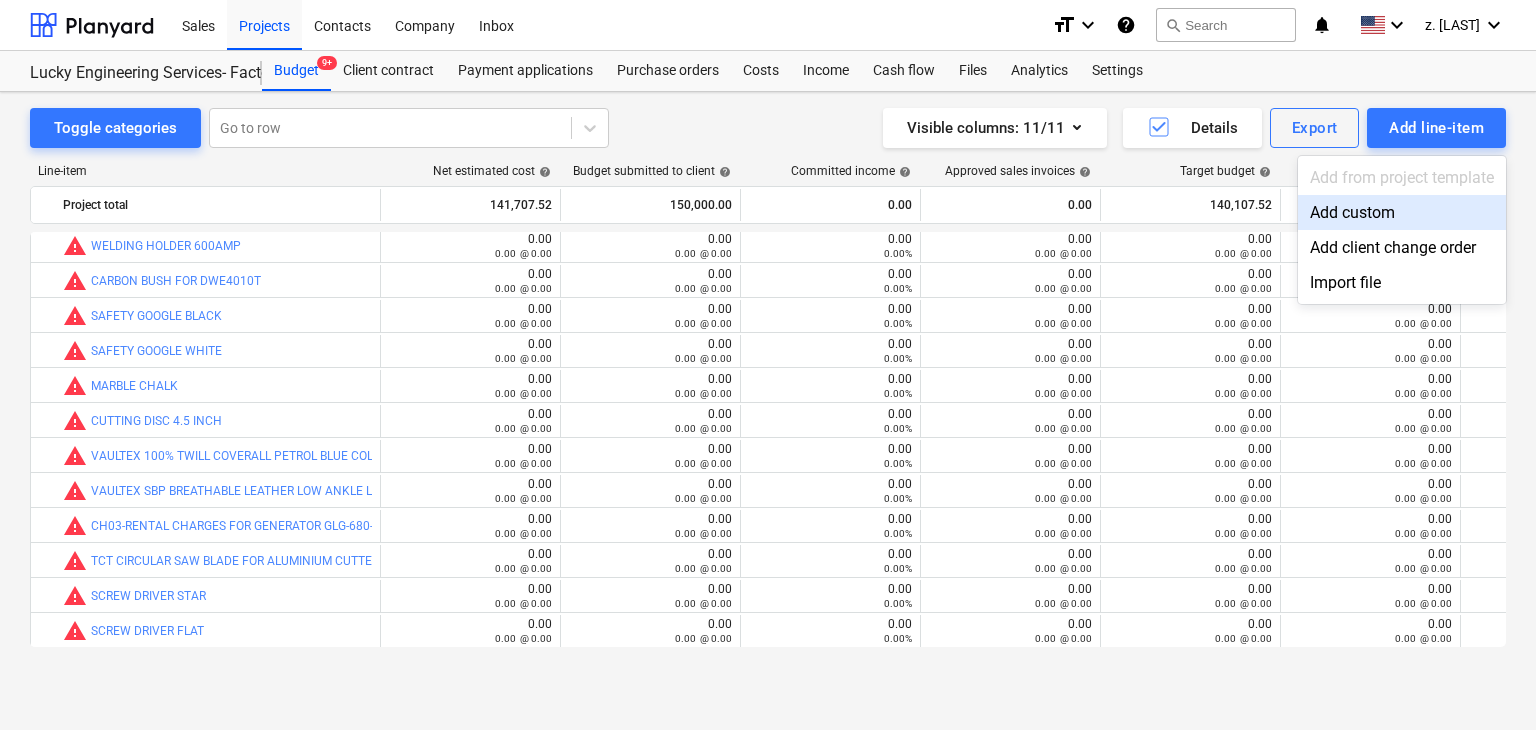 click on "Add custom" at bounding box center (1402, 212) 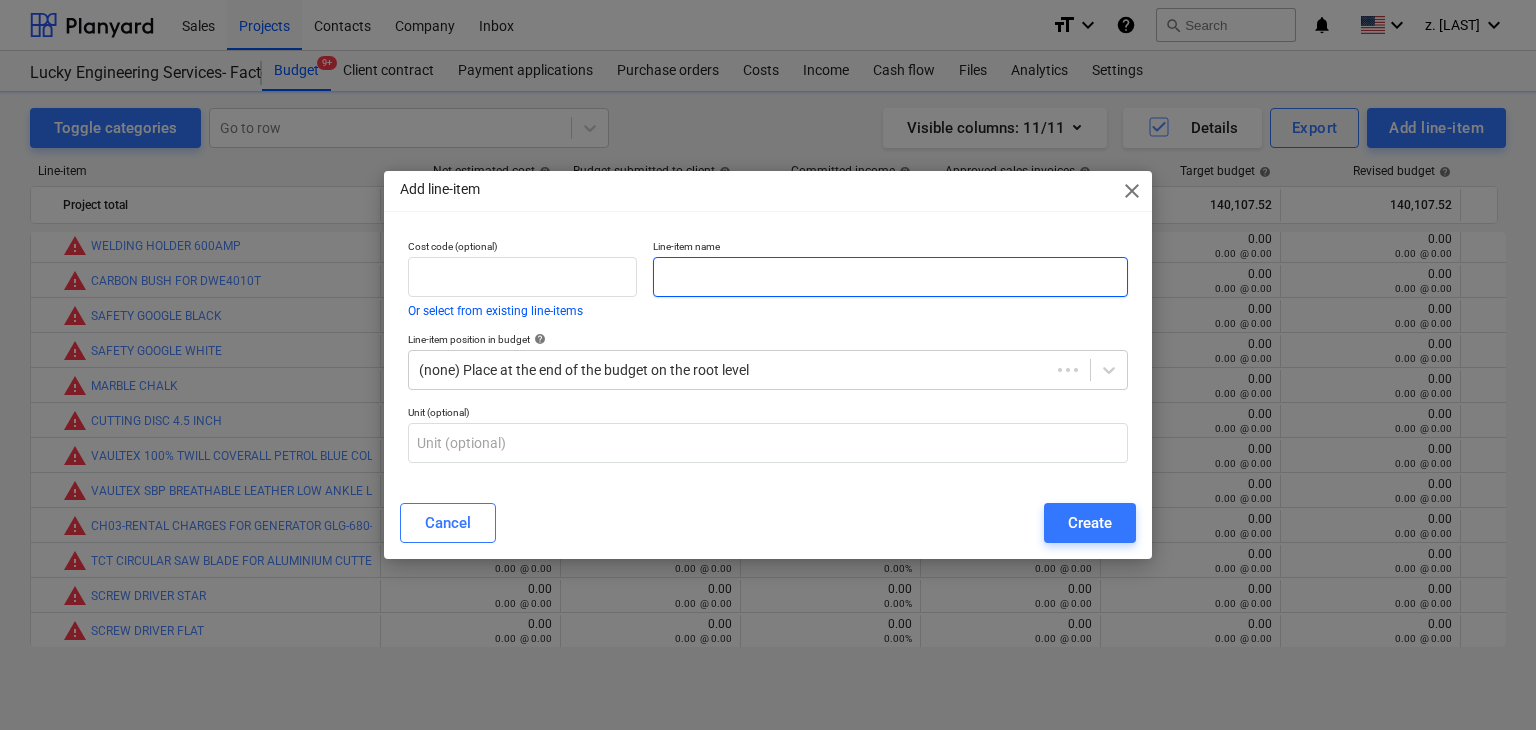 click at bounding box center [890, 277] 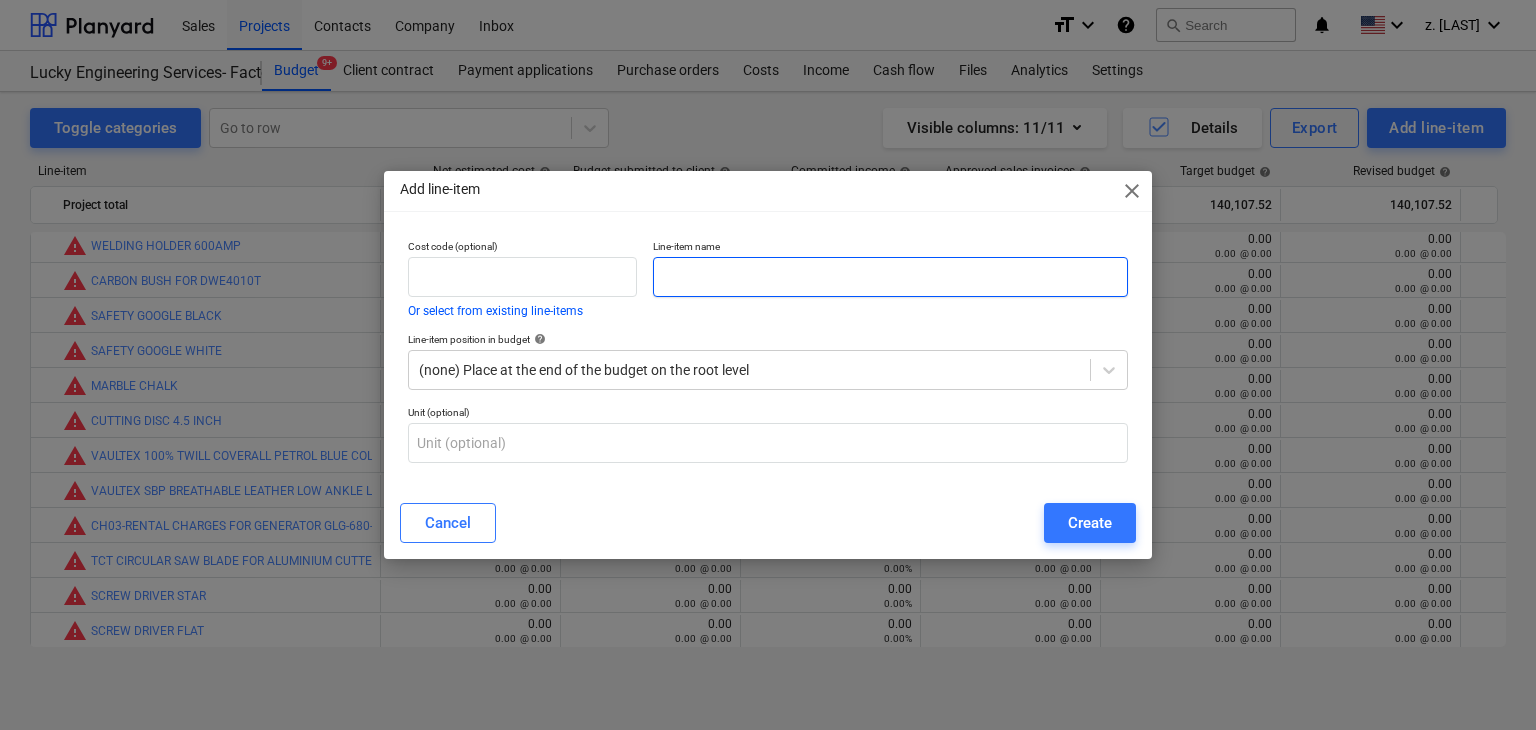 paste on "DWE4010T FIELD COILS" 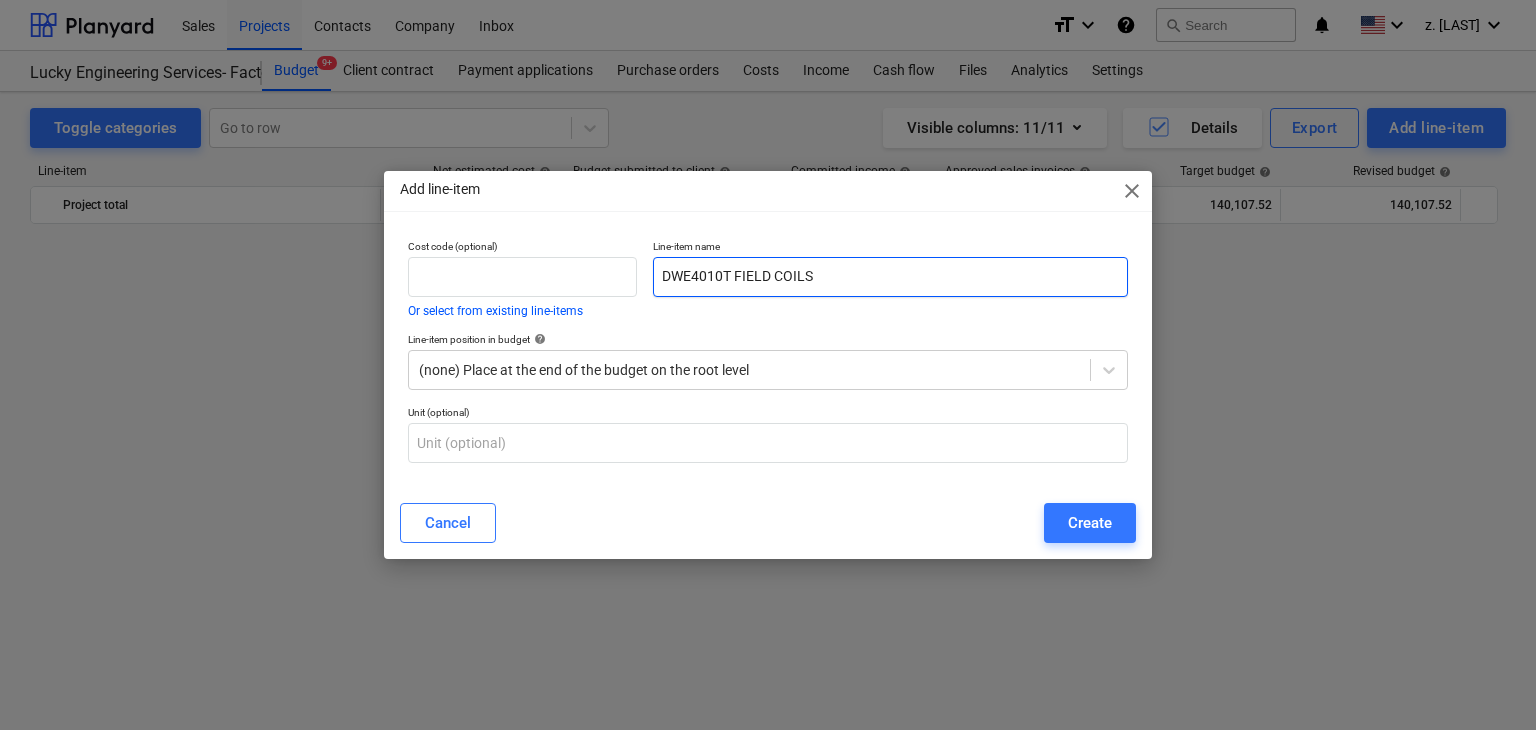 scroll, scrollTop: 44980, scrollLeft: 0, axis: vertical 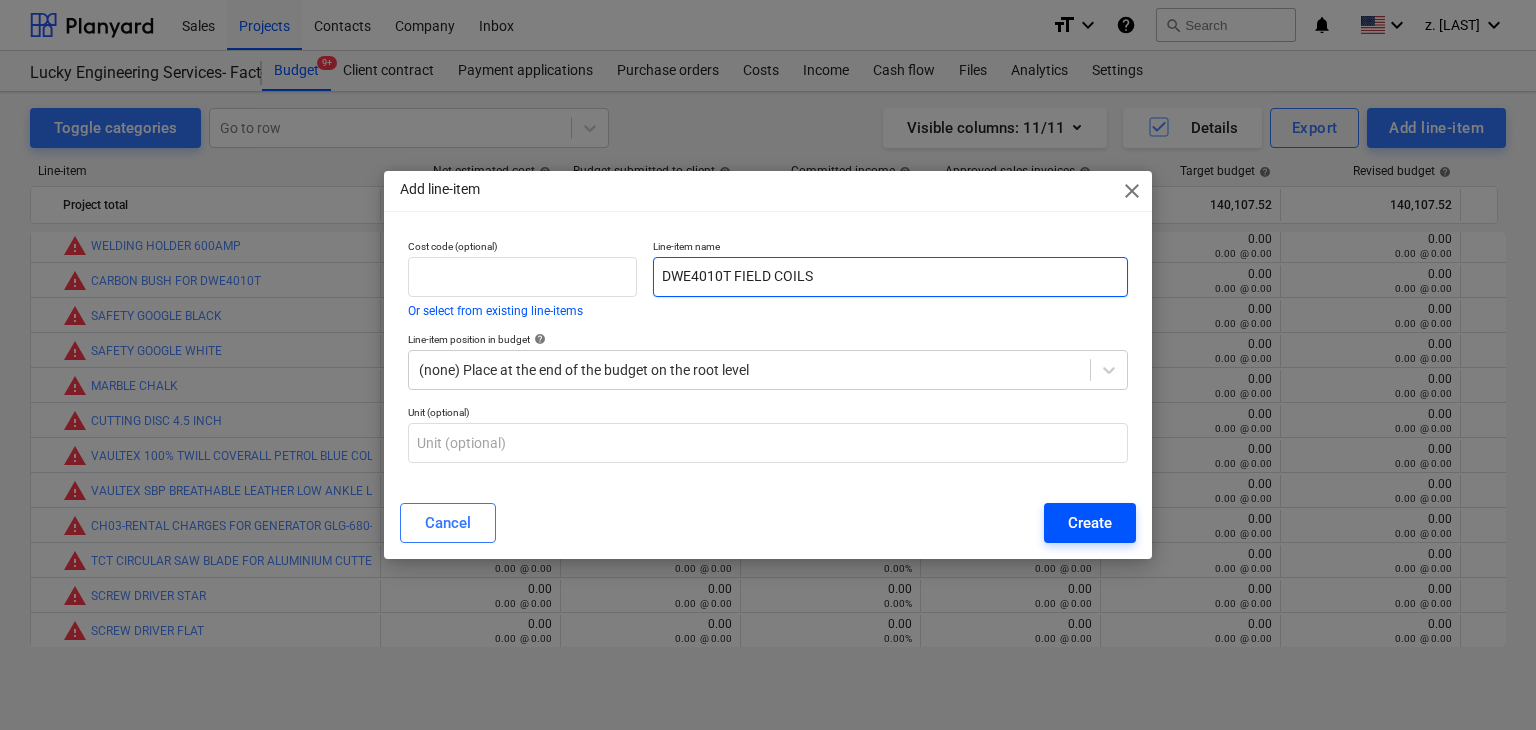 type on "DWE4010T FIELD COILS" 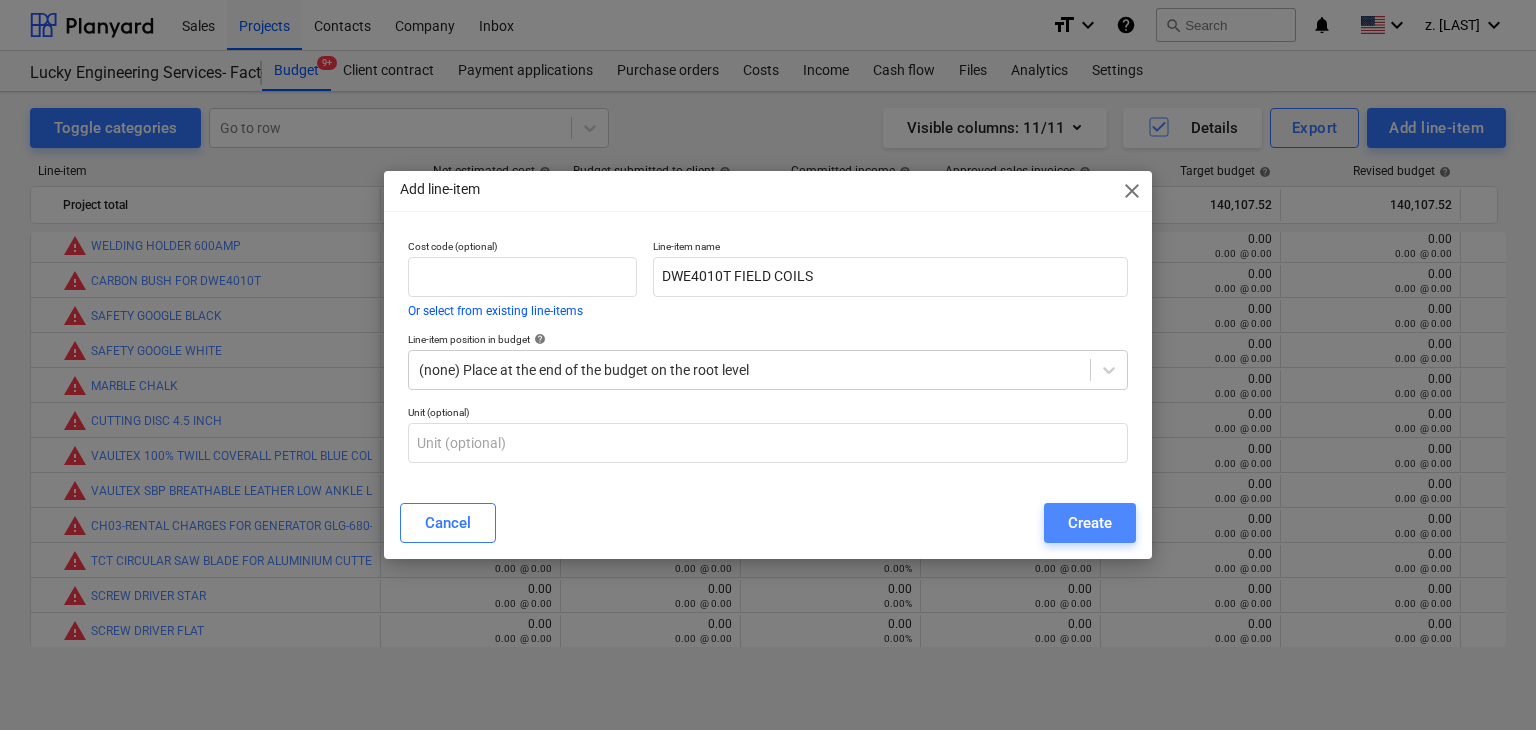 click on "Create" at bounding box center [1090, 523] 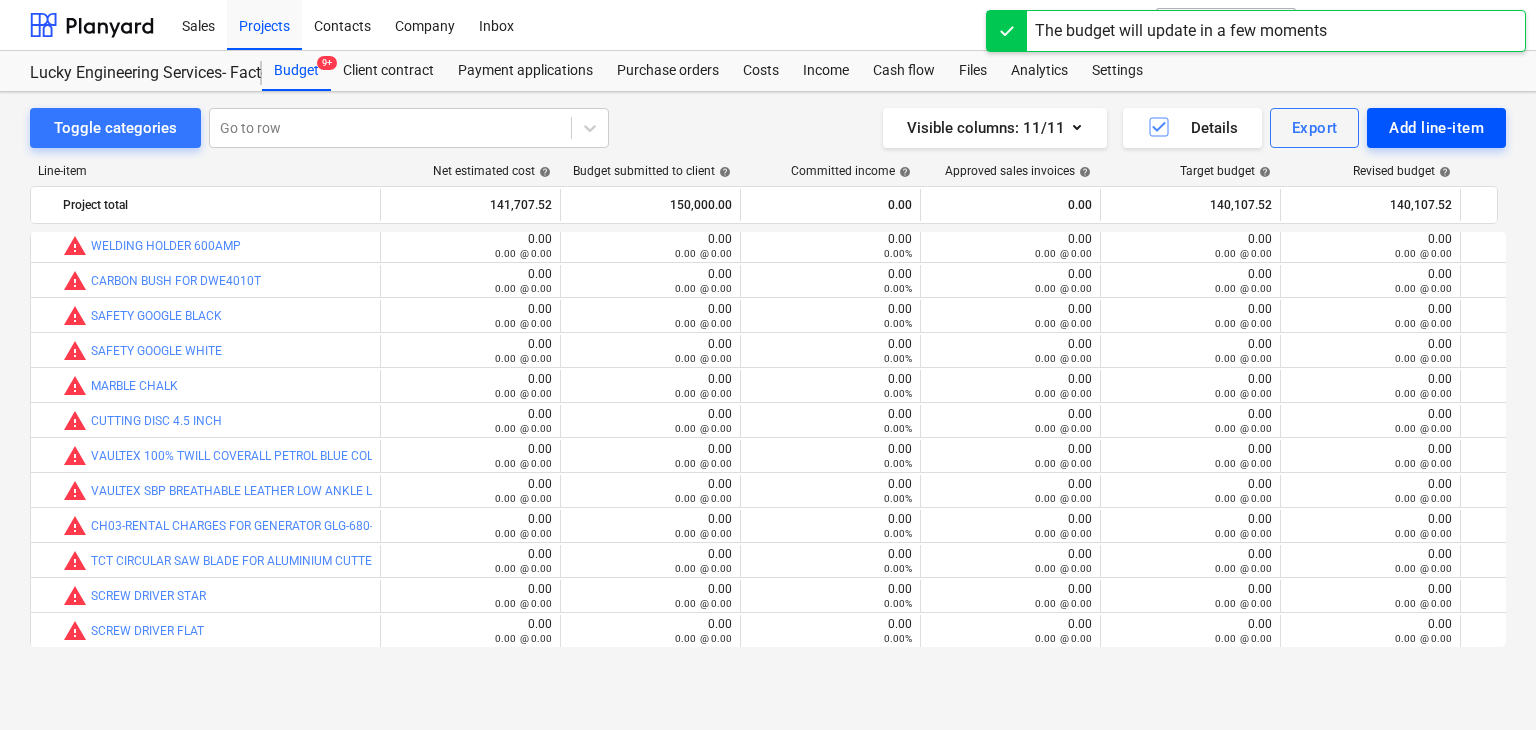 click on "Add line-item" at bounding box center (1436, 128) 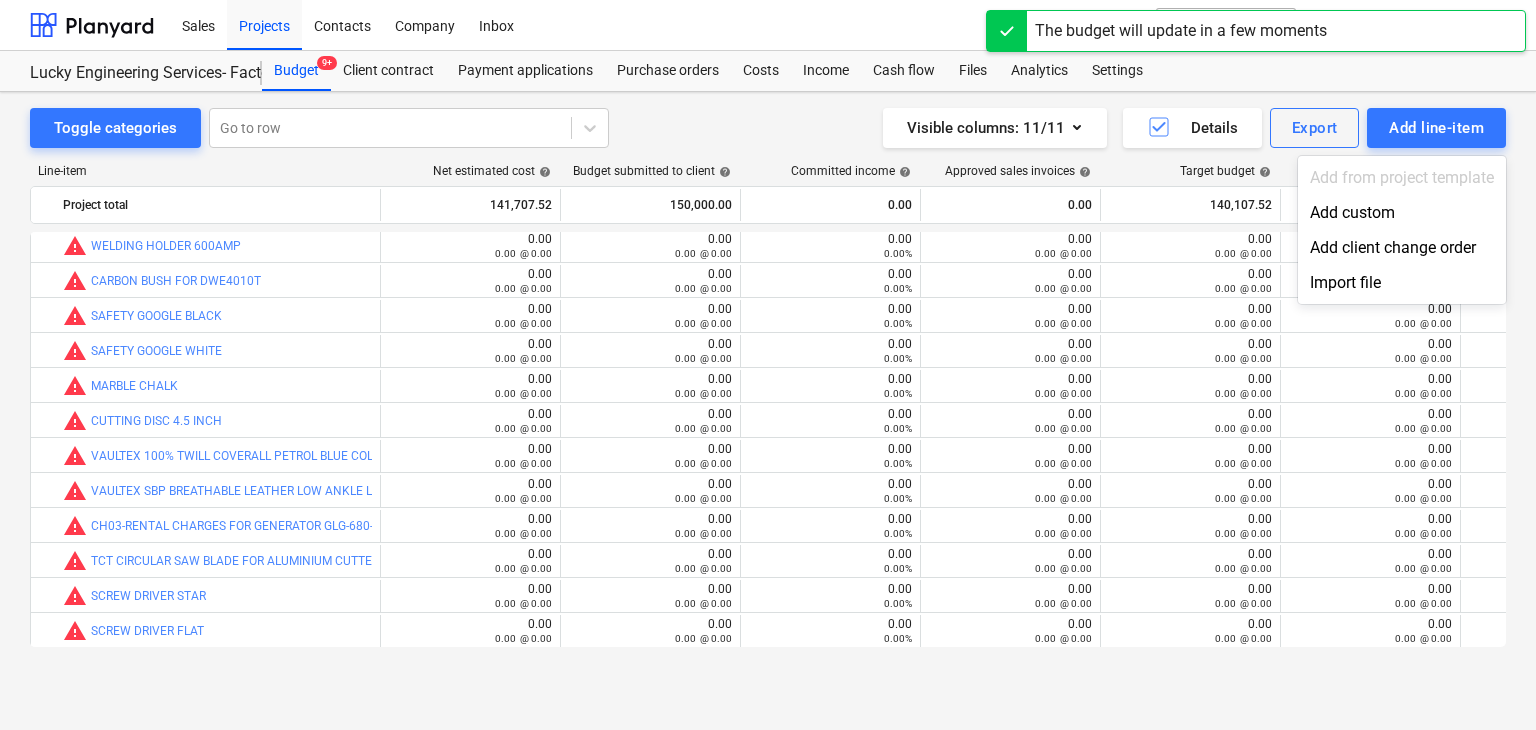 click on "Add custom" at bounding box center (1402, 212) 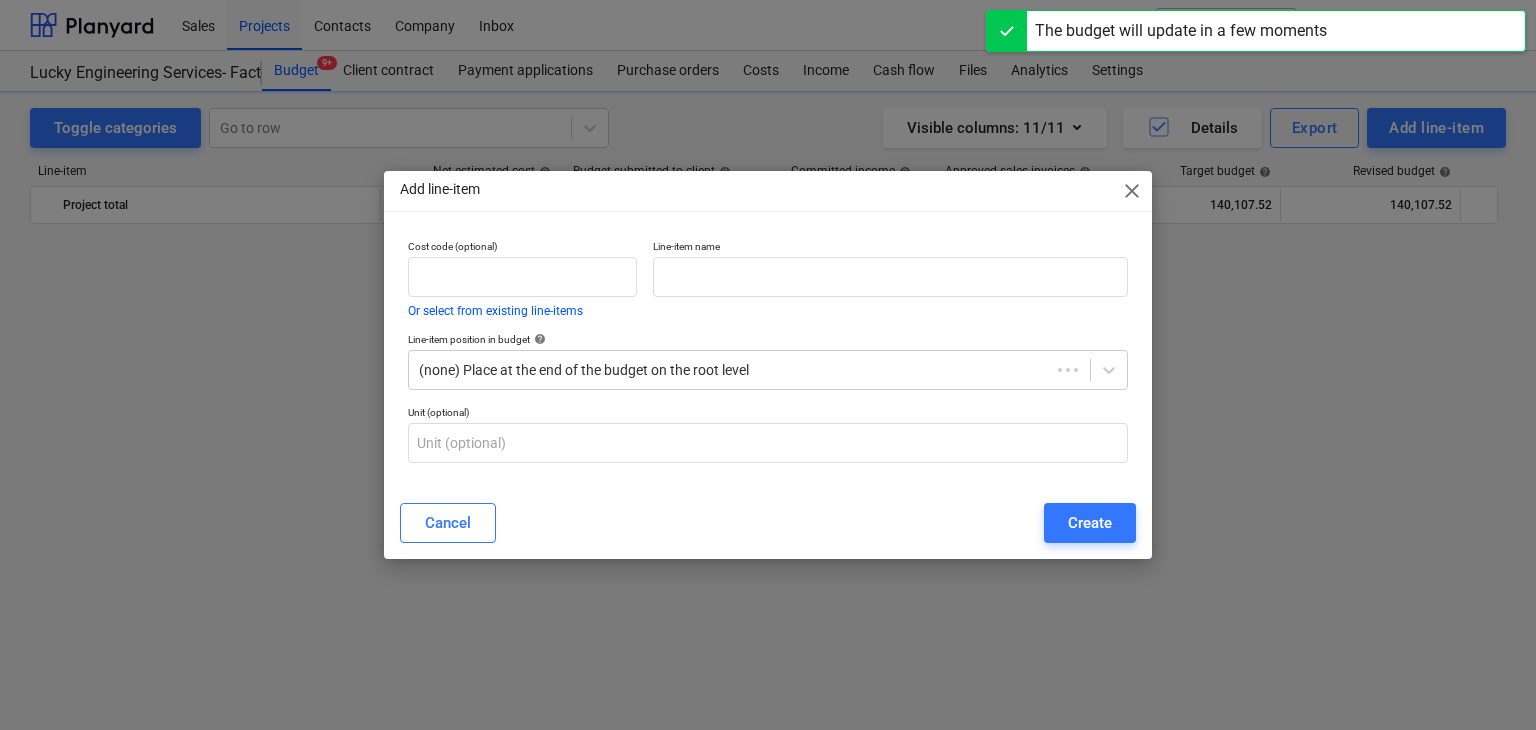 scroll, scrollTop: 44980, scrollLeft: 0, axis: vertical 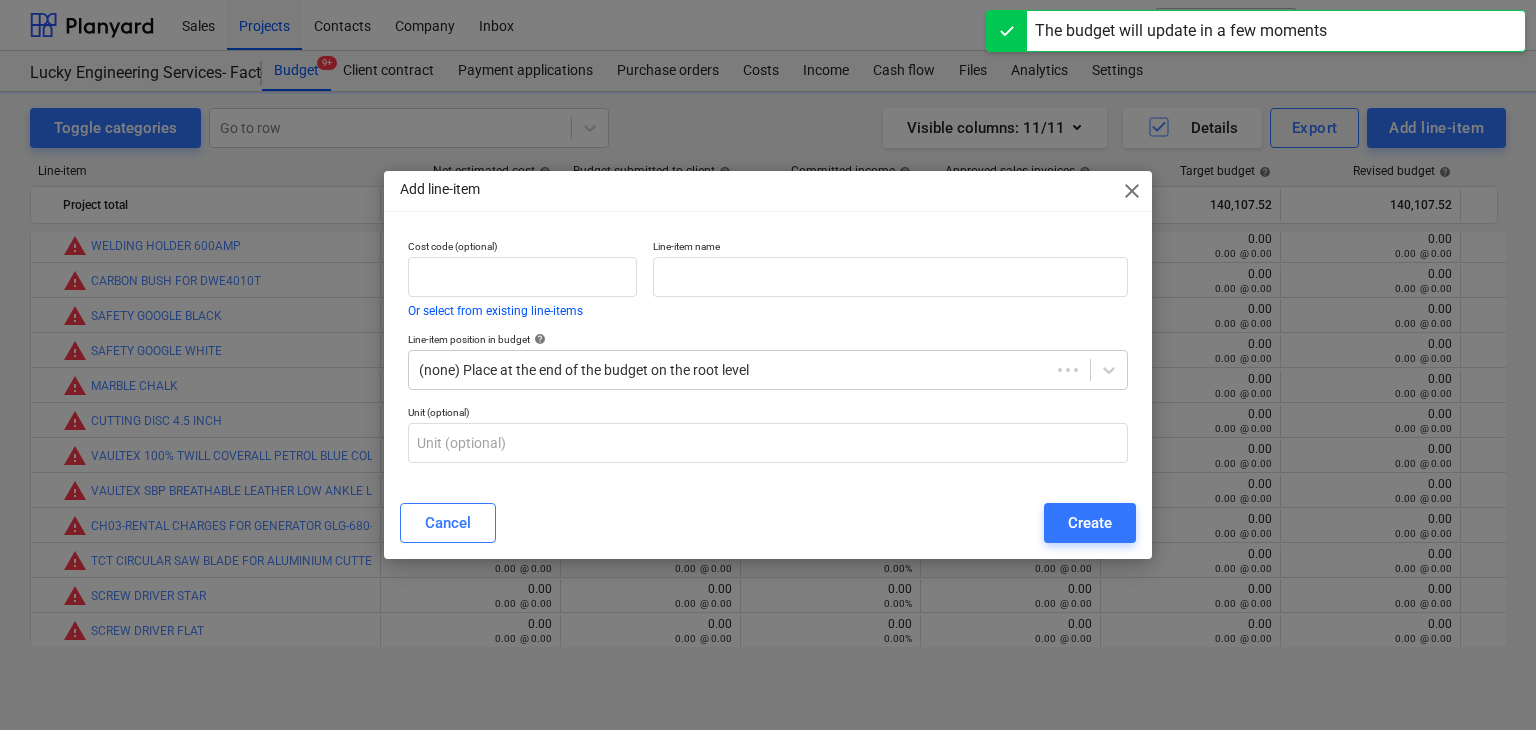 click on "Line-item name" at bounding box center [890, 278] 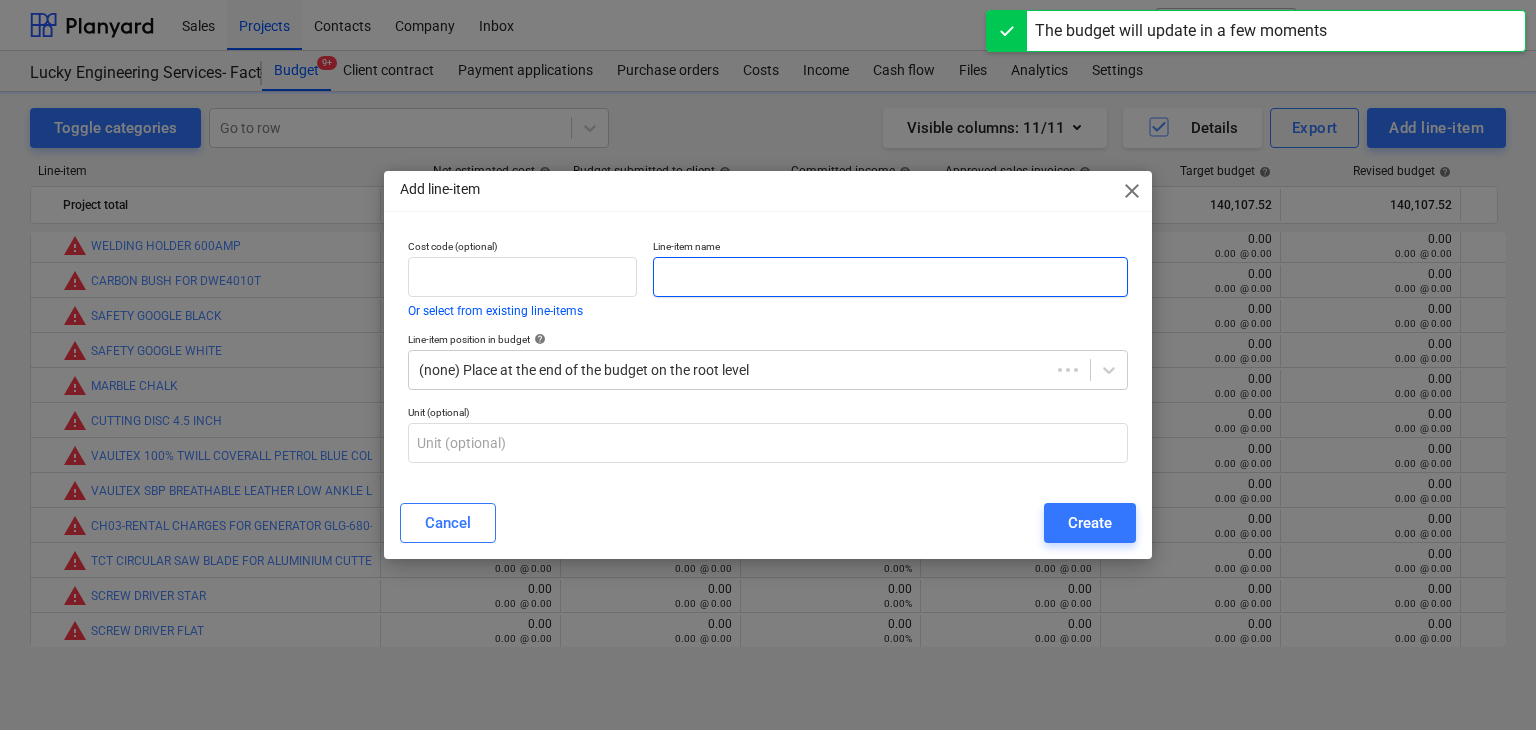 click at bounding box center [890, 277] 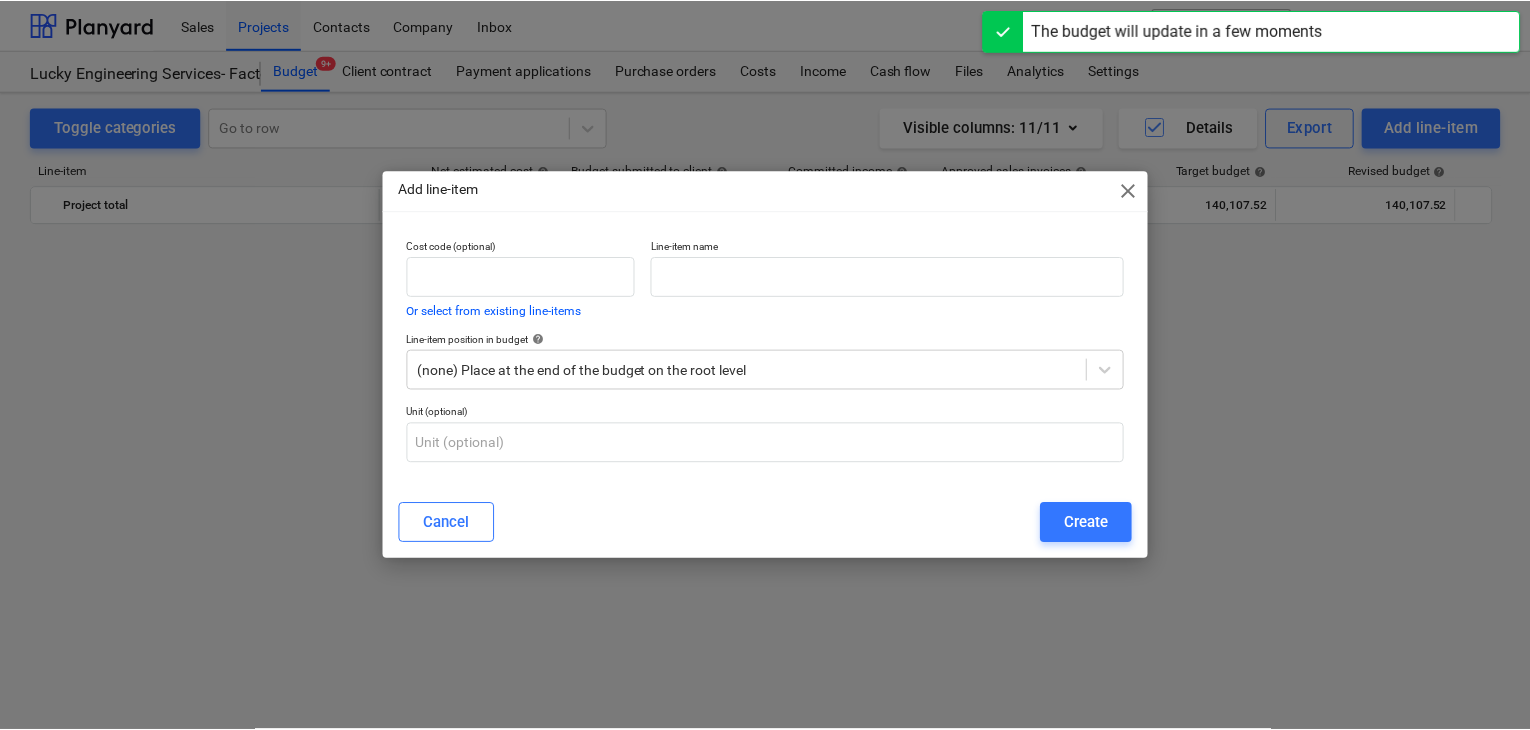 scroll, scrollTop: 44980, scrollLeft: 0, axis: vertical 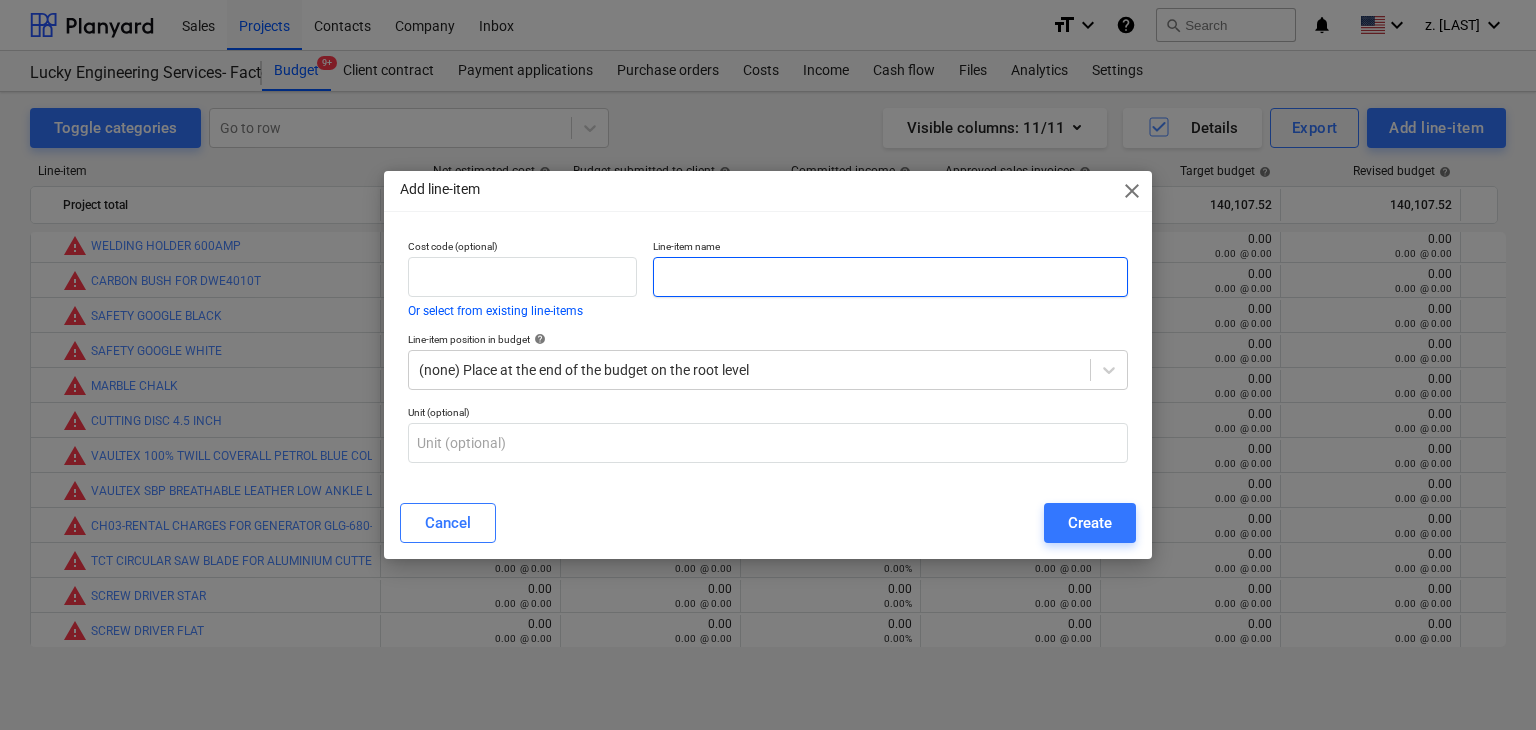 paste on "DWE4010T ARMATURE" 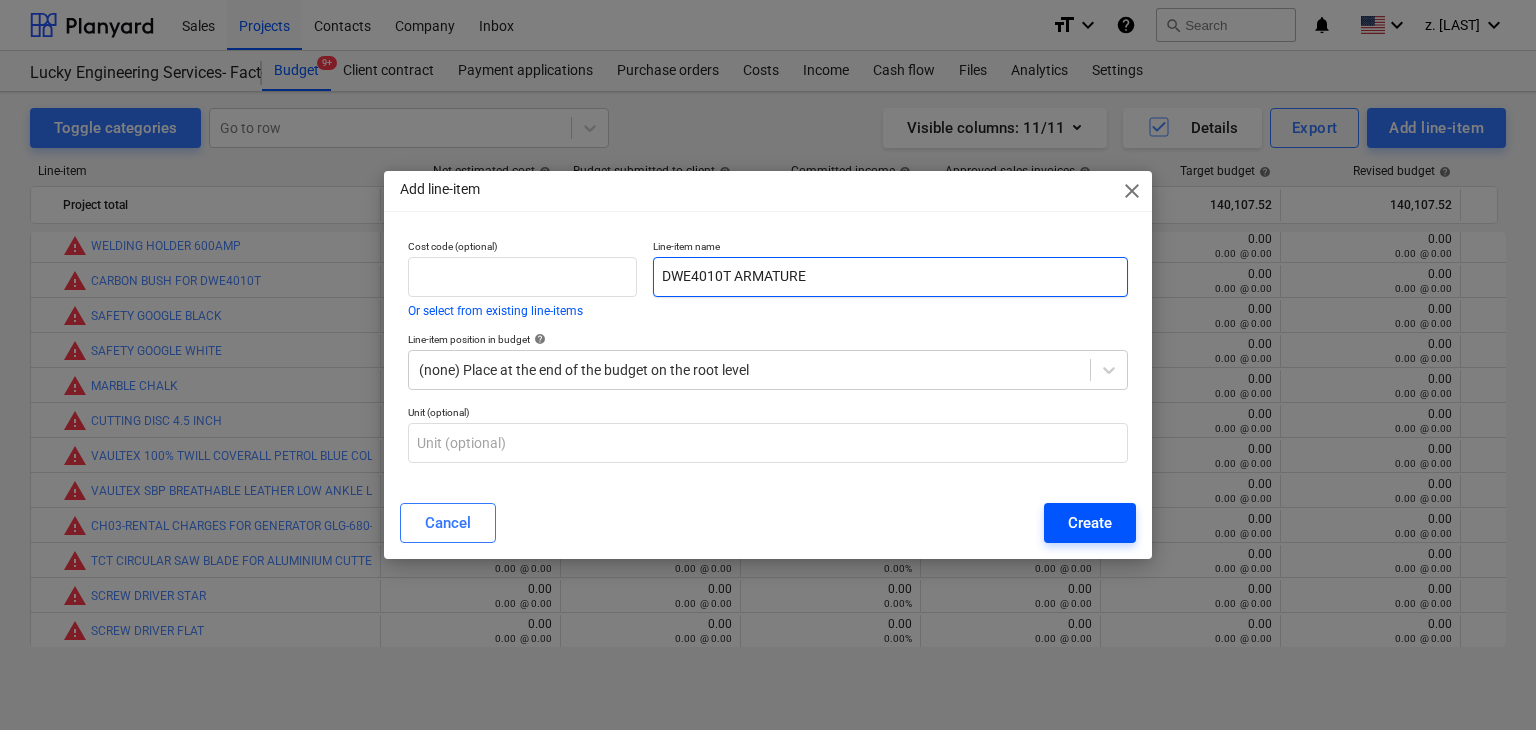 type on "DWE4010T ARMATURE" 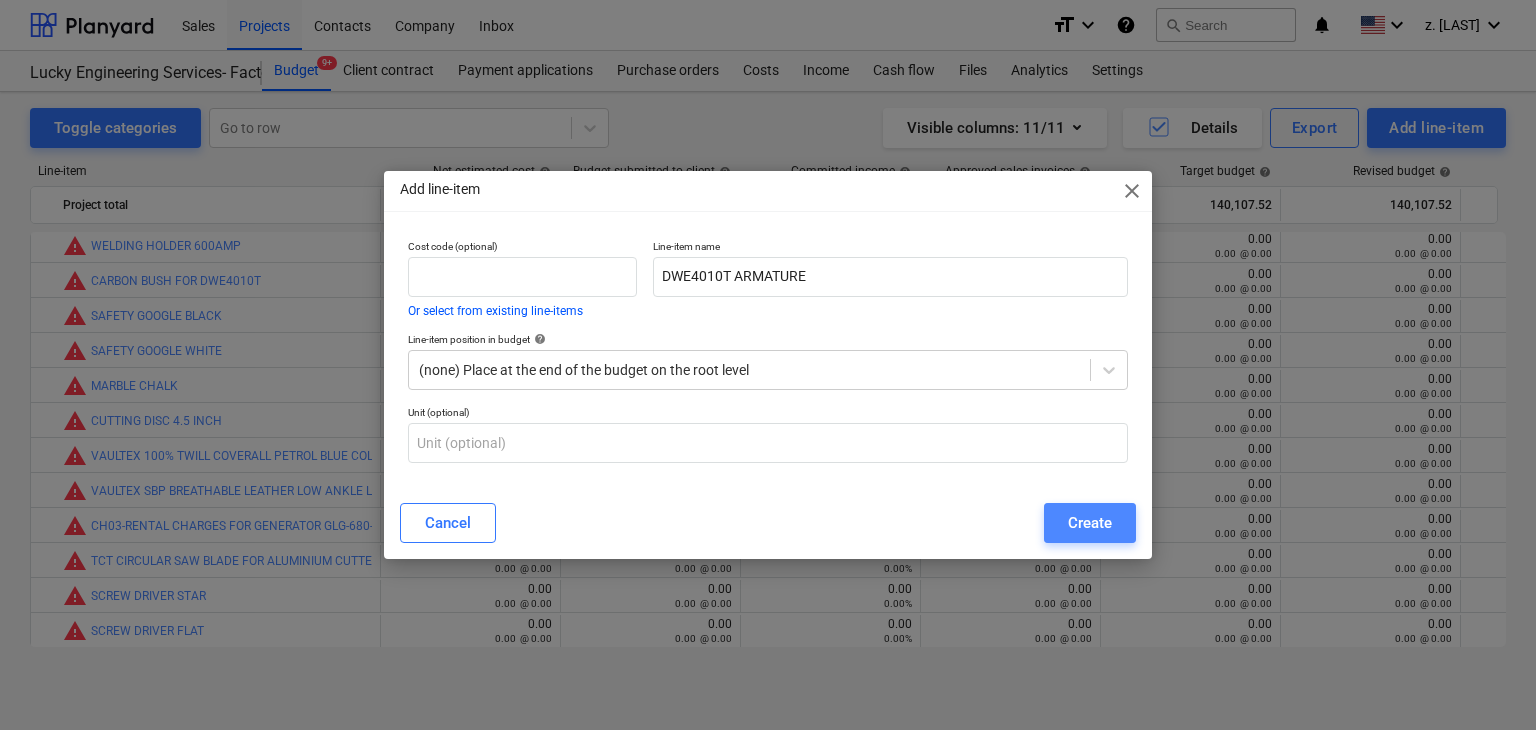 click on "Create" at bounding box center (1090, 523) 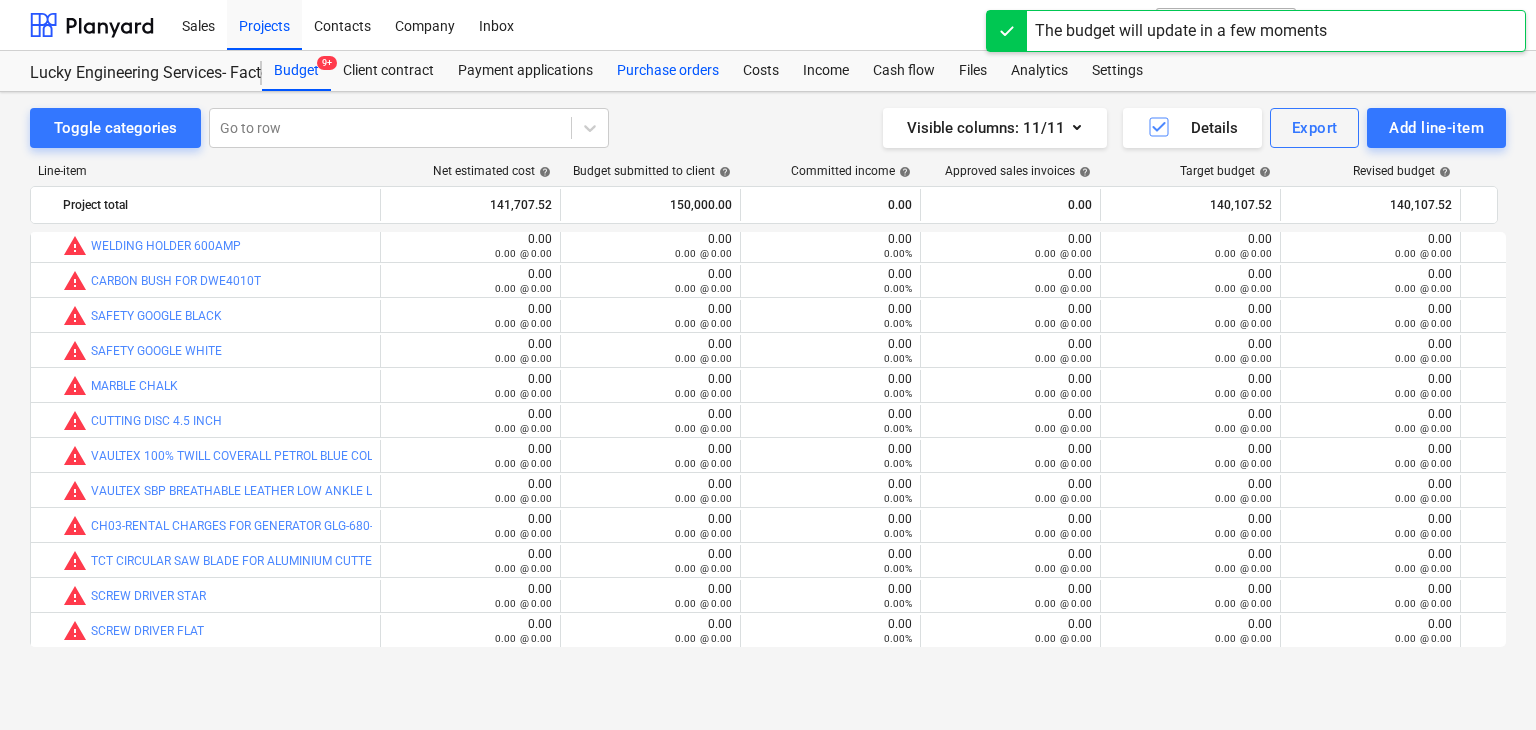 click on "Purchase orders" at bounding box center (668, 71) 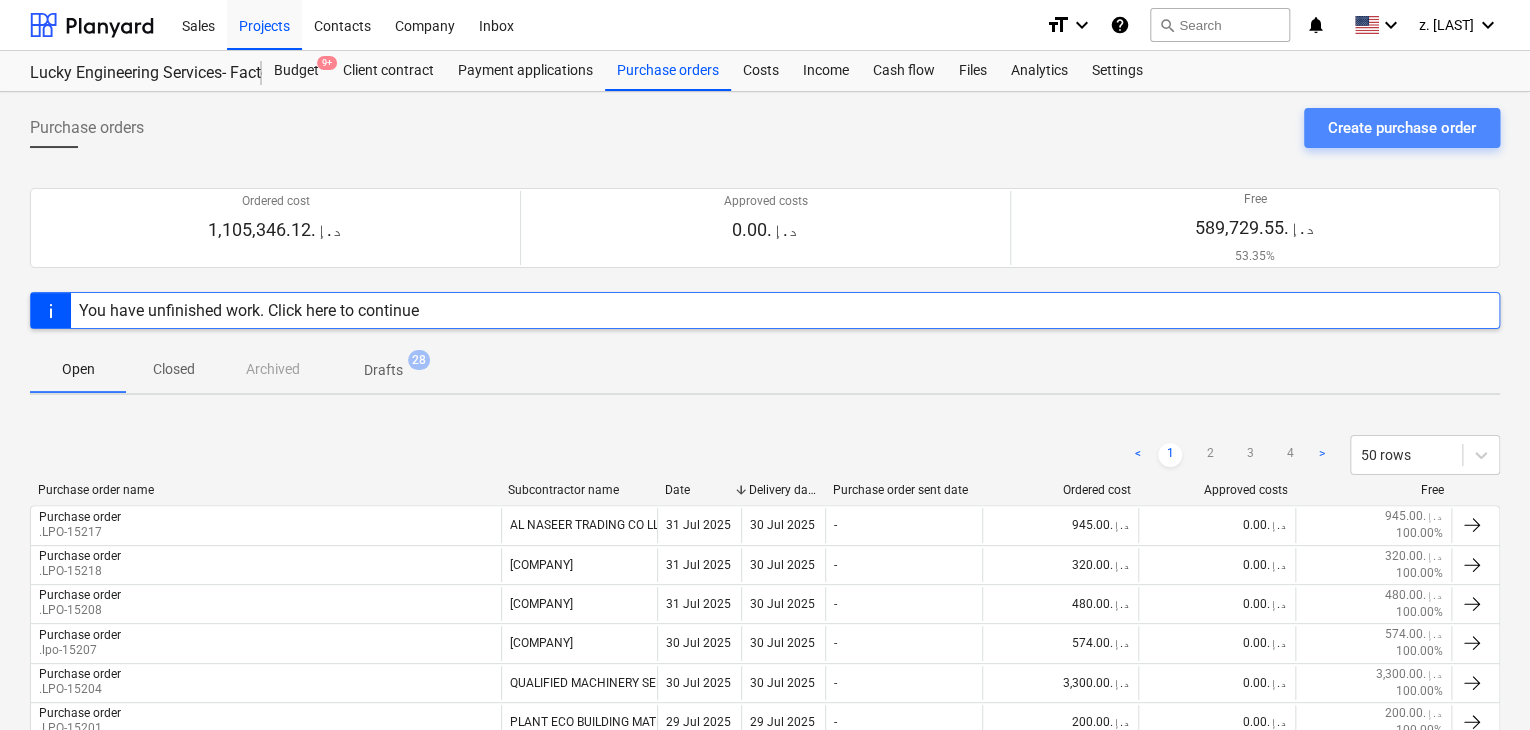 click on "Create purchase order" at bounding box center [1402, 128] 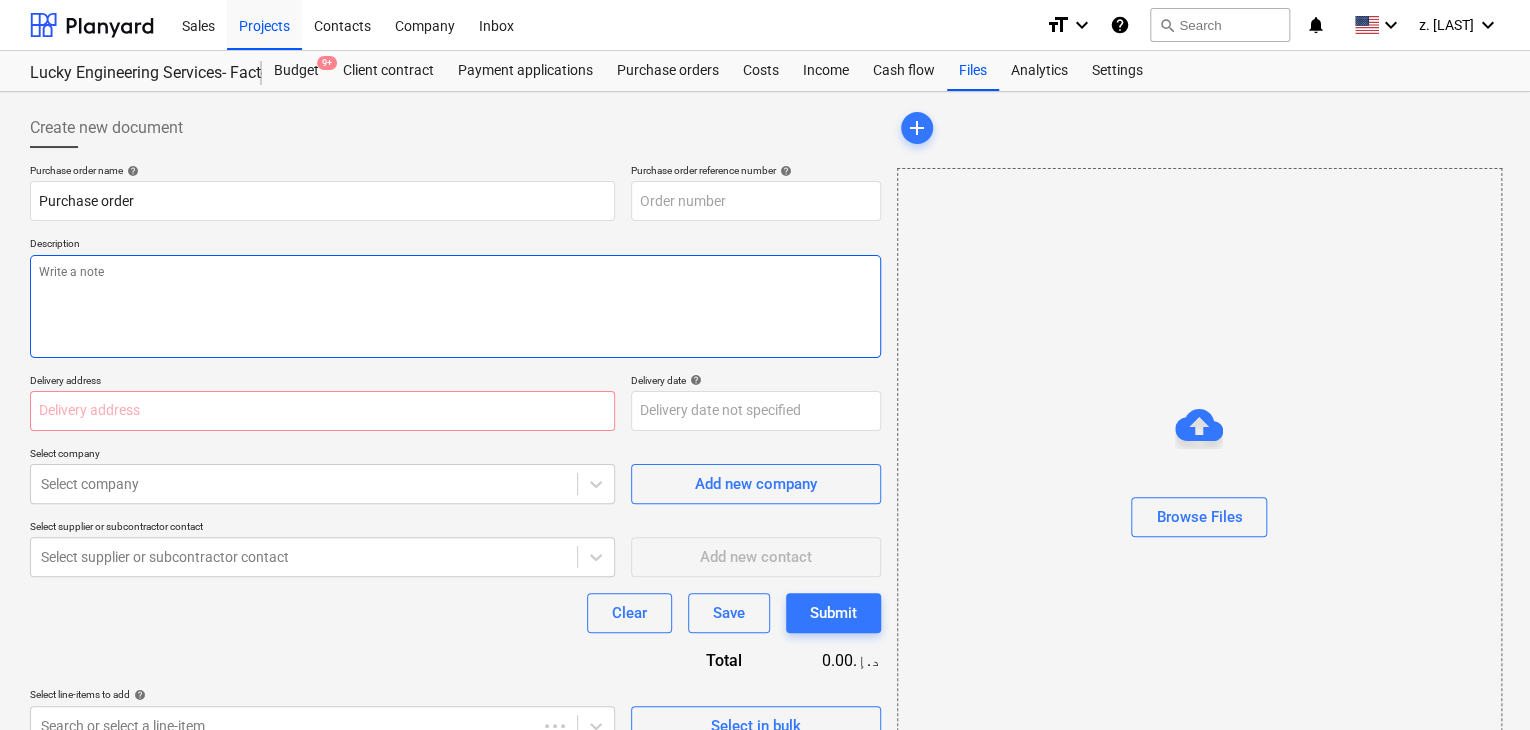 click at bounding box center (455, 306) 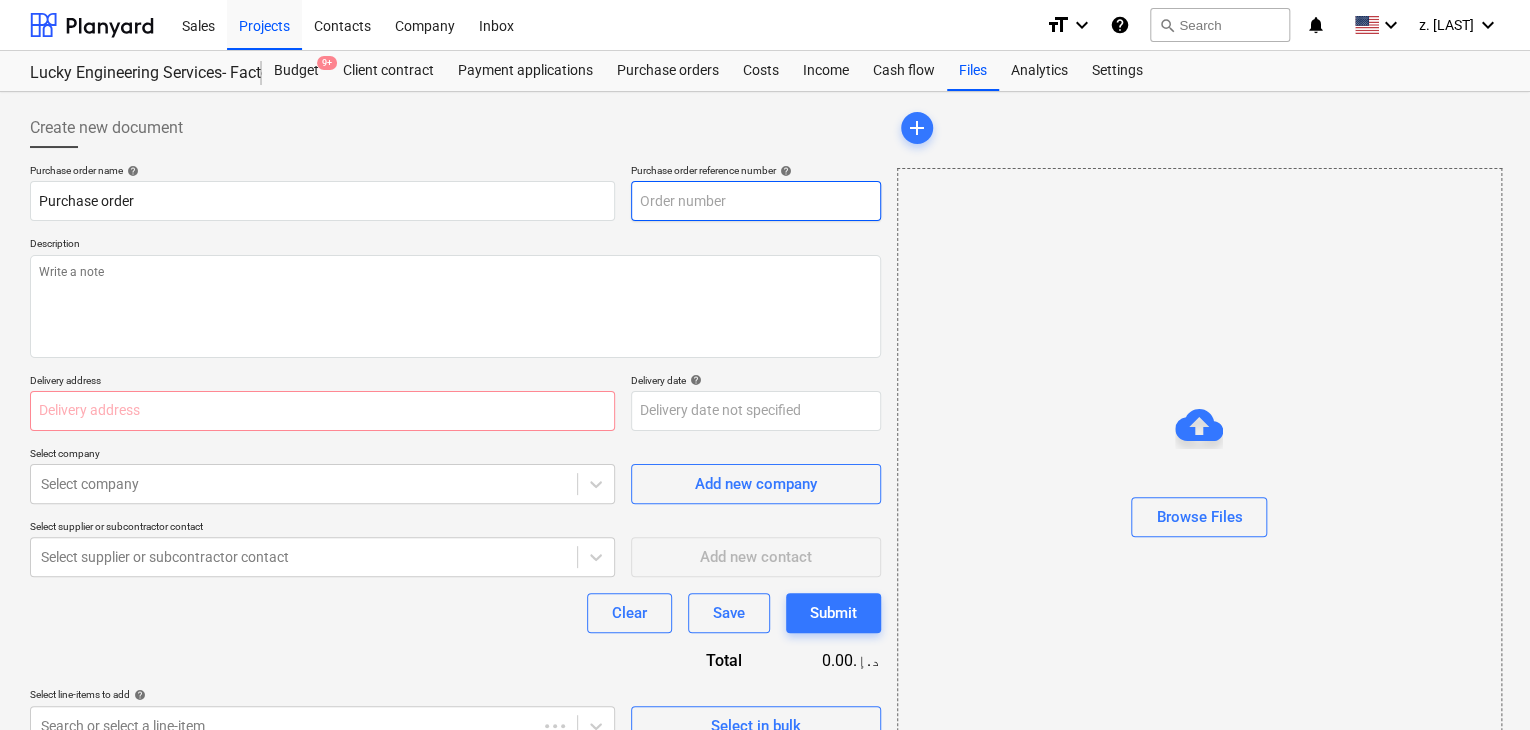 click at bounding box center [756, 201] 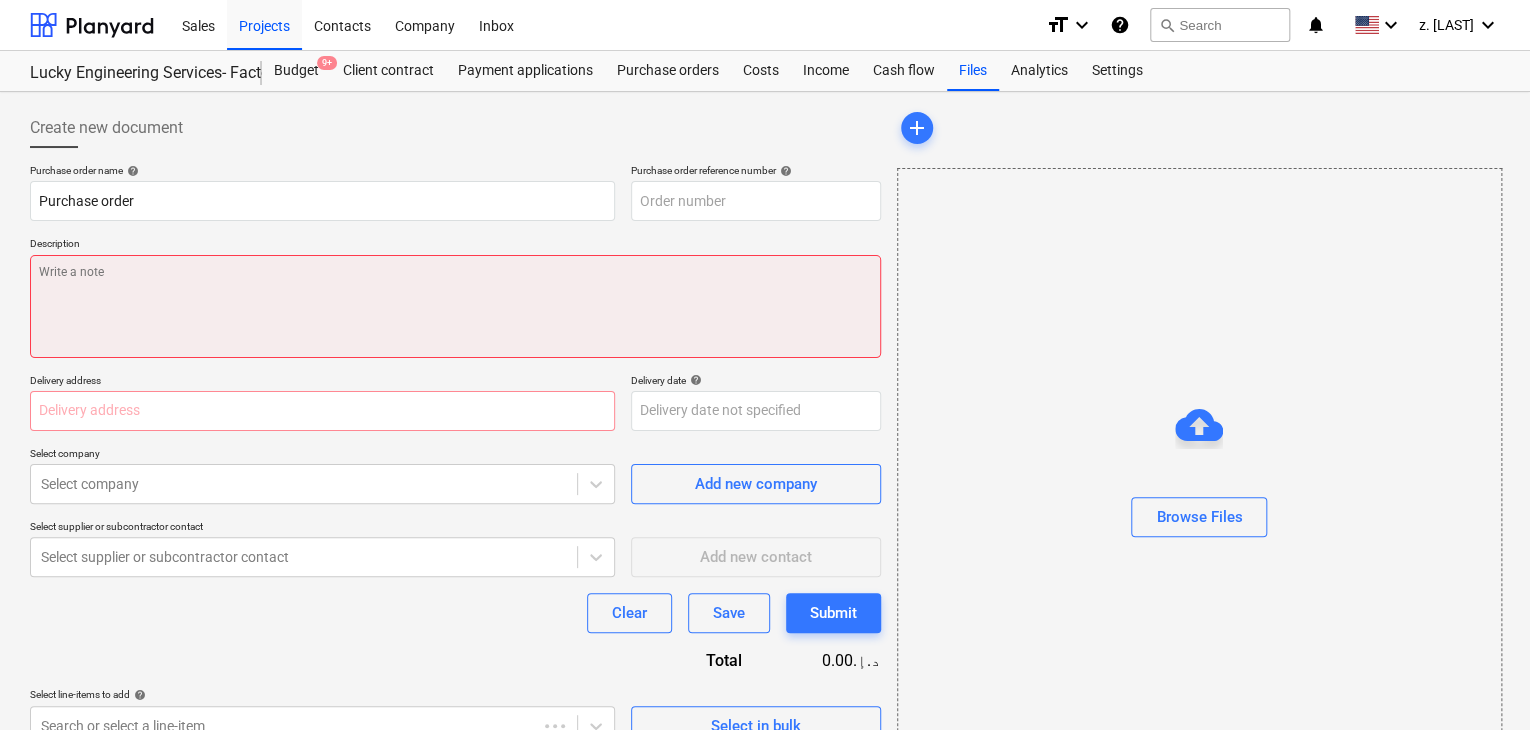 type on "x" 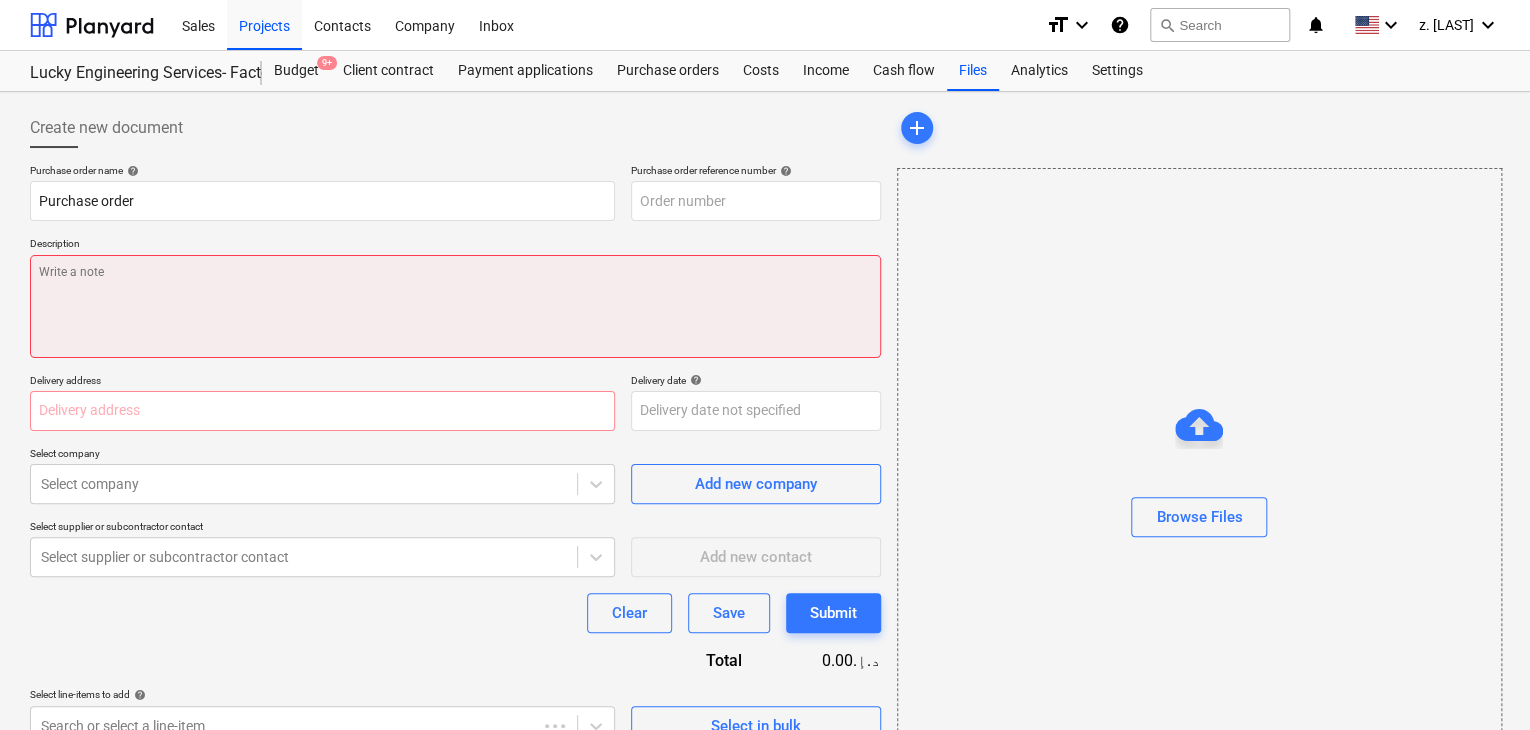 type on "LES-PO-457" 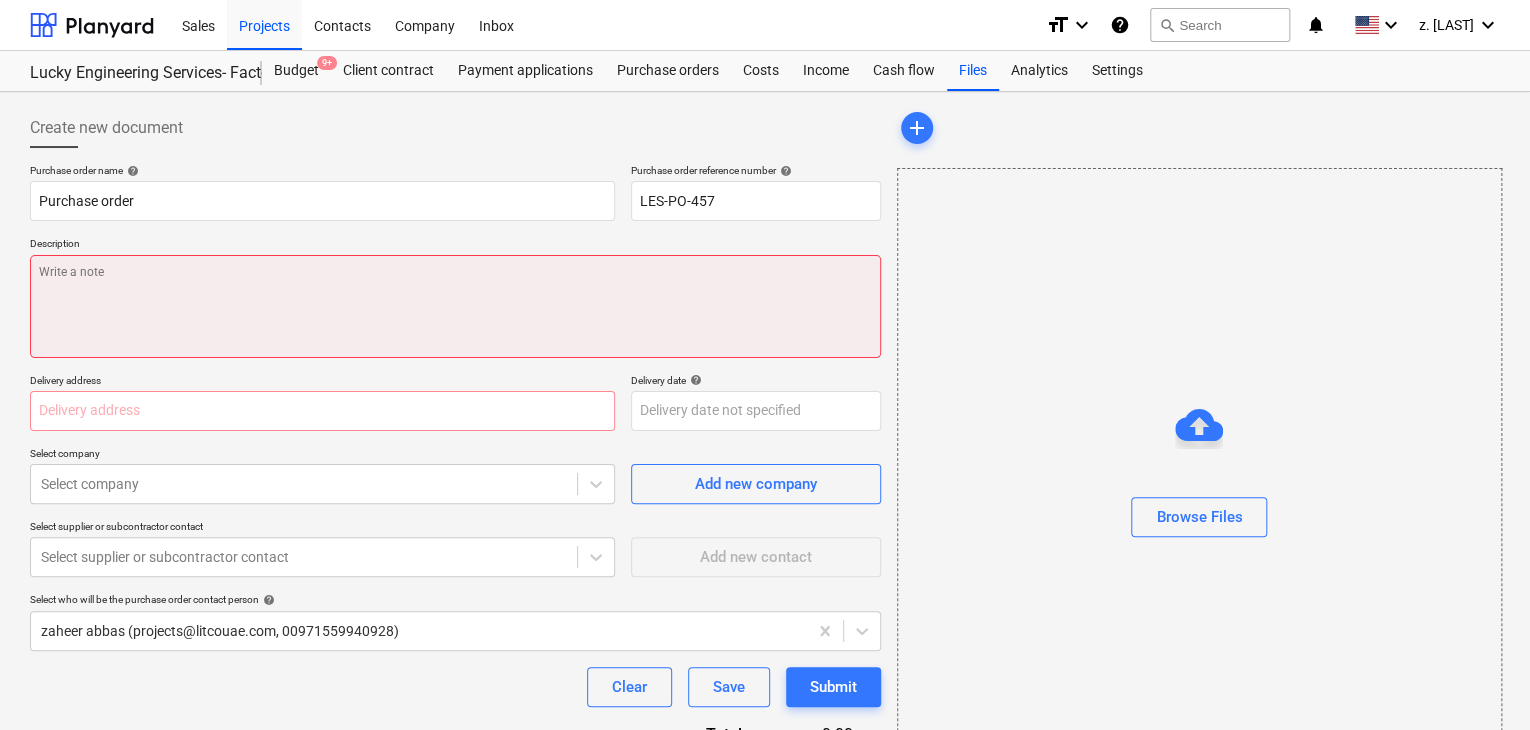 click at bounding box center (455, 306) 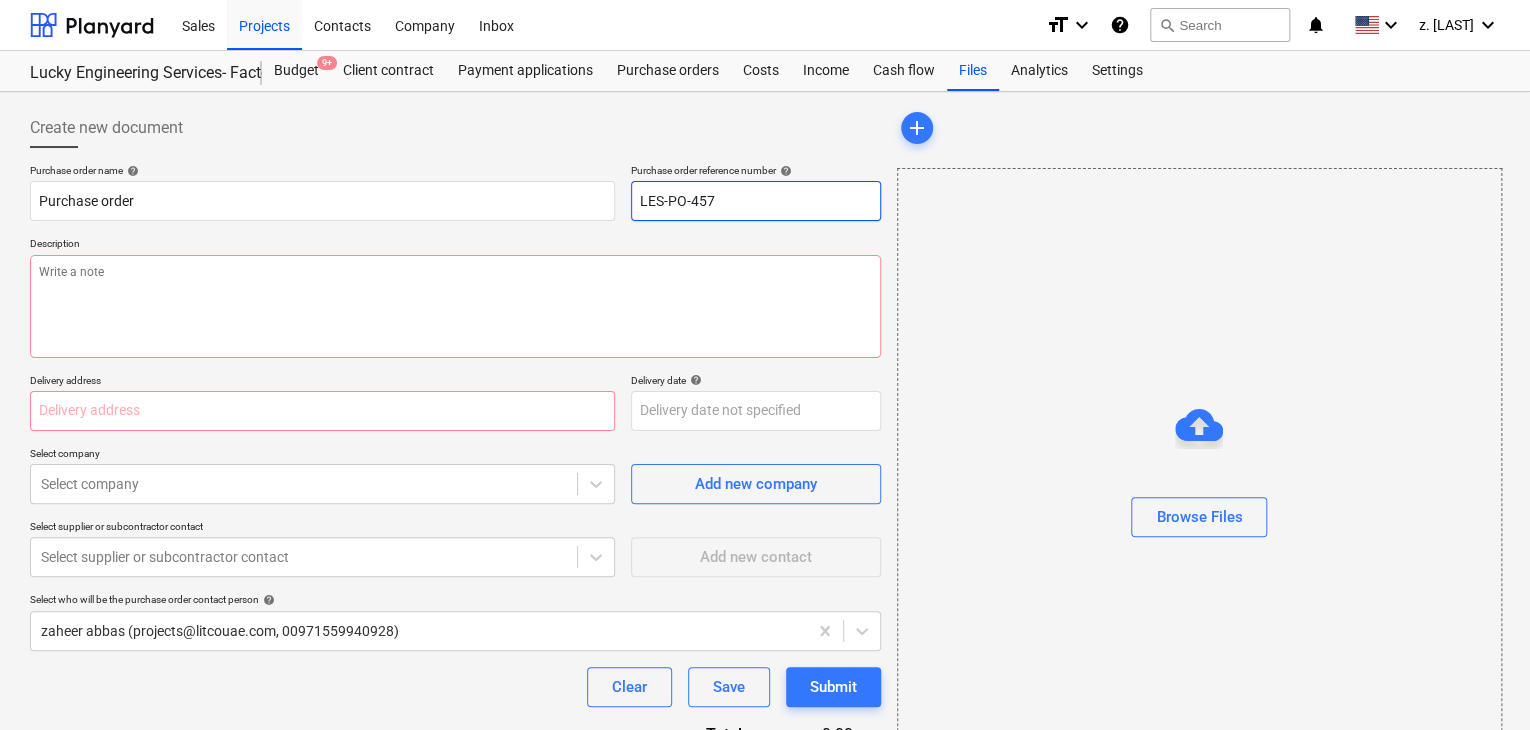 drag, startPoint x: 738, startPoint y: 197, endPoint x: 545, endPoint y: 156, distance: 197.30687 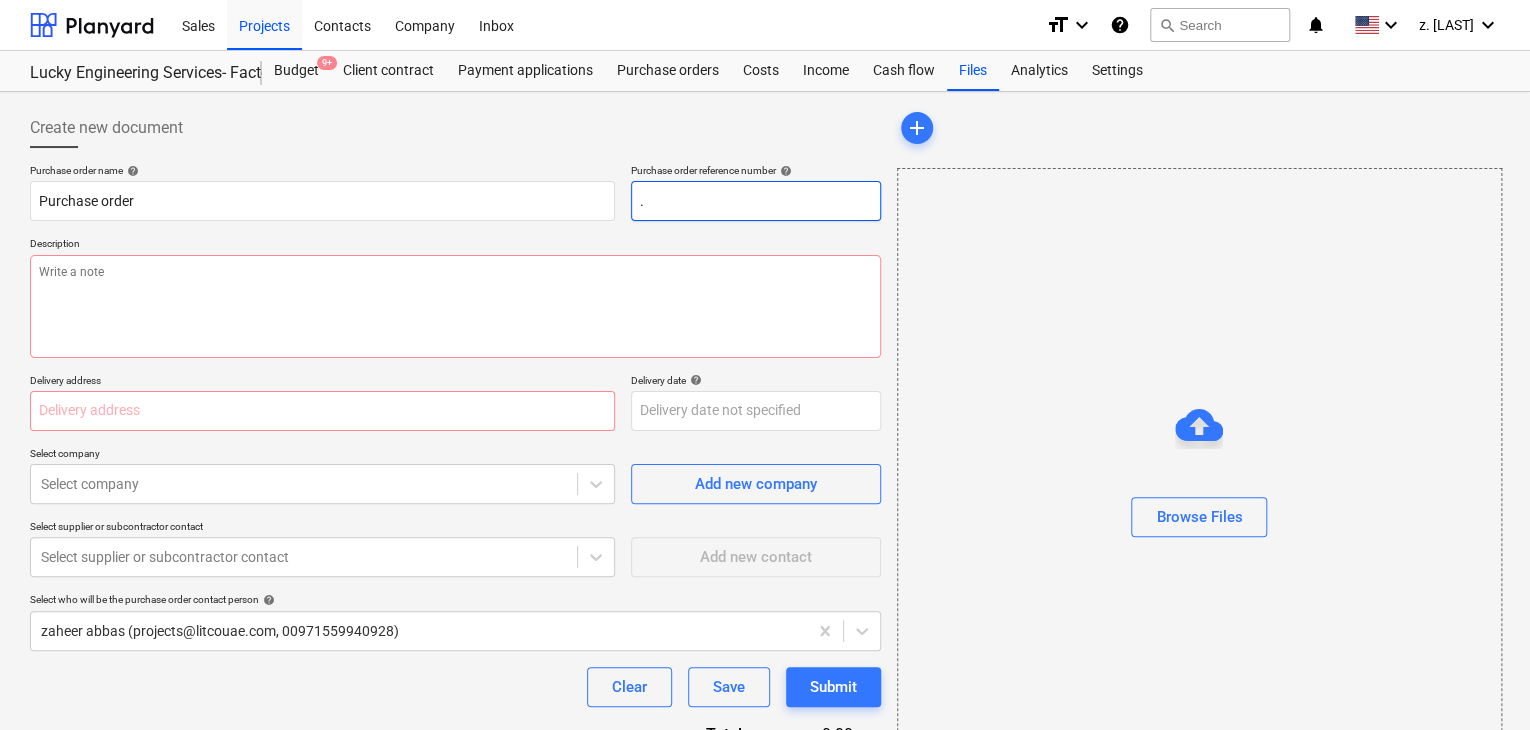 type on "x" 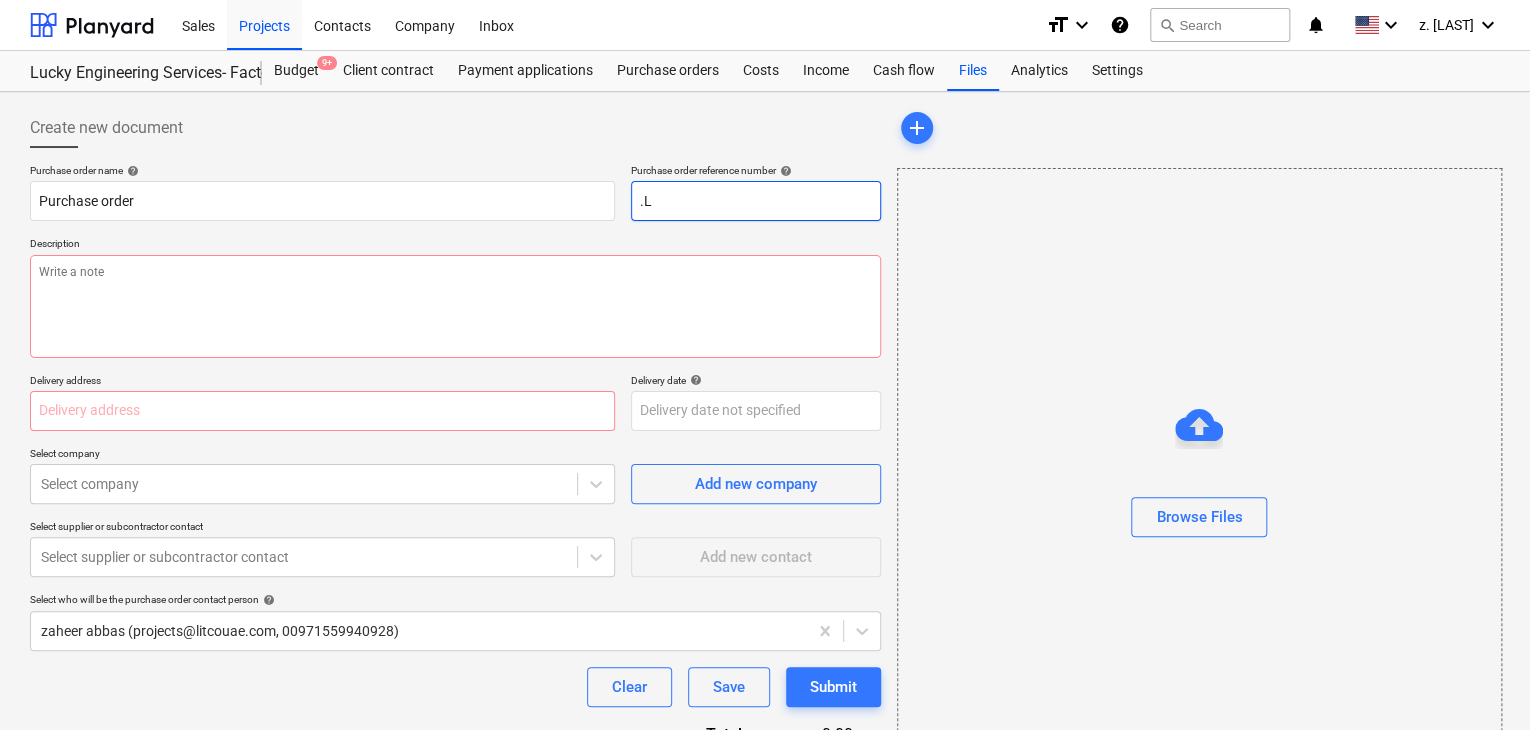 type on "x" 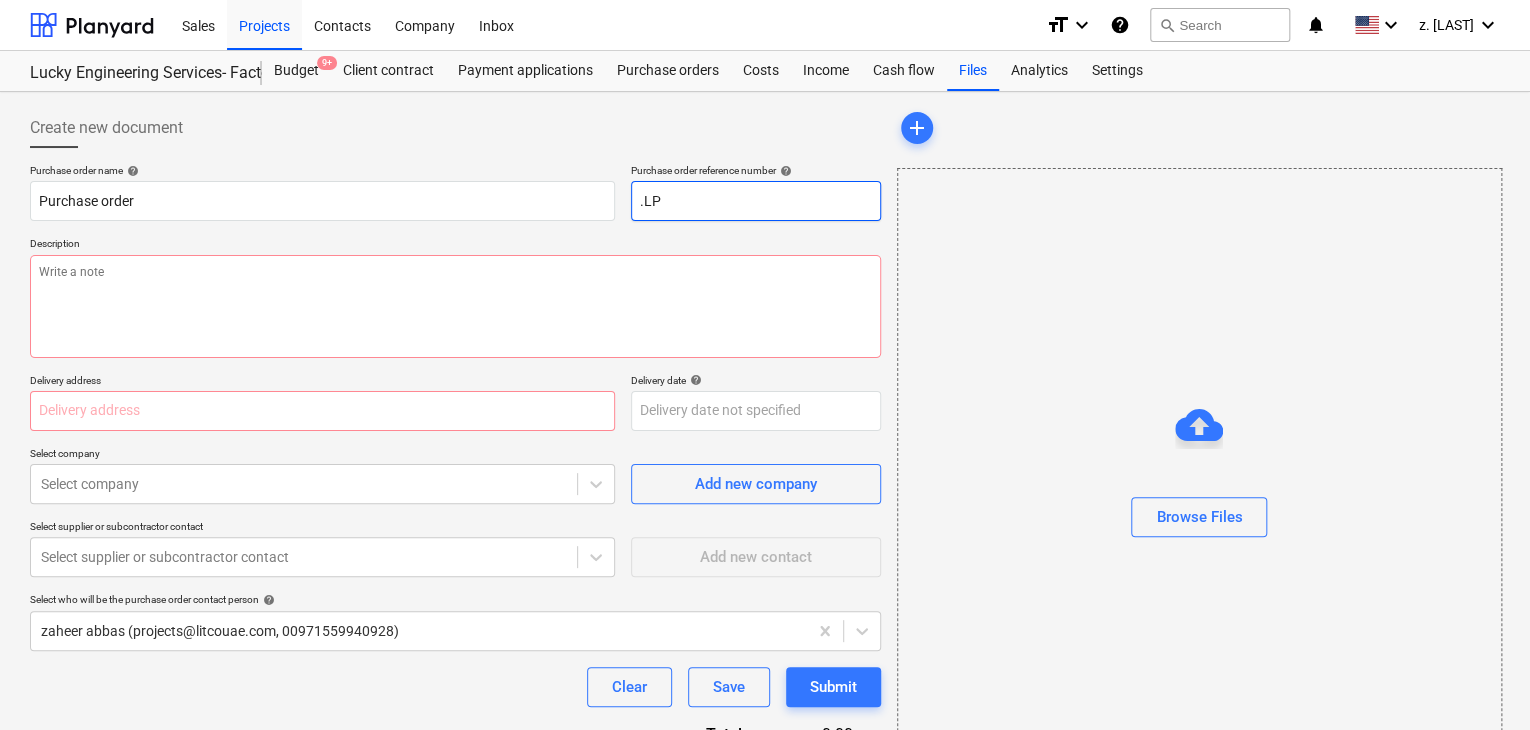 type on "x" 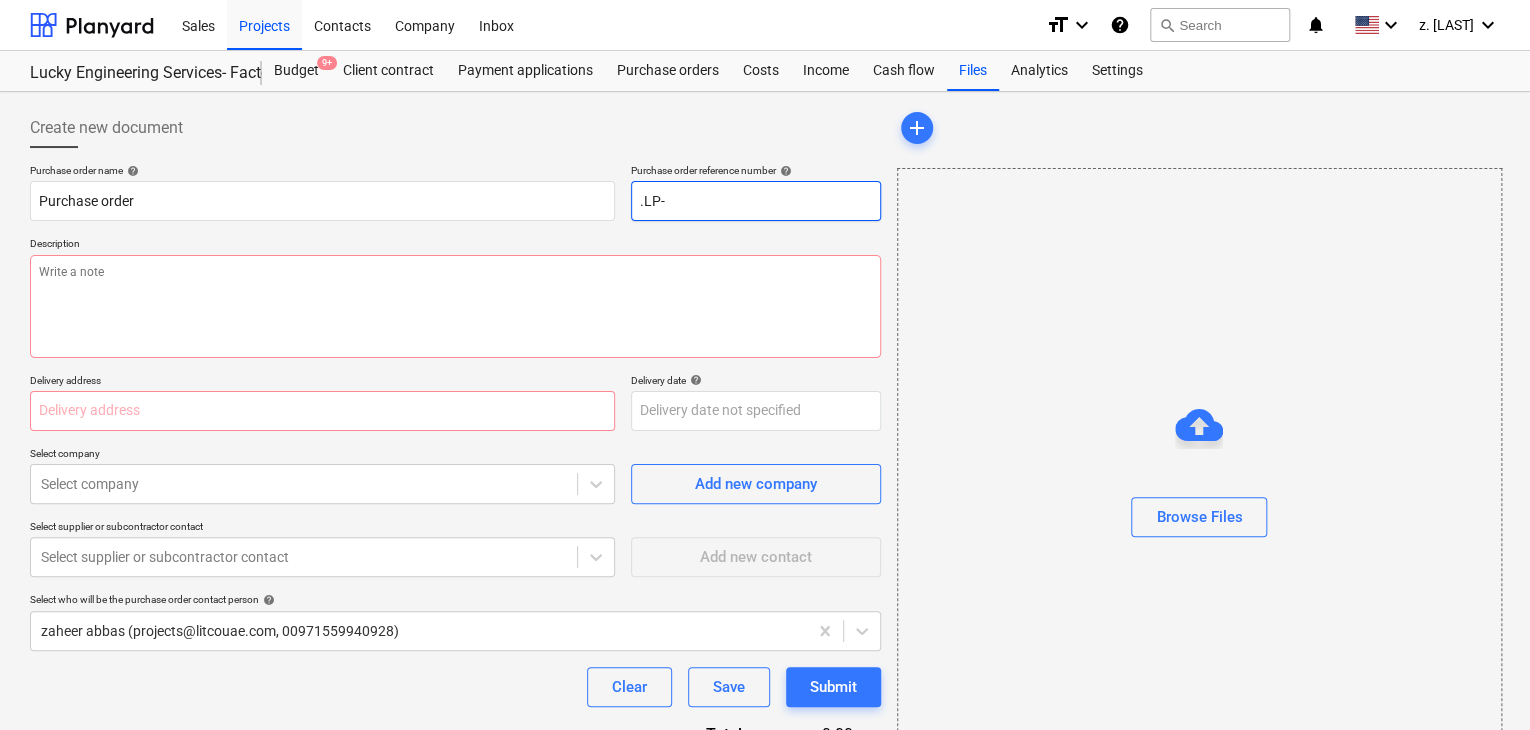 type on "x" 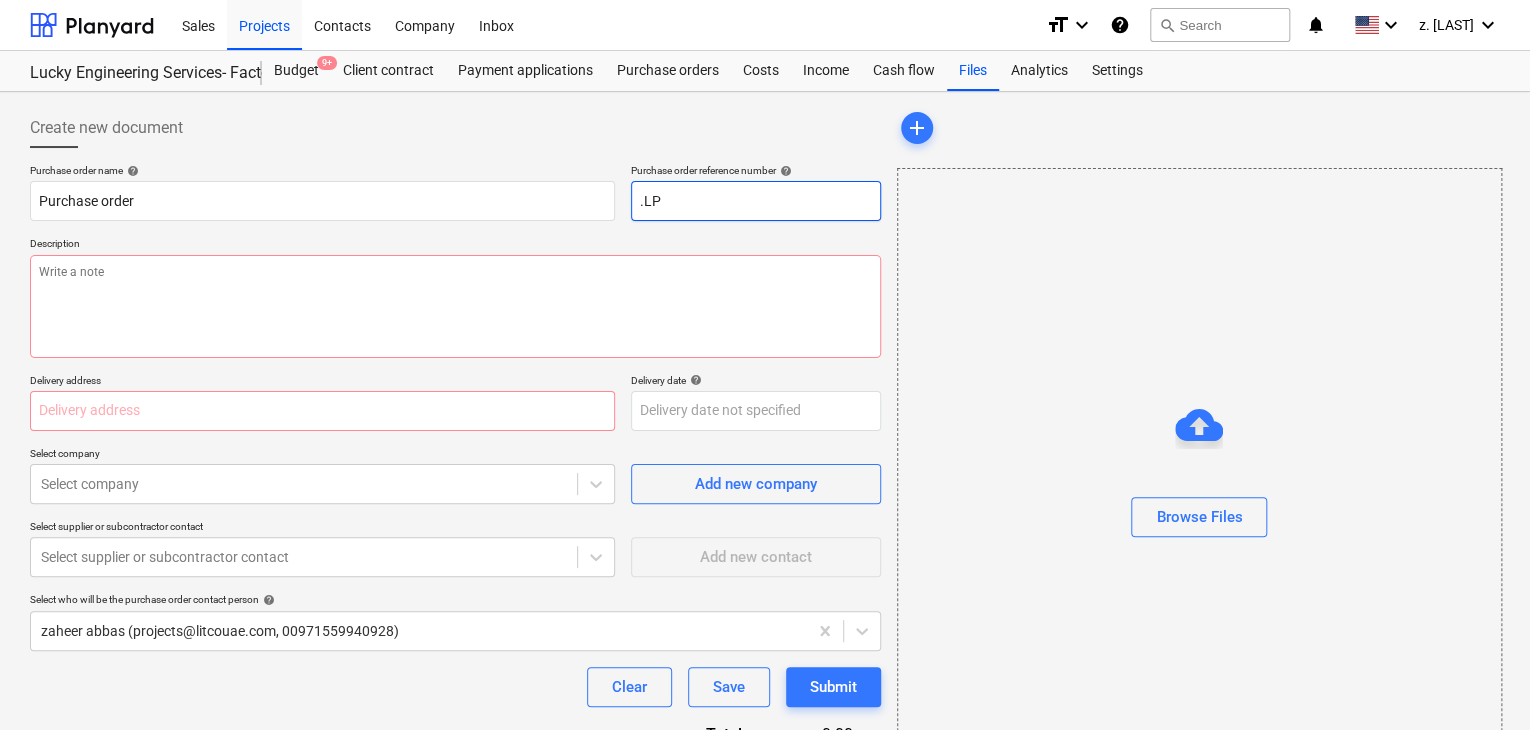 type on "x" 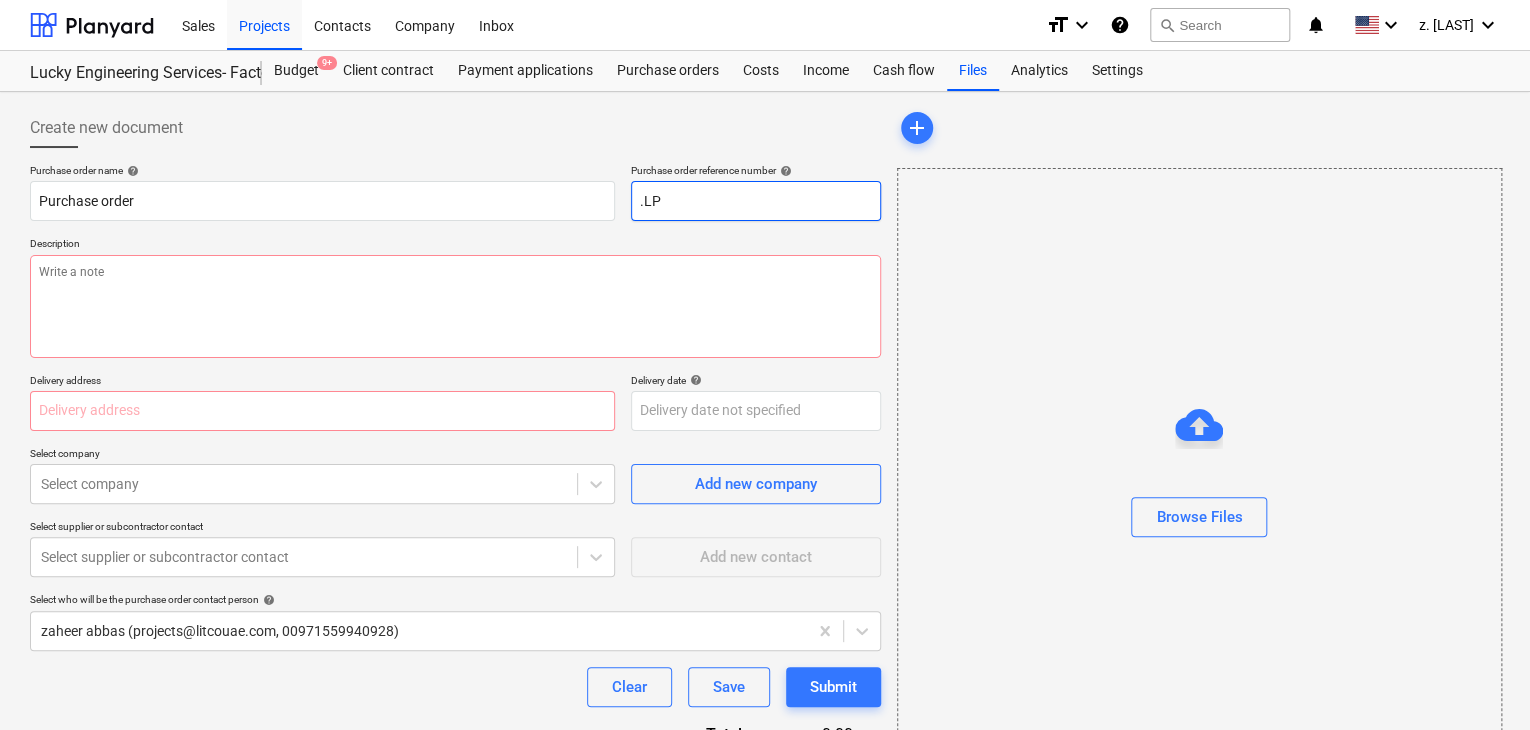 type on ".LPO" 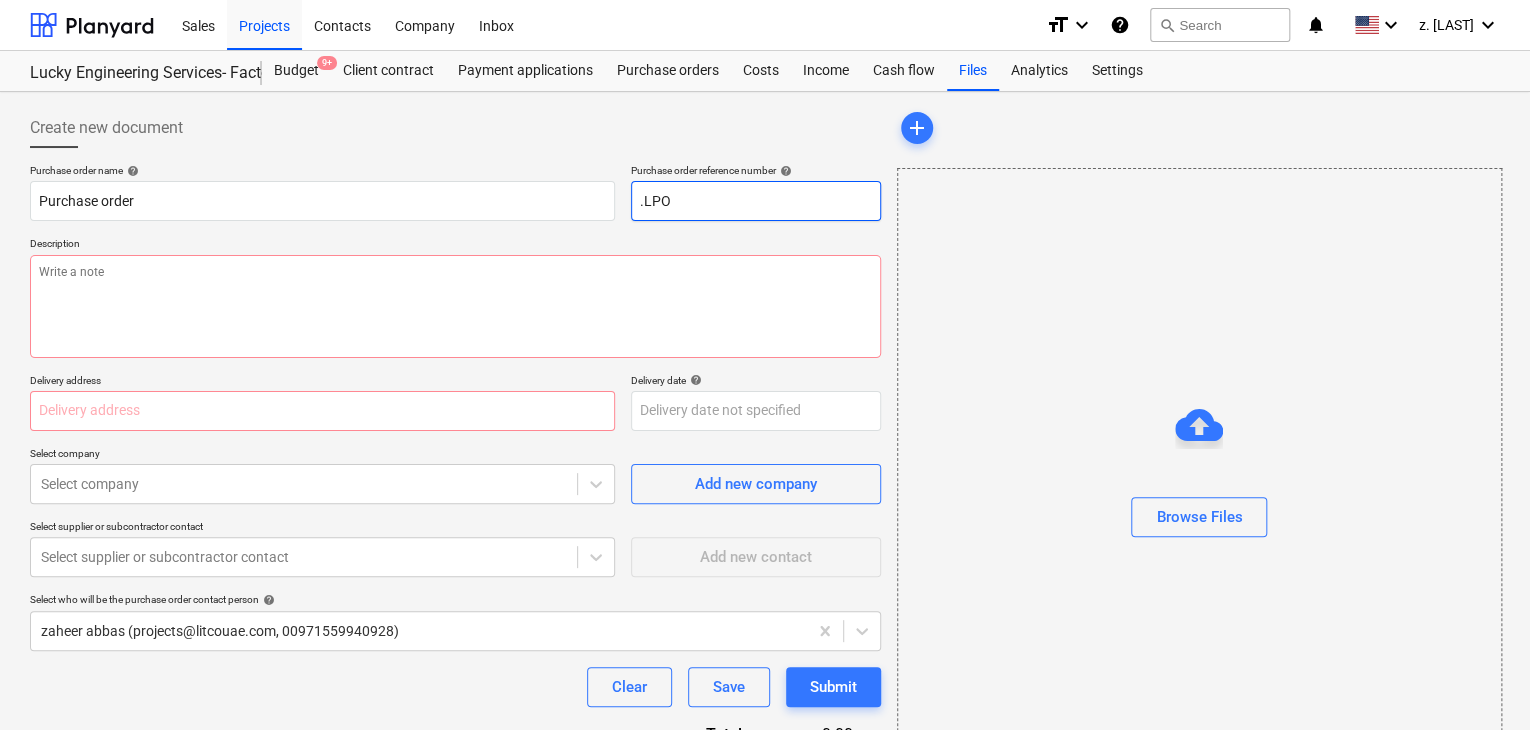 type on "x" 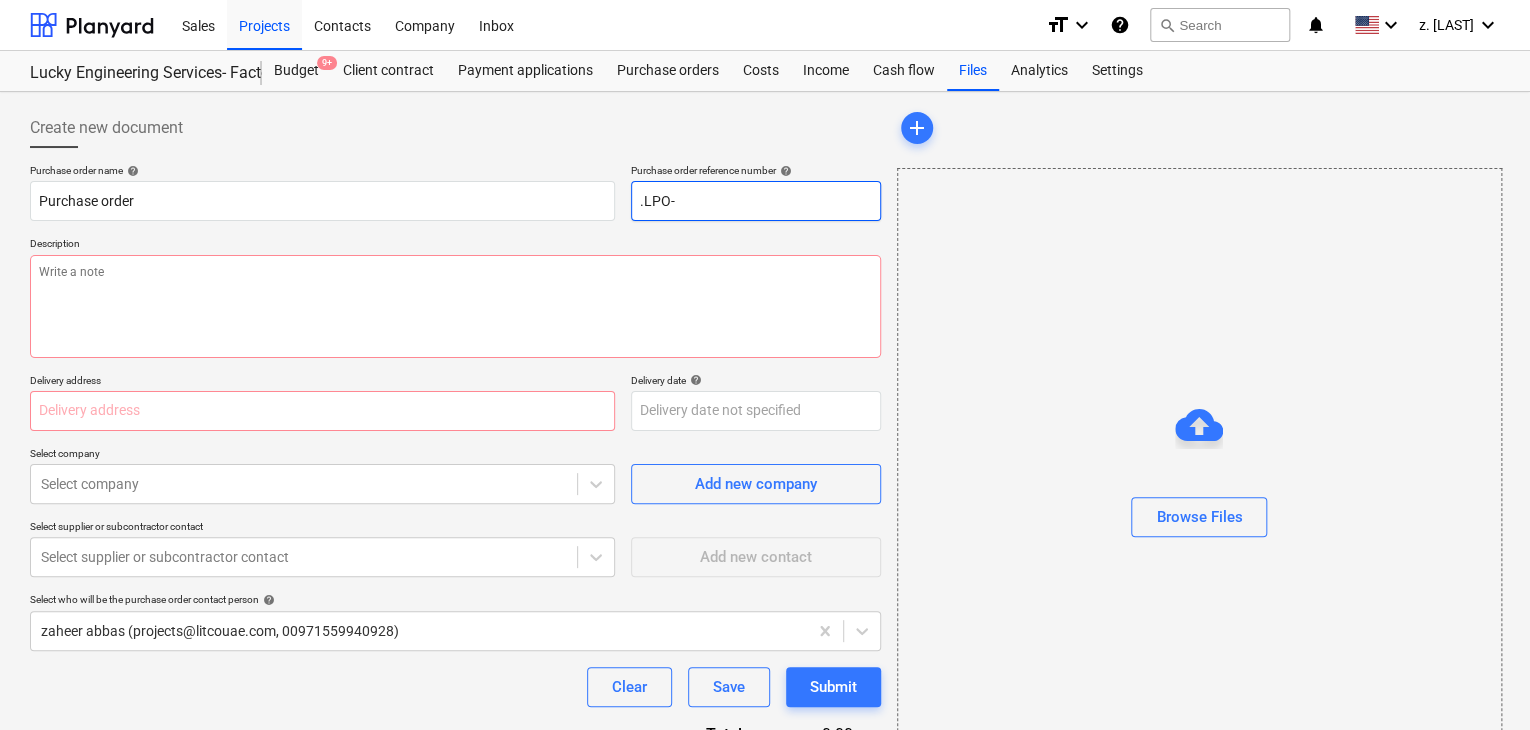 type on ".LPO-" 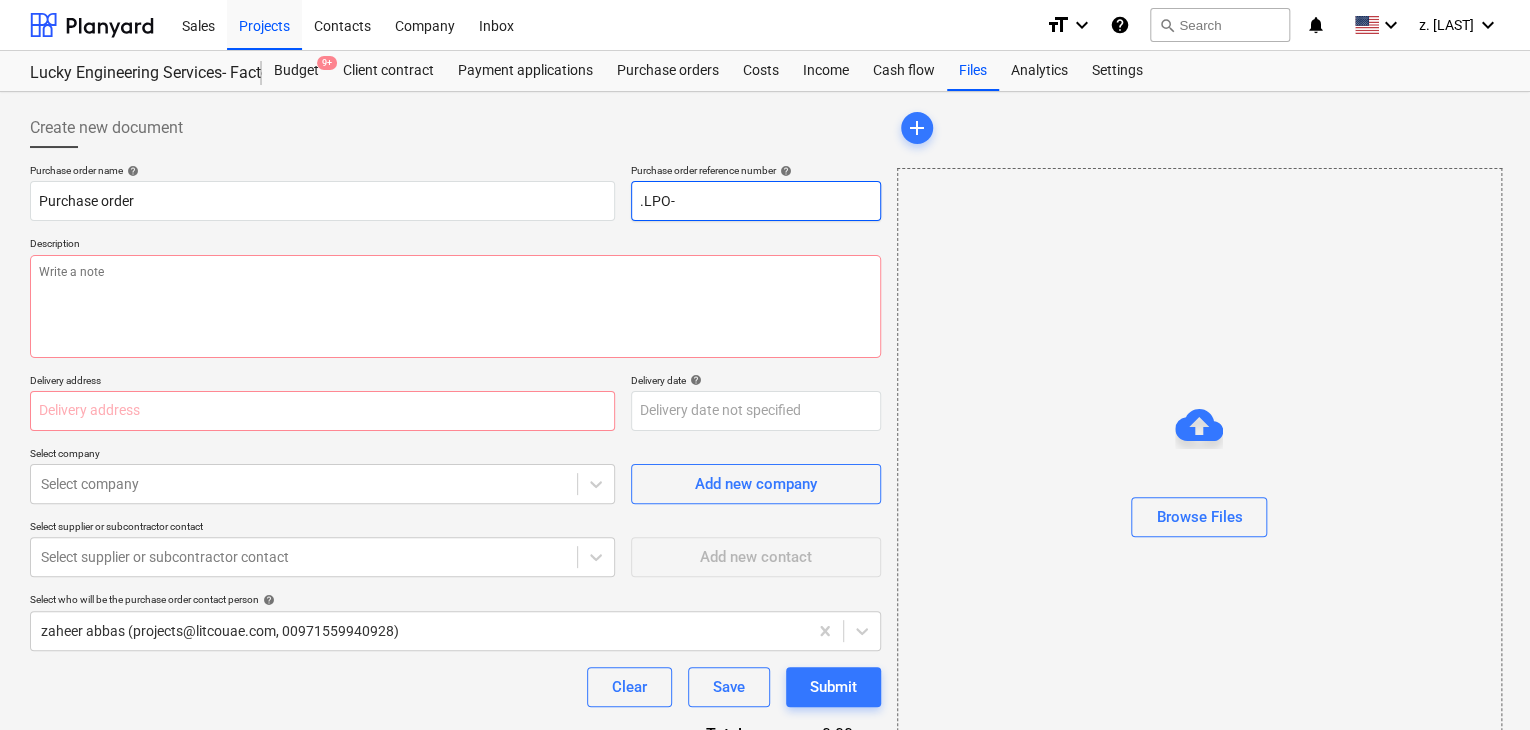 type on "x" 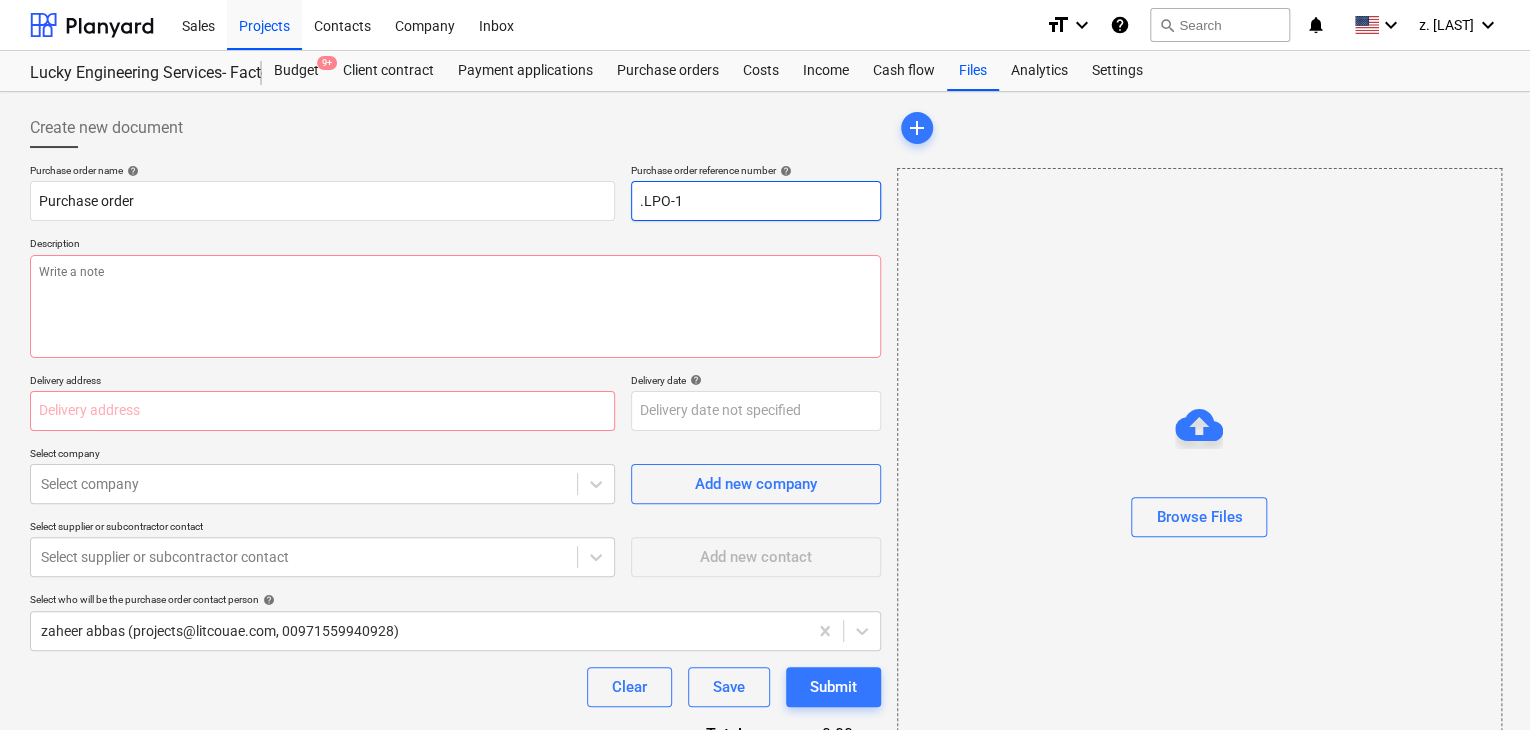 type on "x" 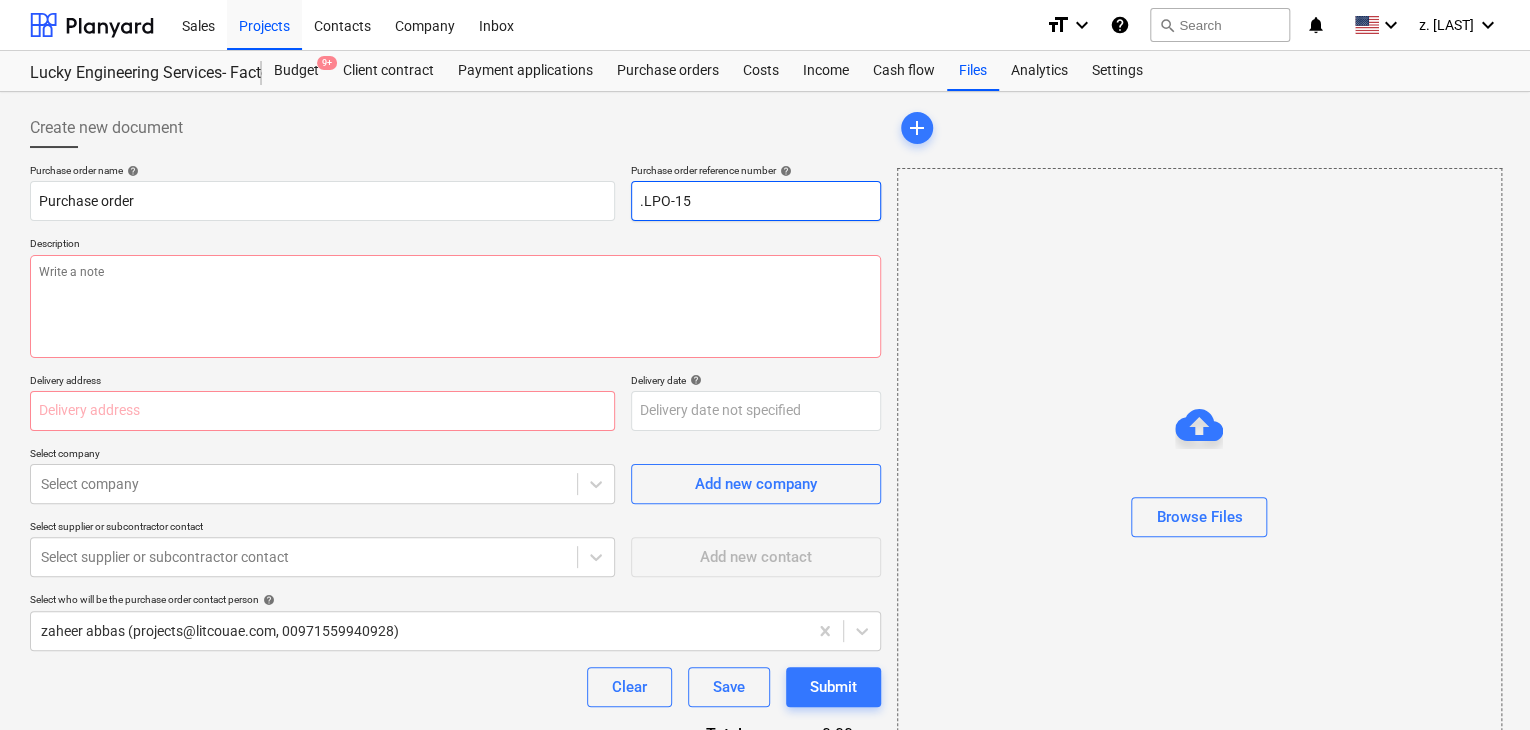 type on "x" 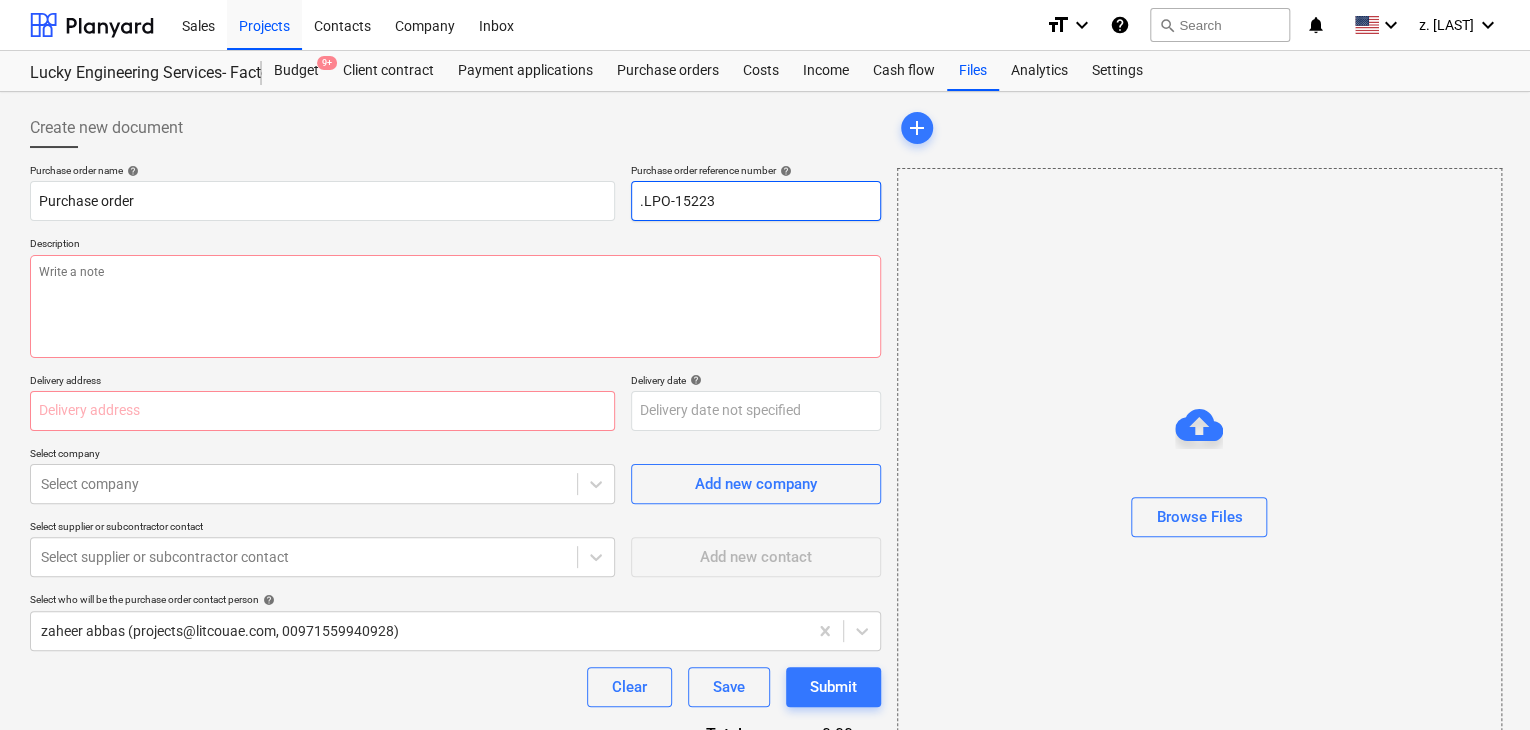 type on "x" 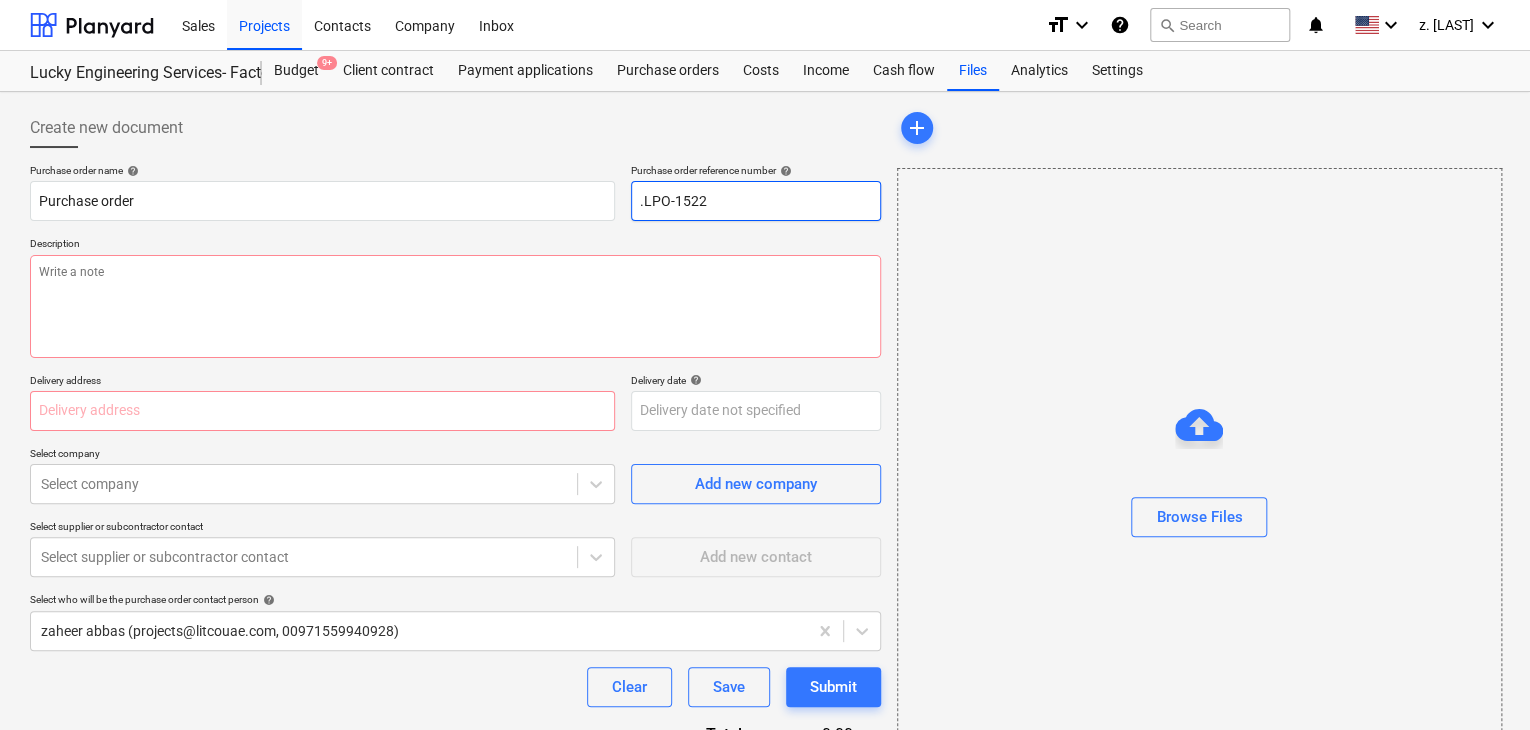 type on "x" 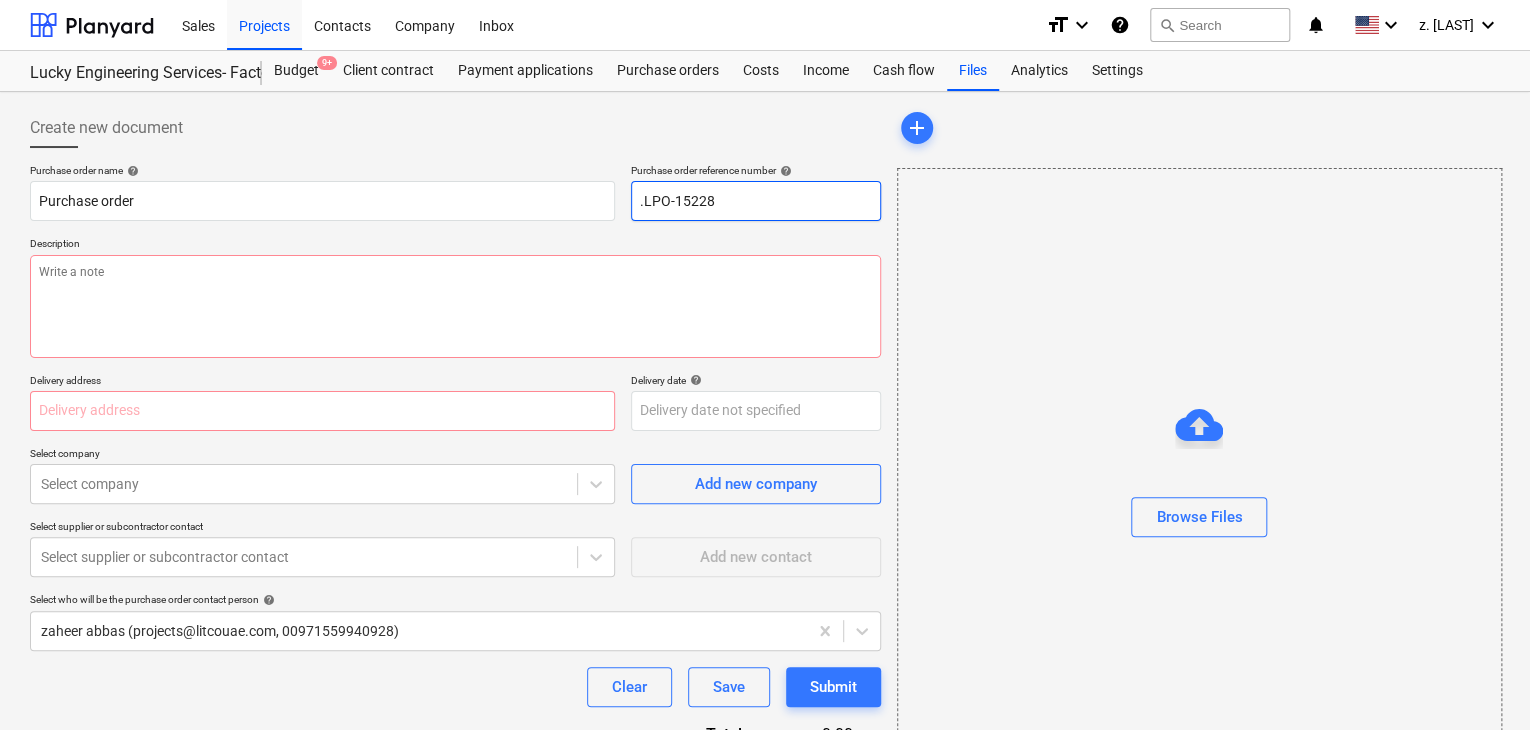 type on "x" 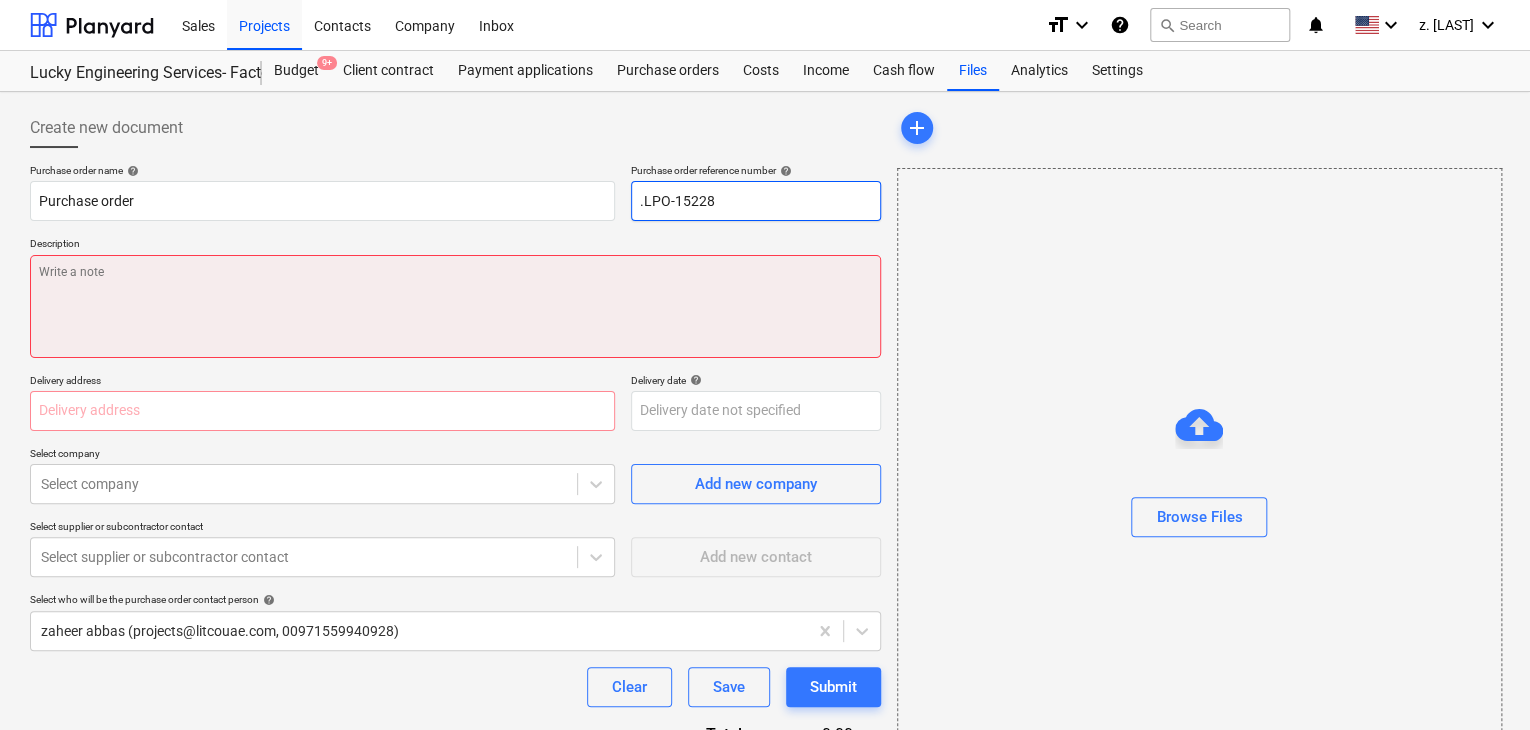 type on ".LPO-15228" 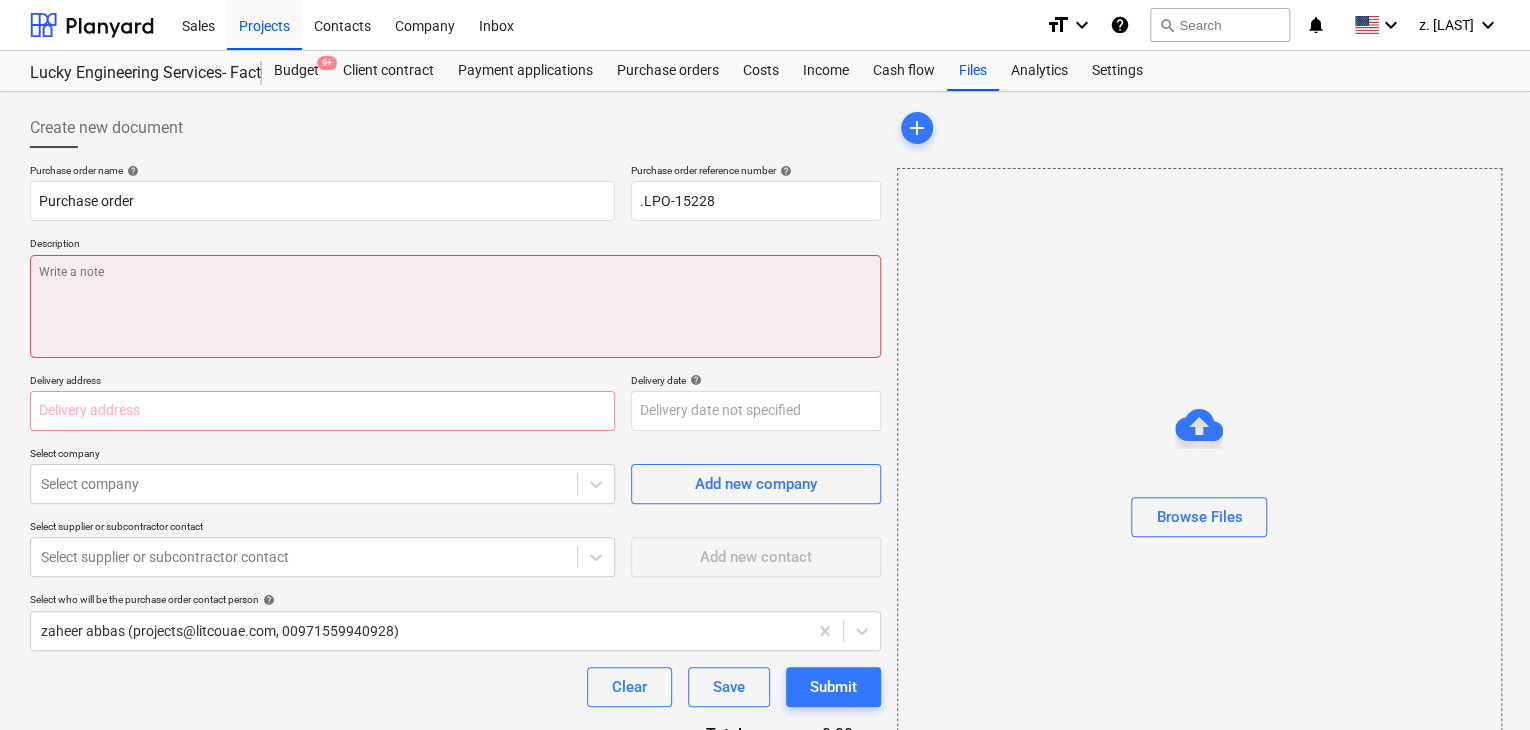 click at bounding box center [455, 306] 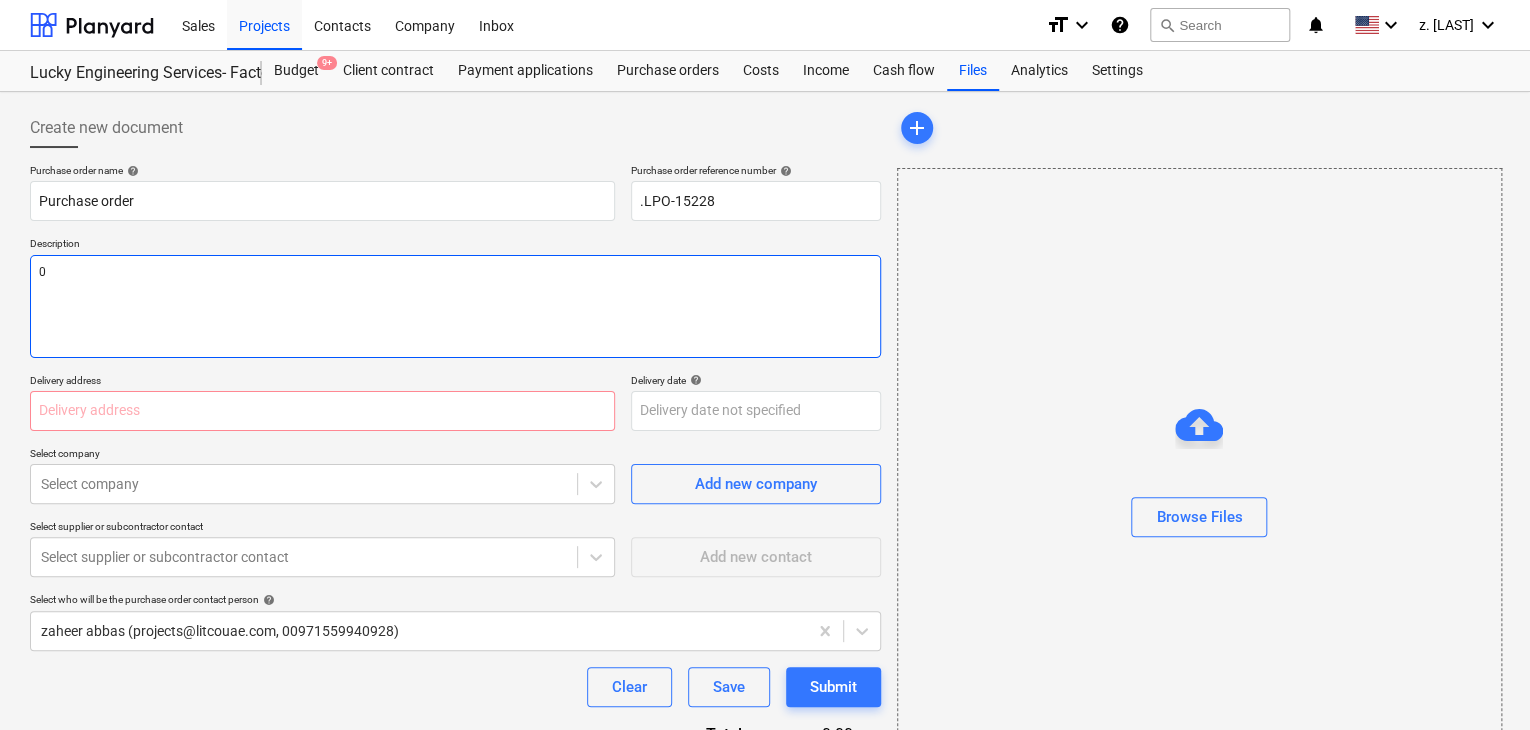 type on "x" 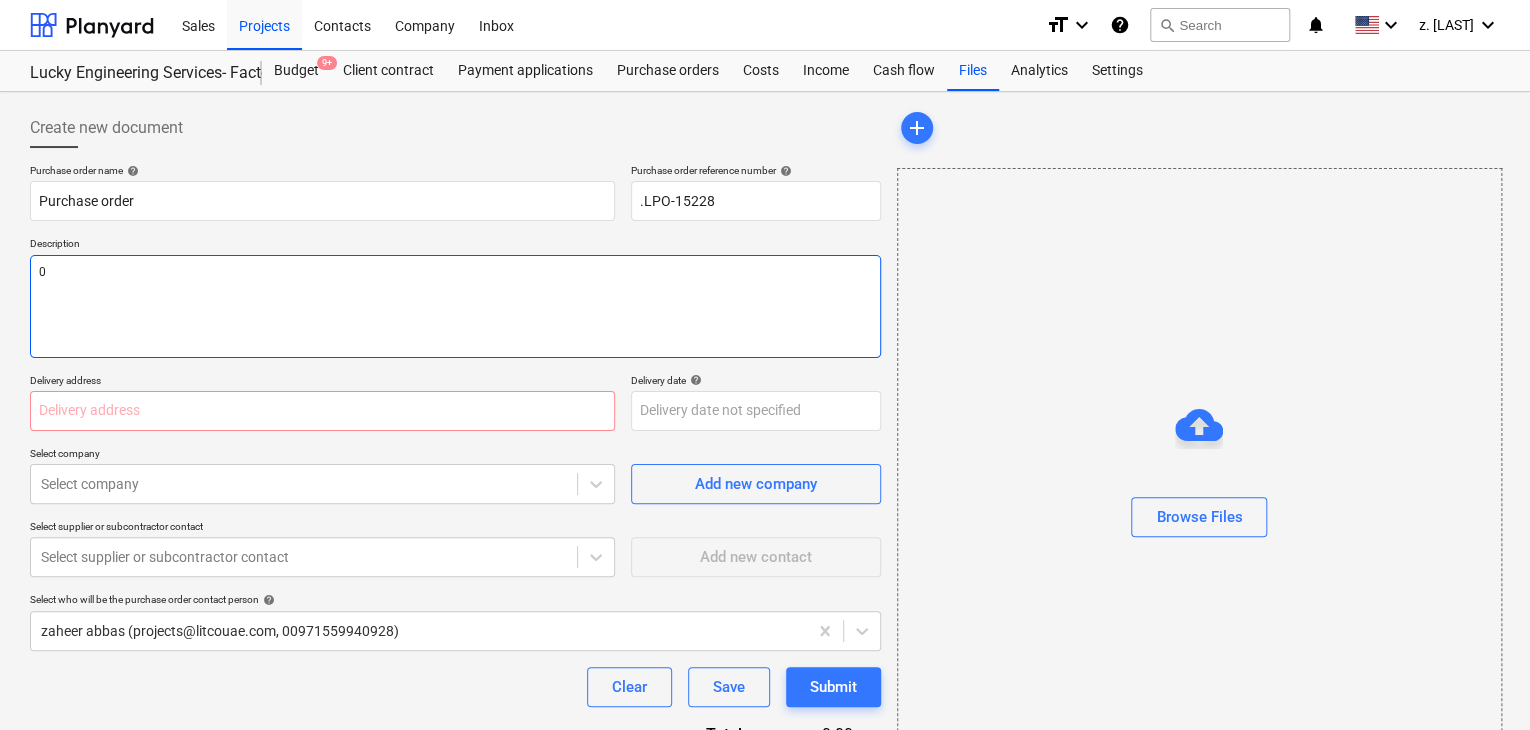 type on "01" 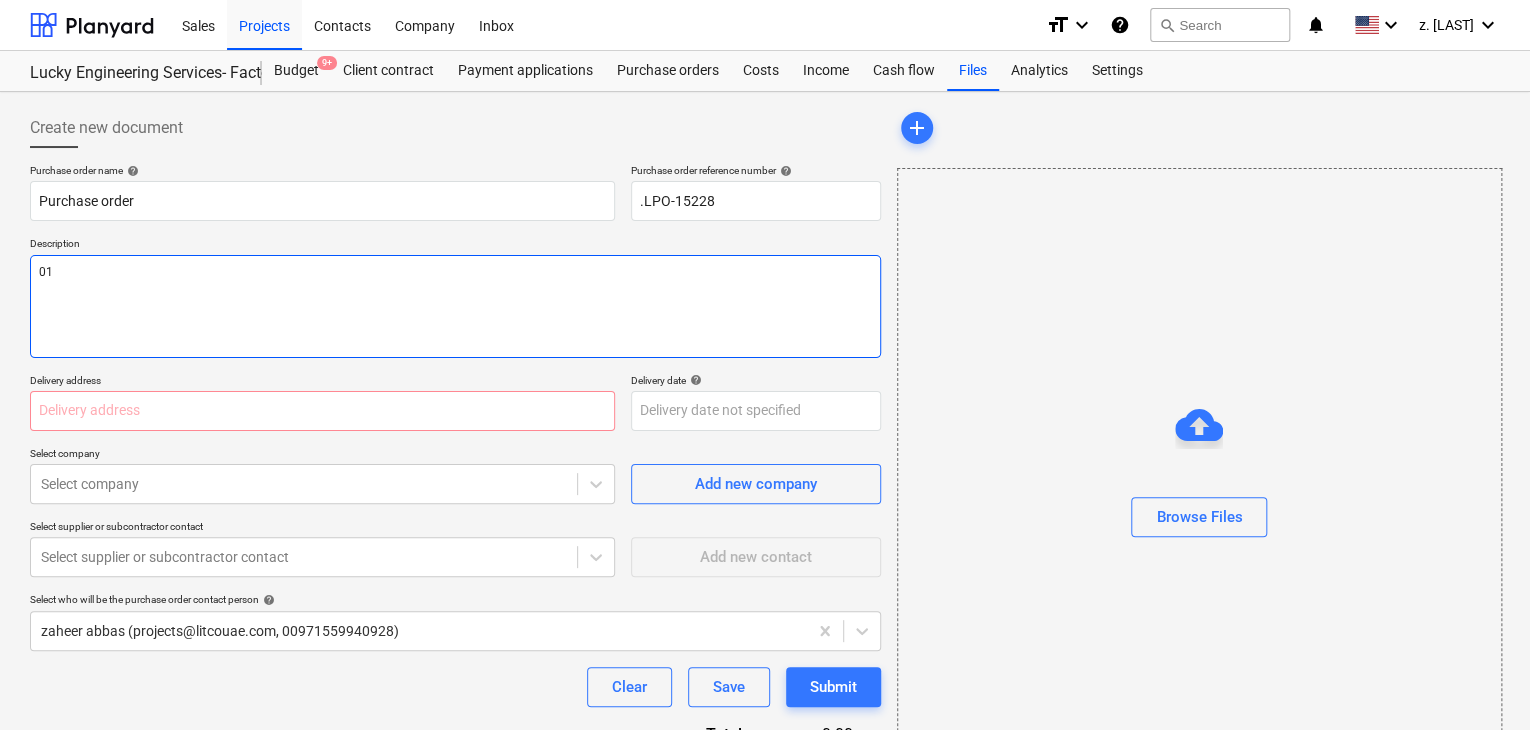 type on "x" 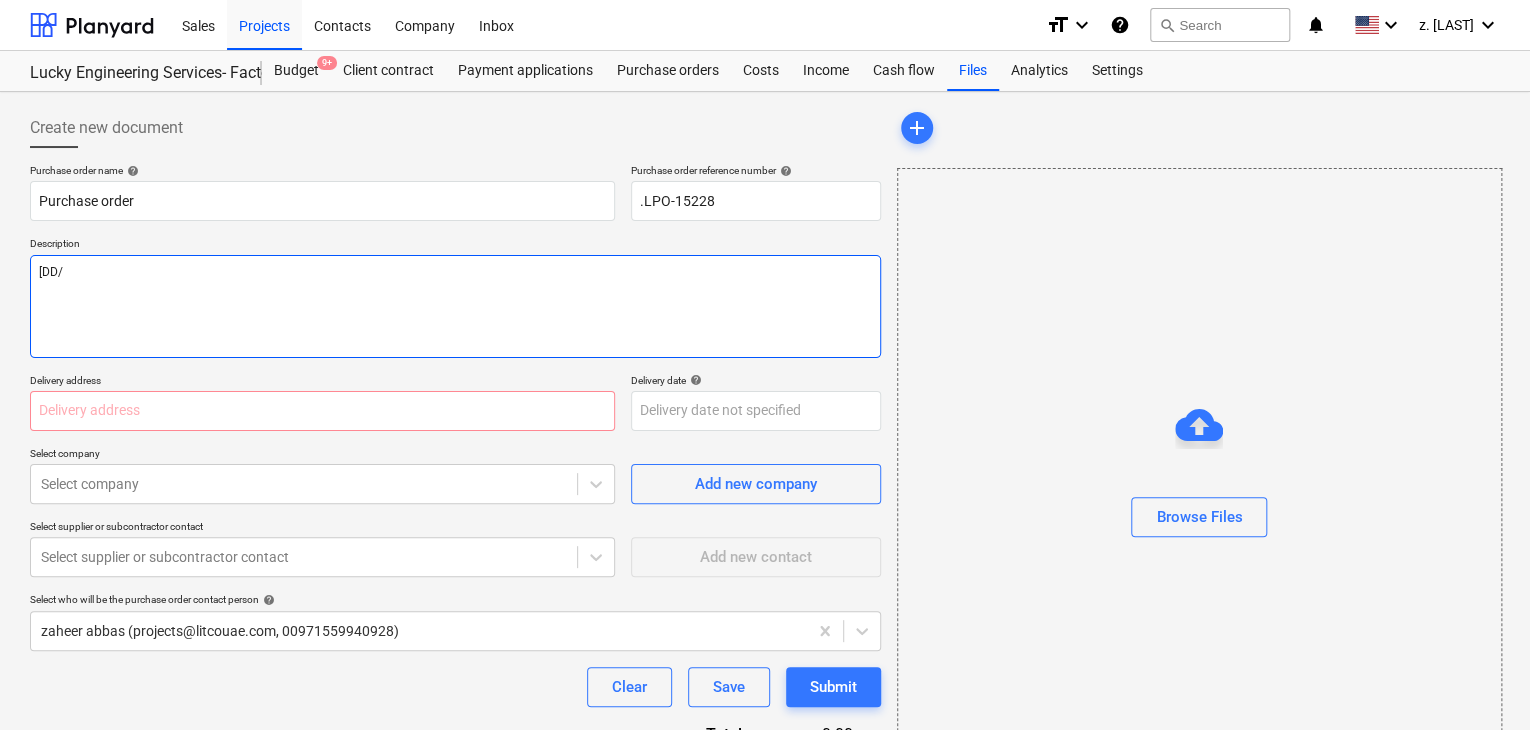 type 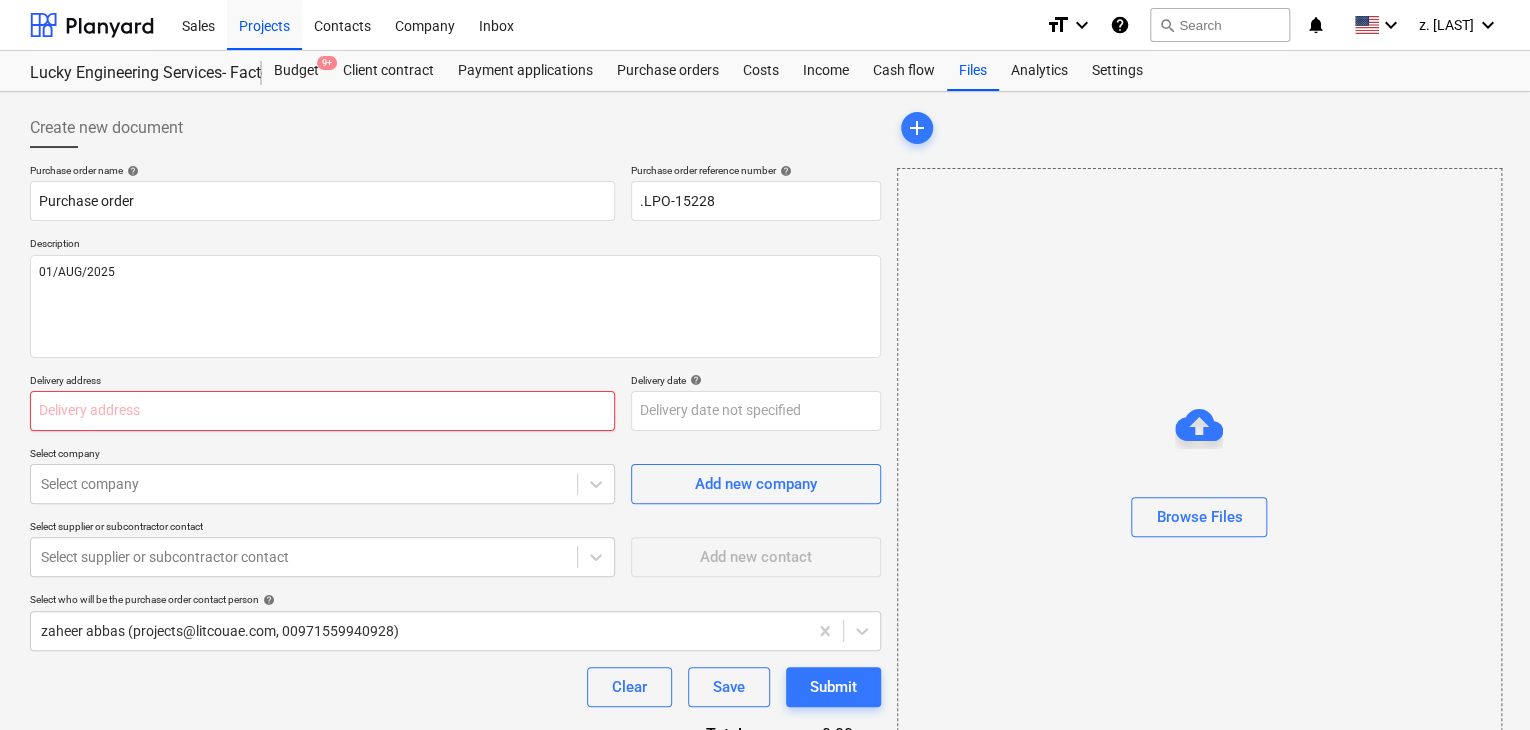 click at bounding box center [322, 411] 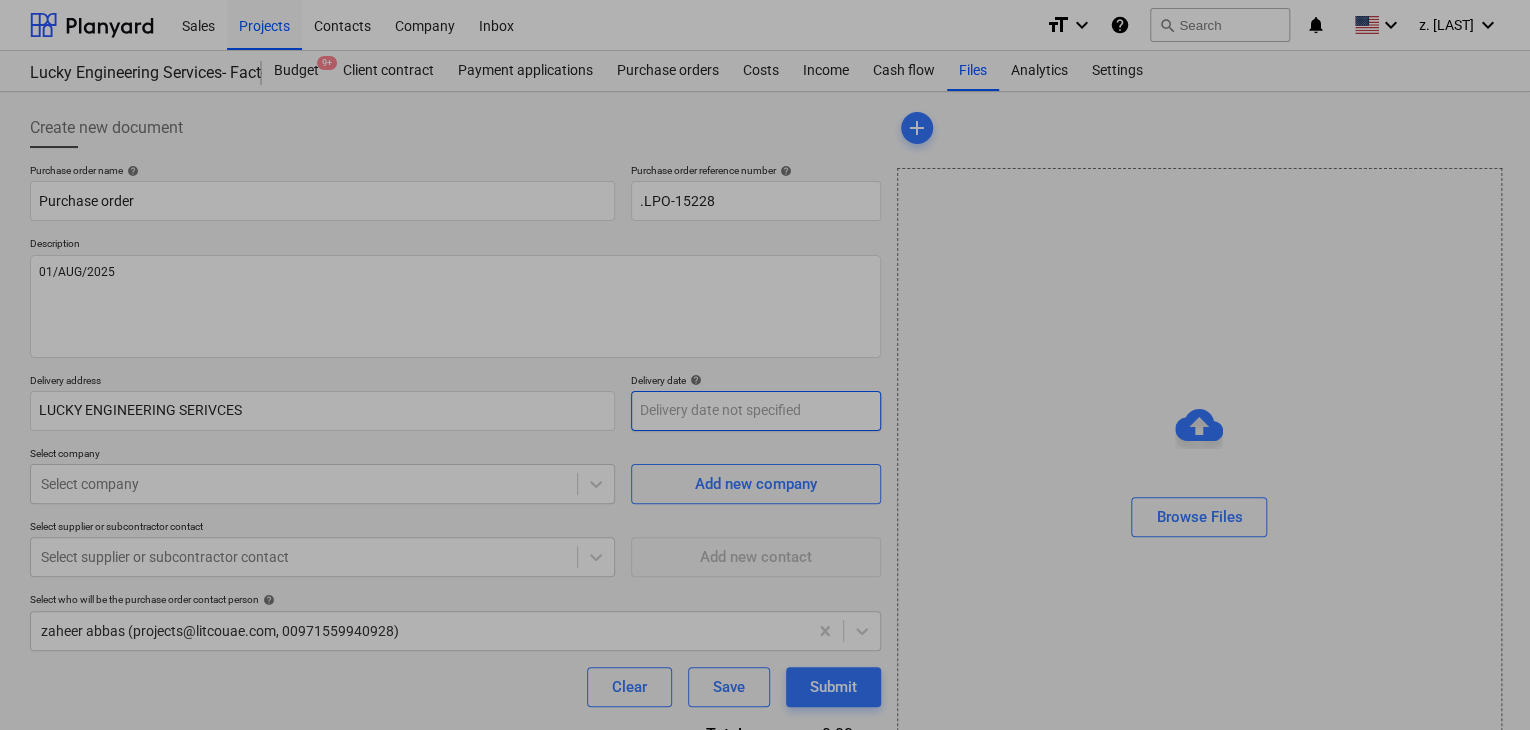 click on "Sales Projects Contacts Company Inbox format_size keyboard_arrow_down help search Search notifications 0 keyboard_arrow_down z. abbas keyboard_arrow_down Lucky Engineering Services- Factory/Office Budget 9+ Client contract Payment applications Purchase orders Costs Income Cash flow Files Analytics Settings Create new document Purchase order name help Purchase order Purchase order reference number help .LPO-15228 Description 01/AUG/2025 Delivery address LUCKY ENGINEERING SERIVCES Delivery date help Press the down arrow key to interact with the calendar and
select a date. Press the question mark key to get the keyboard shortcuts for changing dates. Select company Select company Add new company Select supplier or subcontractor contact Select supplier or subcontractor contact Add new contact Select who will be the purchase order contact person help zaheer abbas (projects@litcouae.com, 00971559940928) Clear Save Submit Total 0.00د.إ.‏ Select line-items to add help Search or select a line-item add" at bounding box center [765, 365] 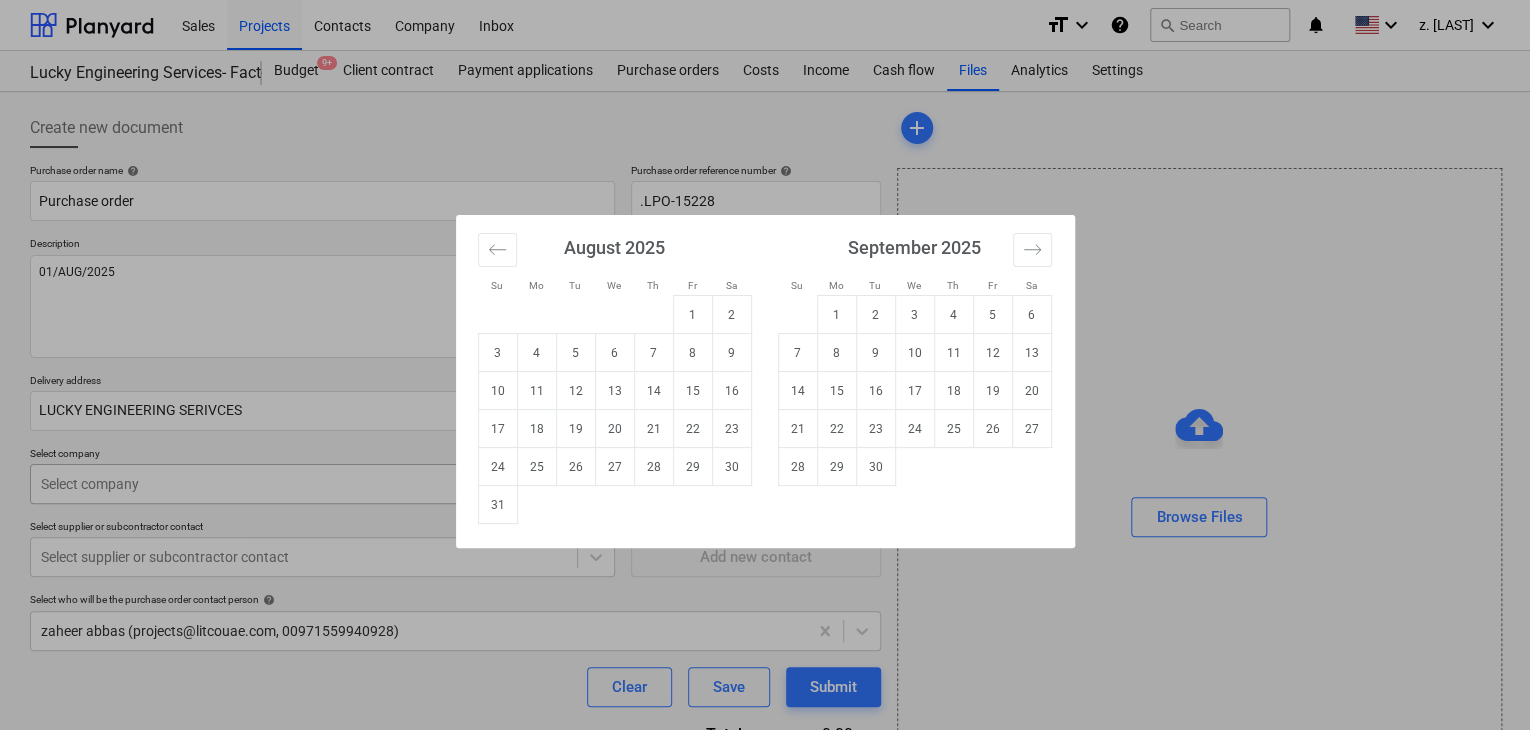 drag, startPoint x: 500, startPoint y: 508, endPoint x: 239, endPoint y: 485, distance: 262.01144 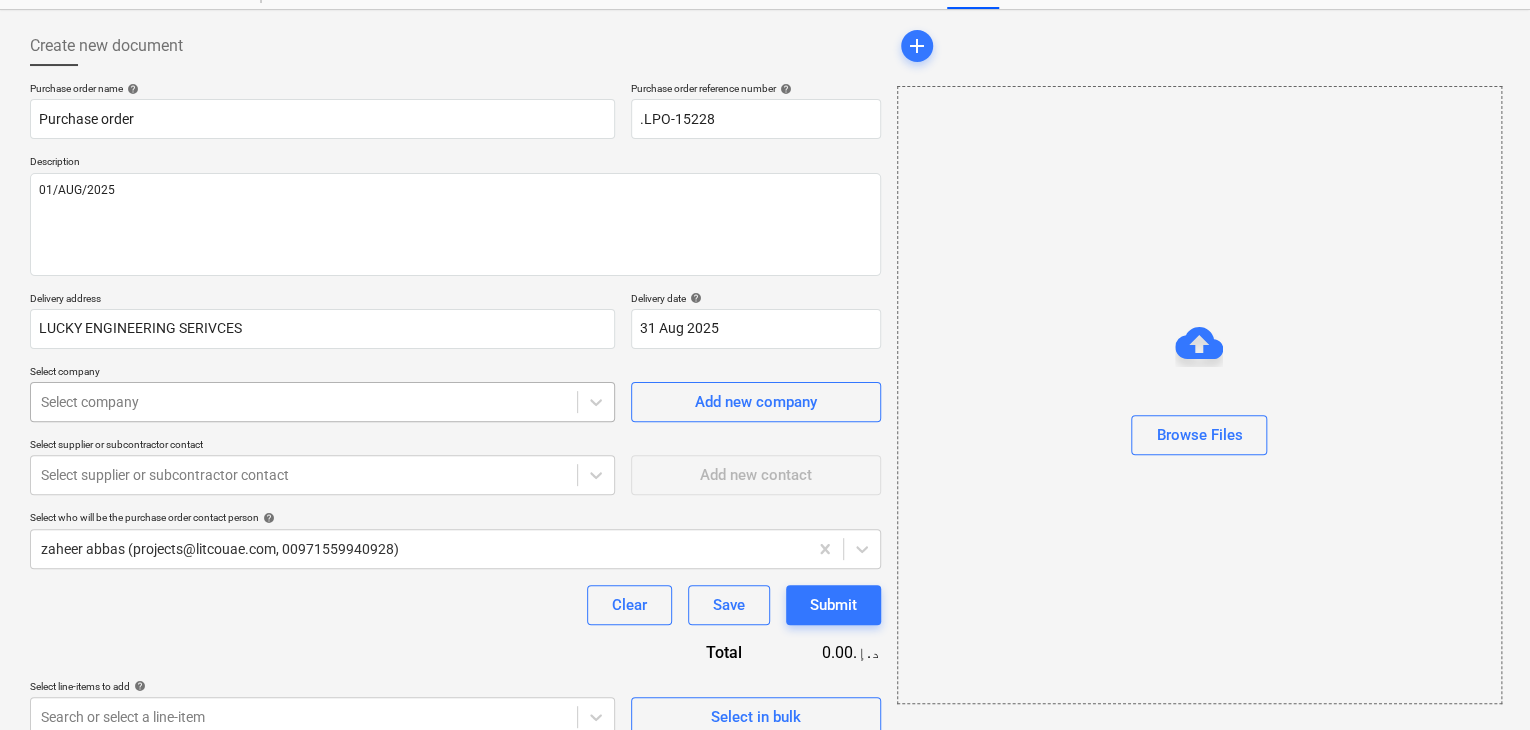 click on "Sales Projects Contacts Company Inbox format_size keyboard_arrow_down help search Search notifications 0 keyboard_arrow_down z. [LAST NAME] keyboard_arrow_down [COMPANY] - Factory/Office Budget 9+ Client contract Payment applications Purchase orders Costs Income Cash flow Files Analytics Settings Create new document Purchase order name help Purchase order Purchase order reference number help .LPO-15228 Description 01/AUG/2025 Delivery address [COMPANY] SERIVCES Delivery date help 31 Aug 2025 31.08.2025 Press the down arrow key to interact with the calendar and
select a date. Press the question mark key to get the keyboard shortcuts for changing dates. Select company Select company Add new company Select supplier or subcontractor contact Select supplier or subcontractor contact Add new contact Select who will be the purchase order contact person help [FIRST NAME] [LAST NAME] ([EMAIL], [PHONE]) Clear Save Submit Total [PRICE] Select line-items to add help Select in bulk" at bounding box center [765, 283] 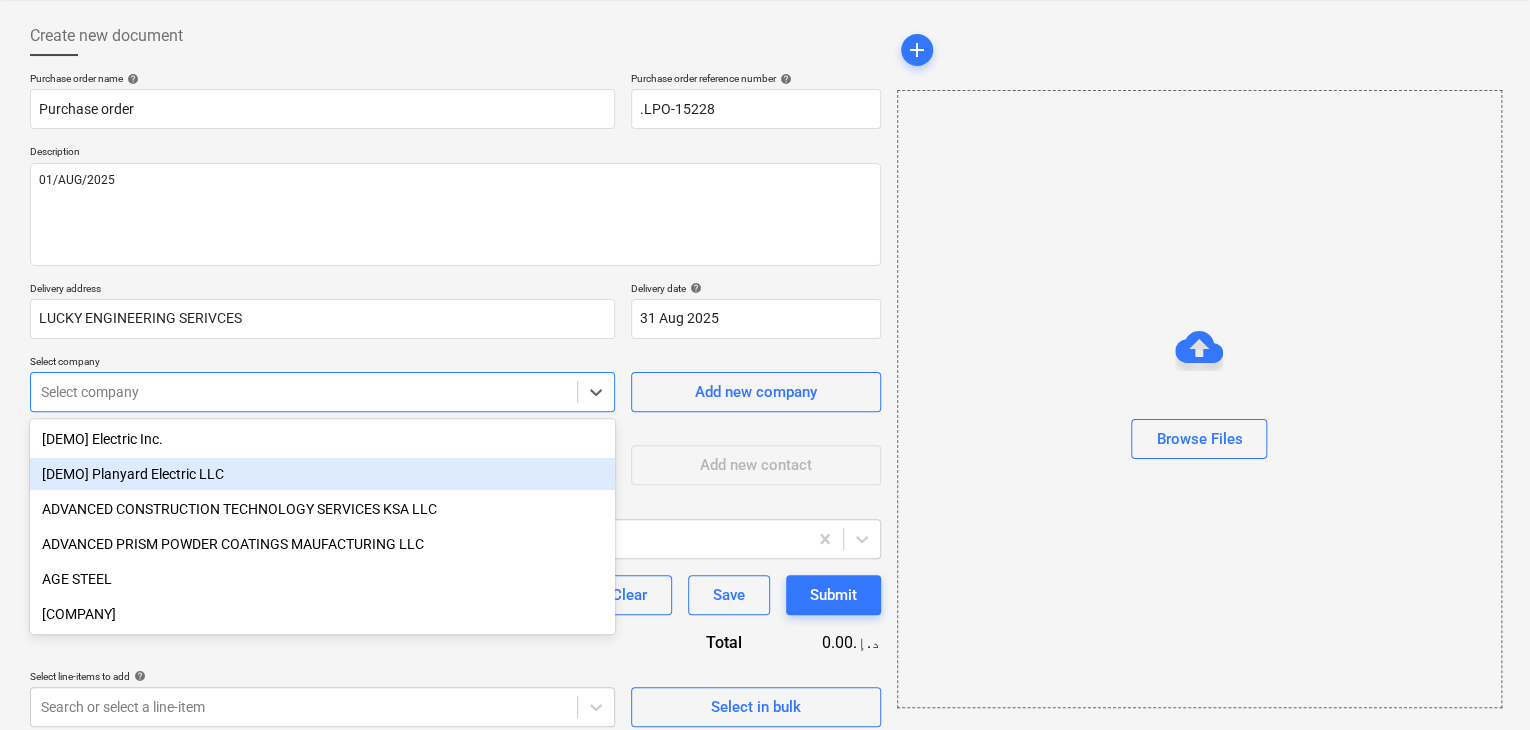 scroll, scrollTop: 93, scrollLeft: 0, axis: vertical 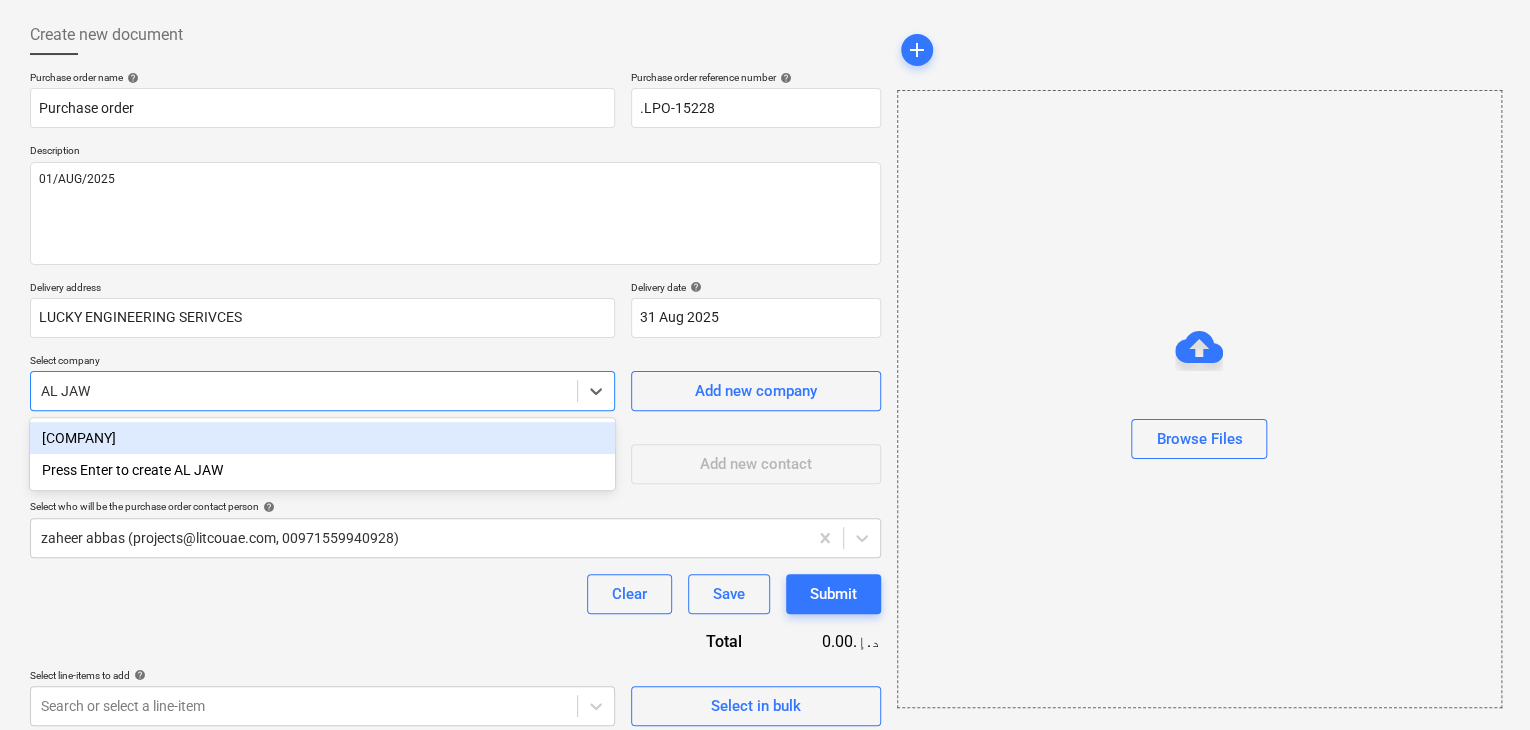 click on "[COMPANY]" at bounding box center (322, 438) 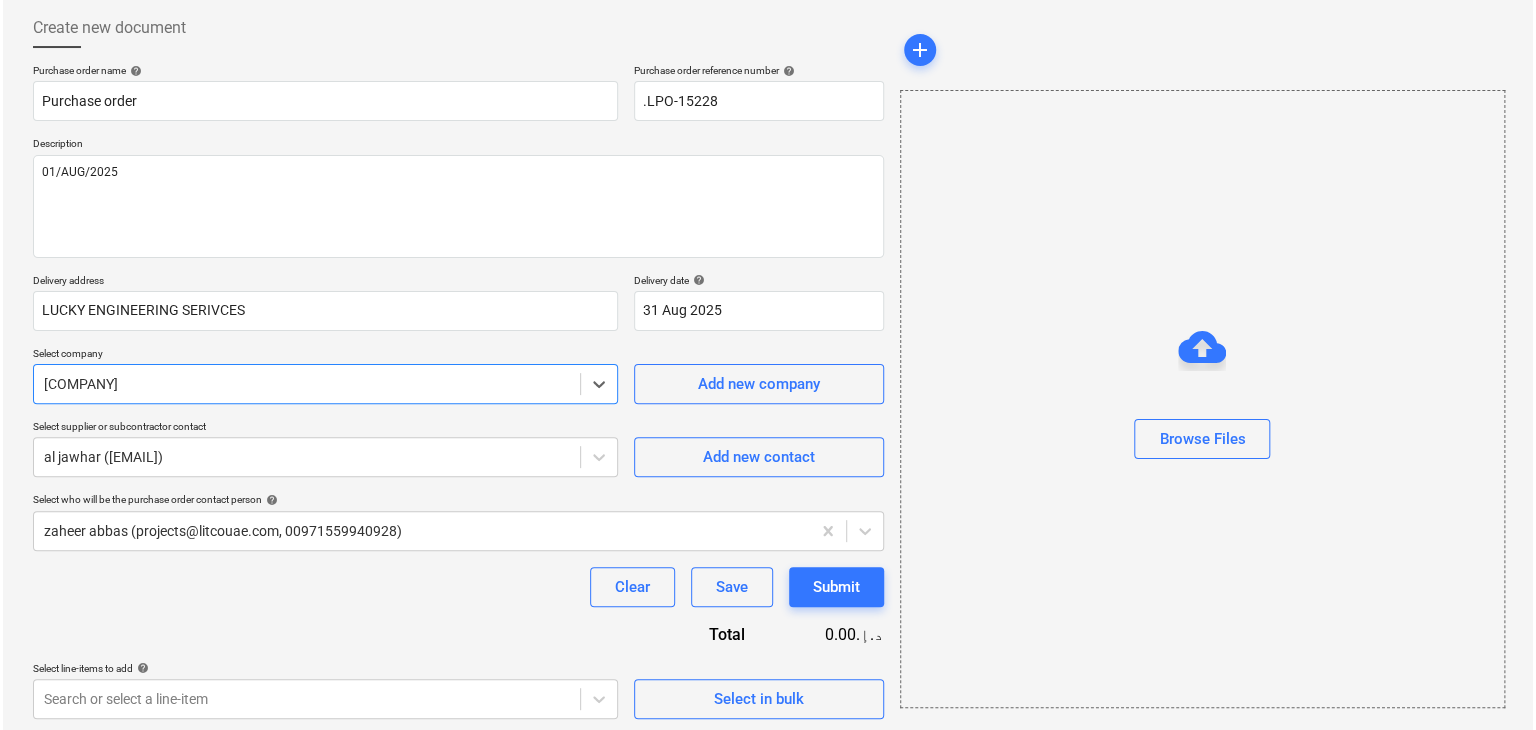 scroll, scrollTop: 104, scrollLeft: 0, axis: vertical 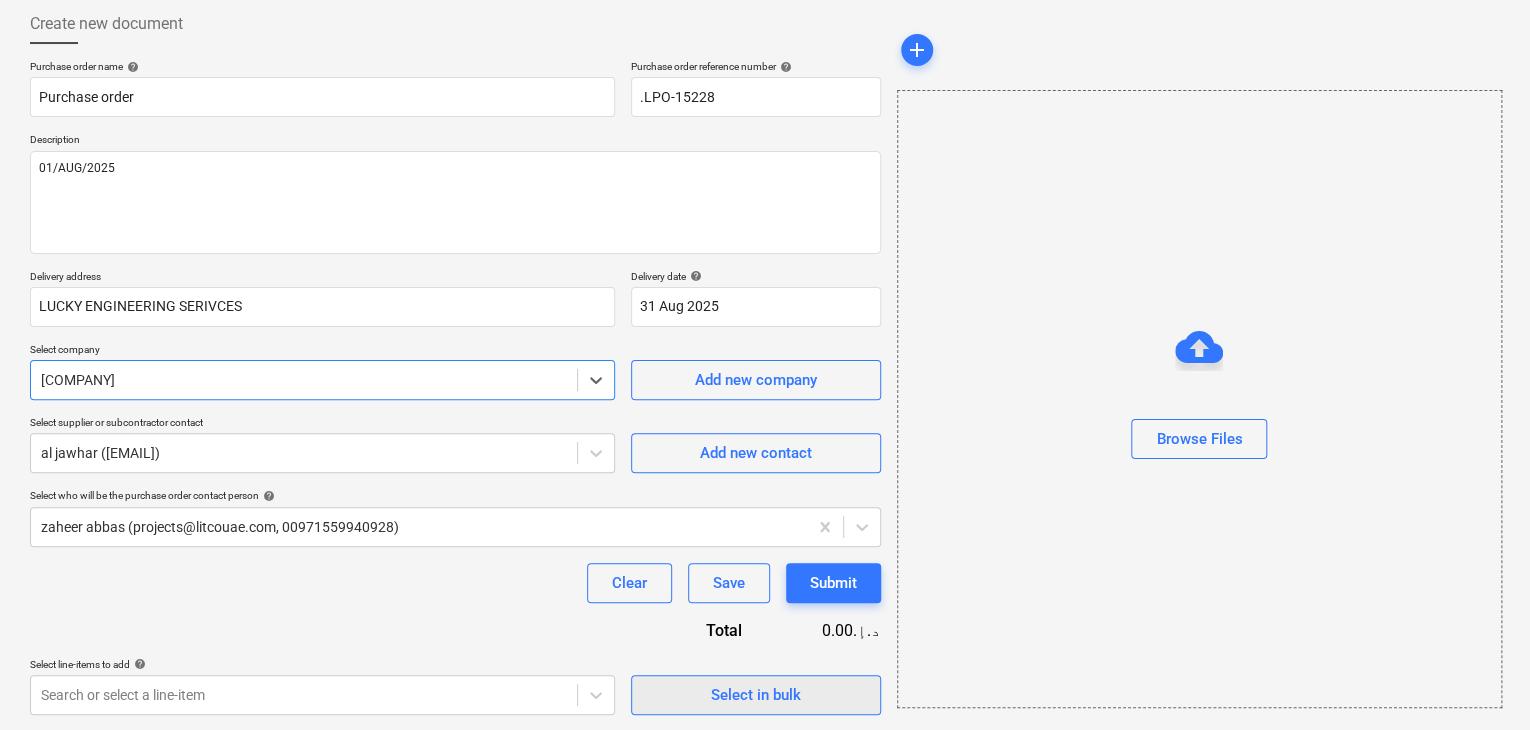 click on "Select in bulk" at bounding box center [756, 695] 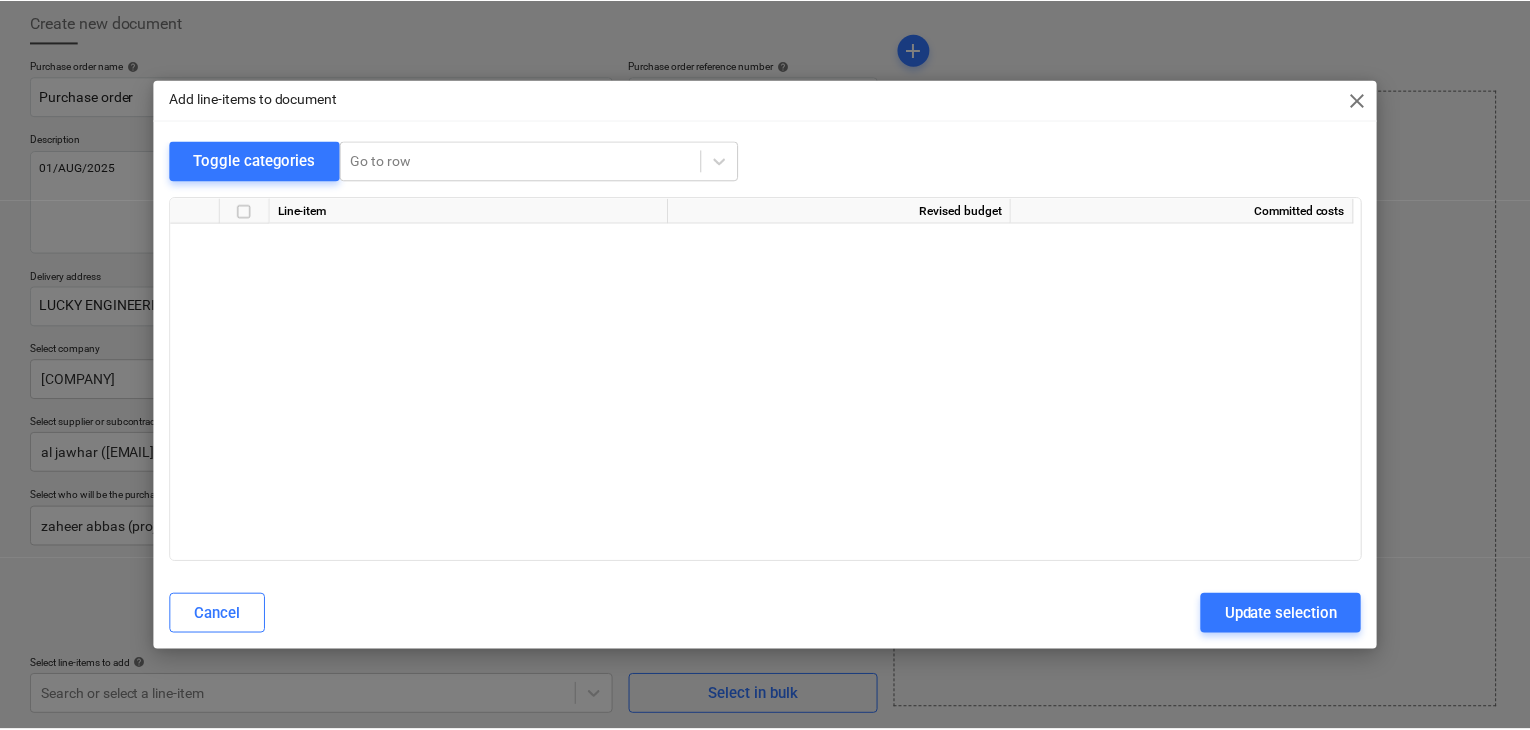 scroll, scrollTop: 38436, scrollLeft: 0, axis: vertical 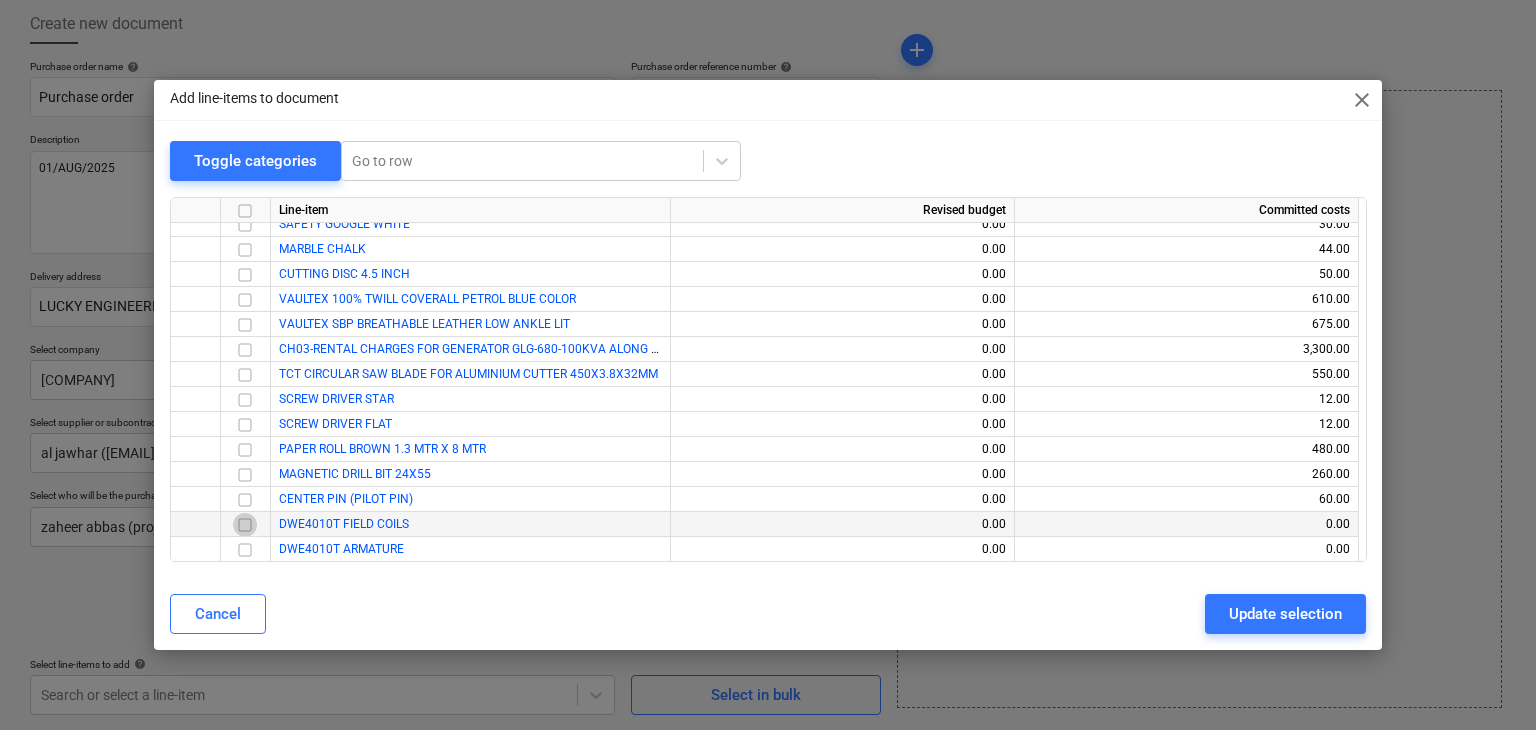 click at bounding box center [245, 525] 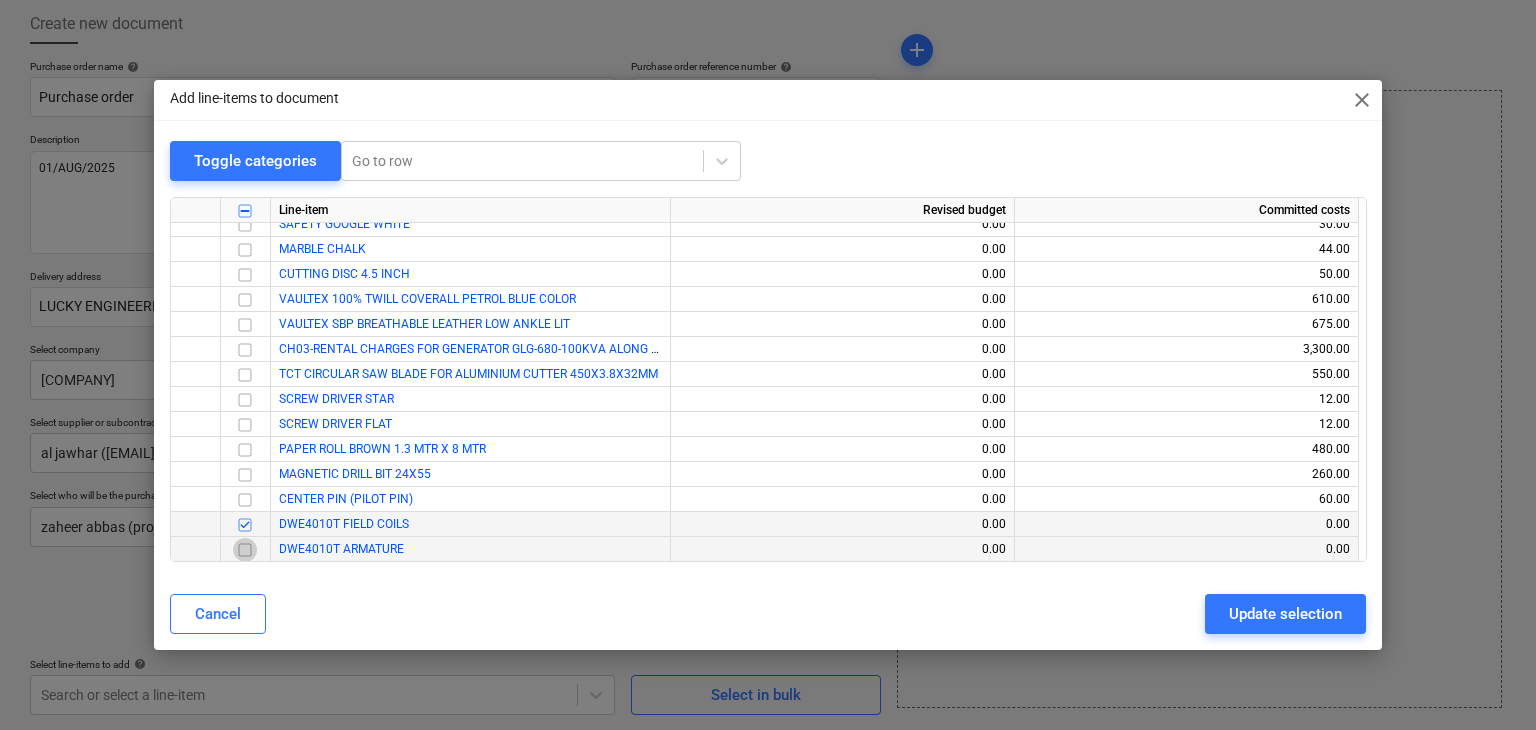 click at bounding box center [245, 550] 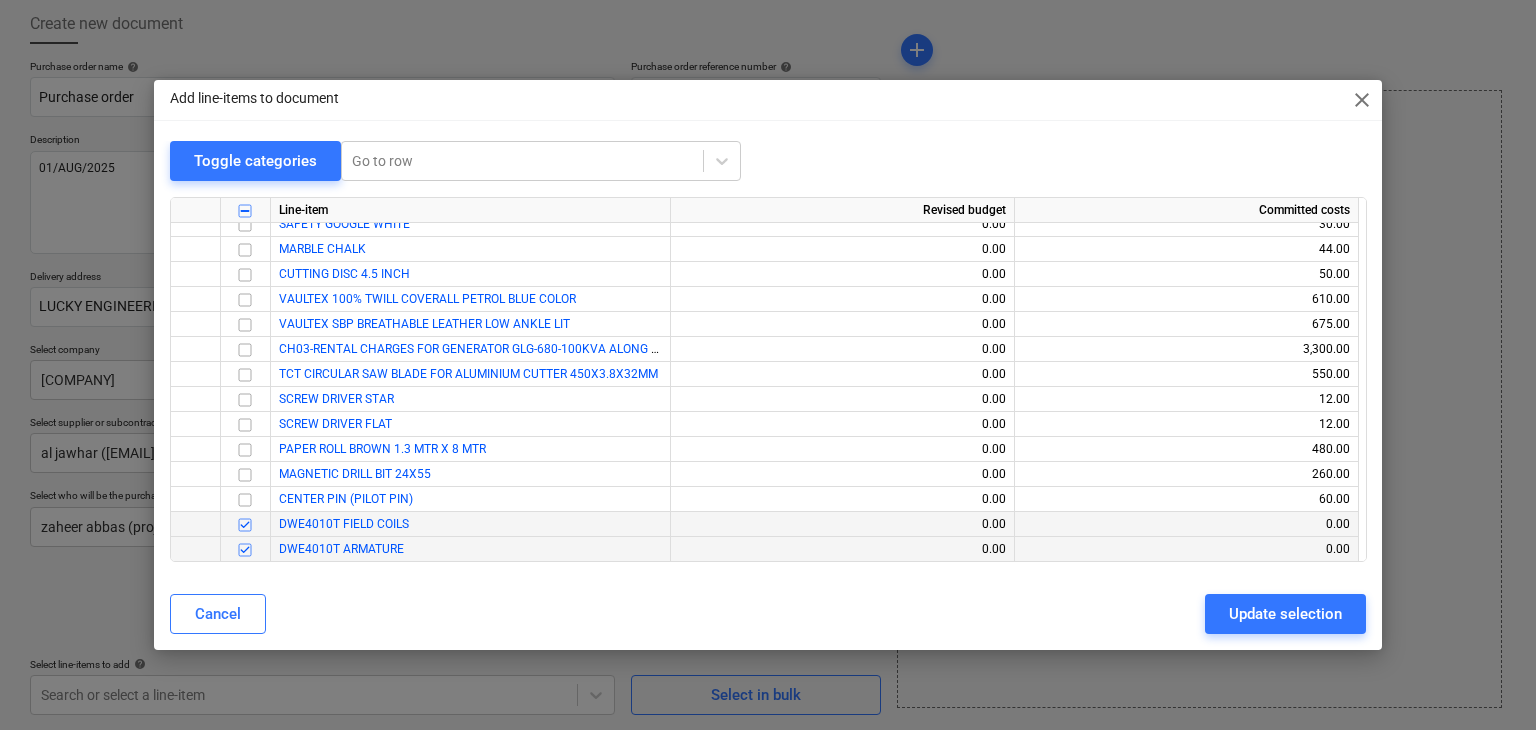 drag, startPoint x: 1287, startPoint y: 620, endPoint x: 1054, endPoint y: 565, distance: 239.40343 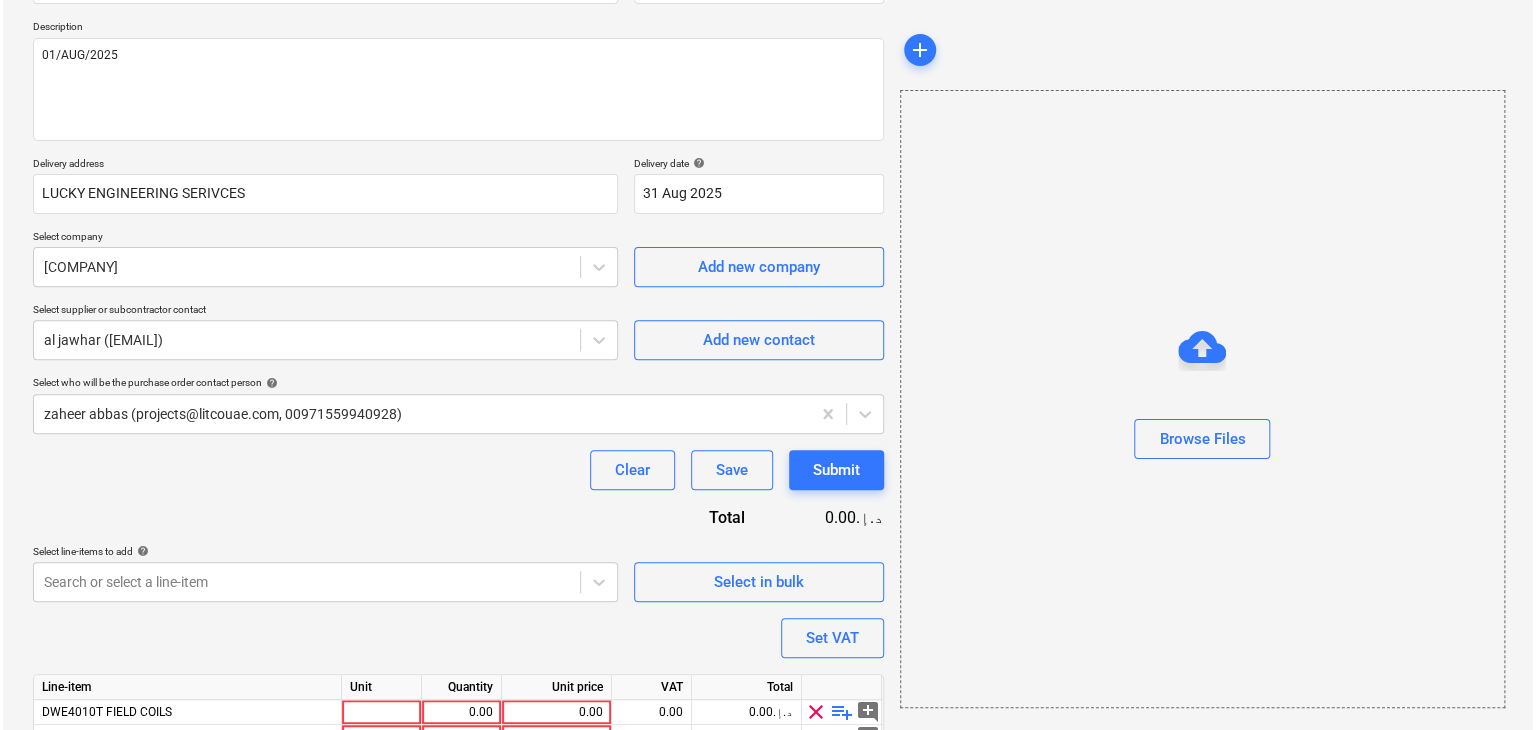 scroll, scrollTop: 317, scrollLeft: 0, axis: vertical 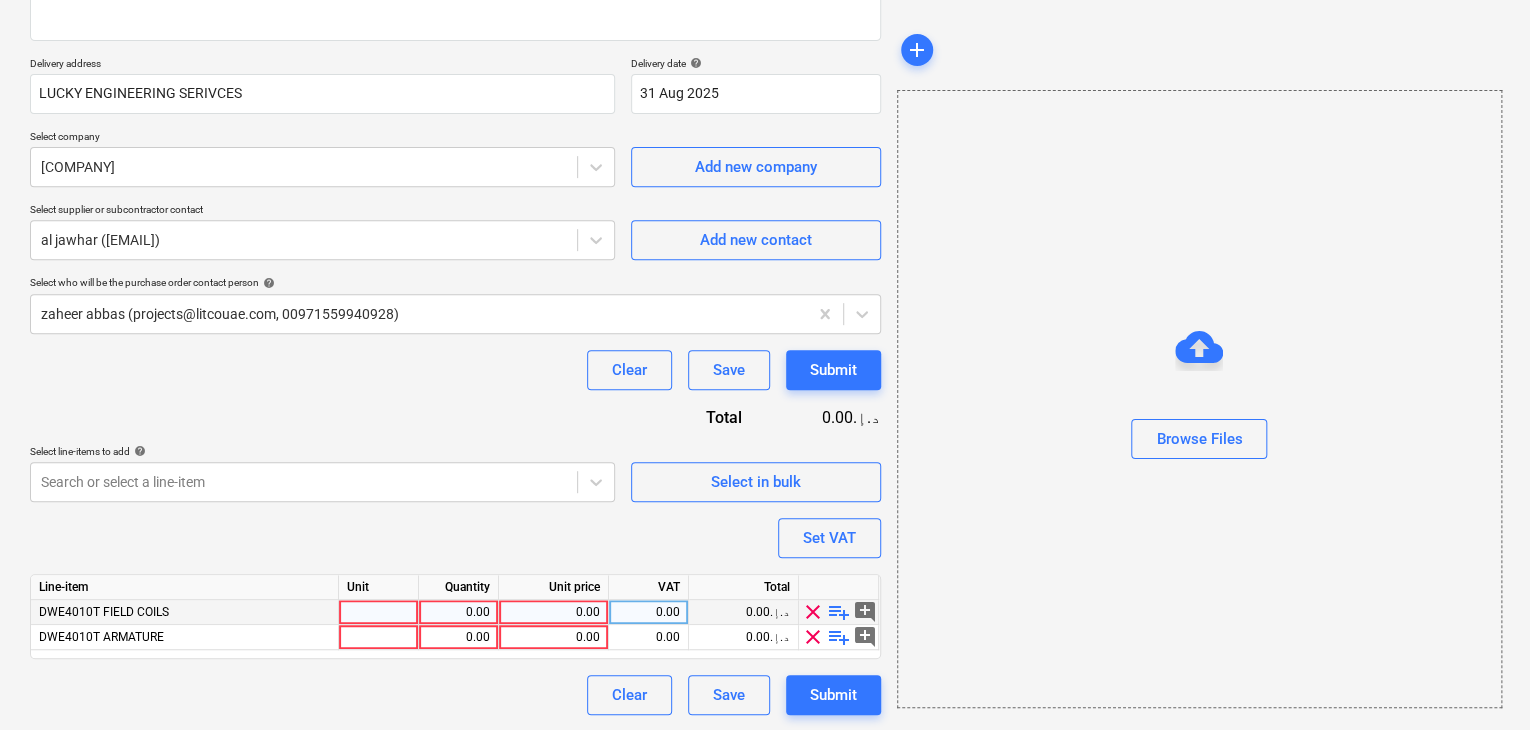 click at bounding box center [379, 612] 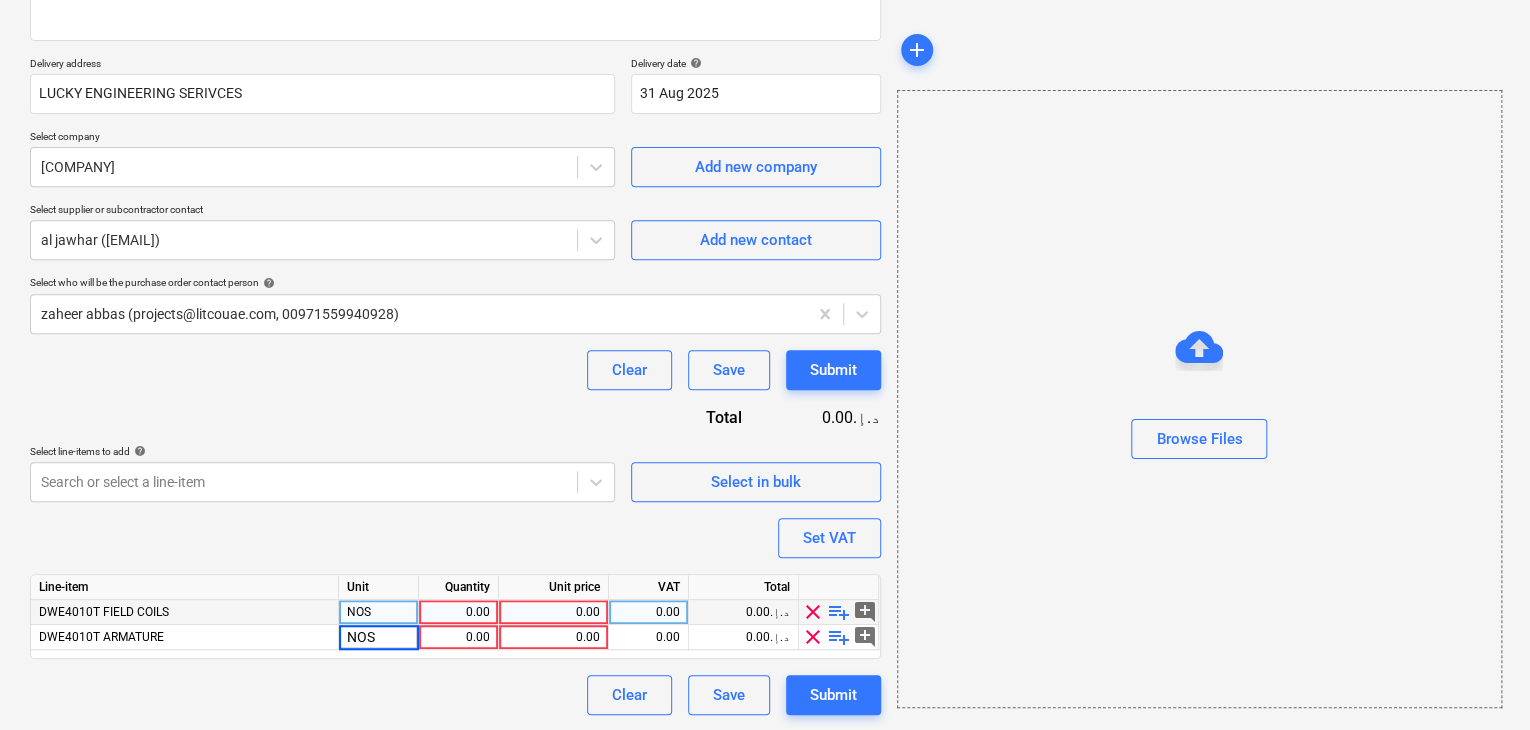 click on "0.00" at bounding box center (458, 612) 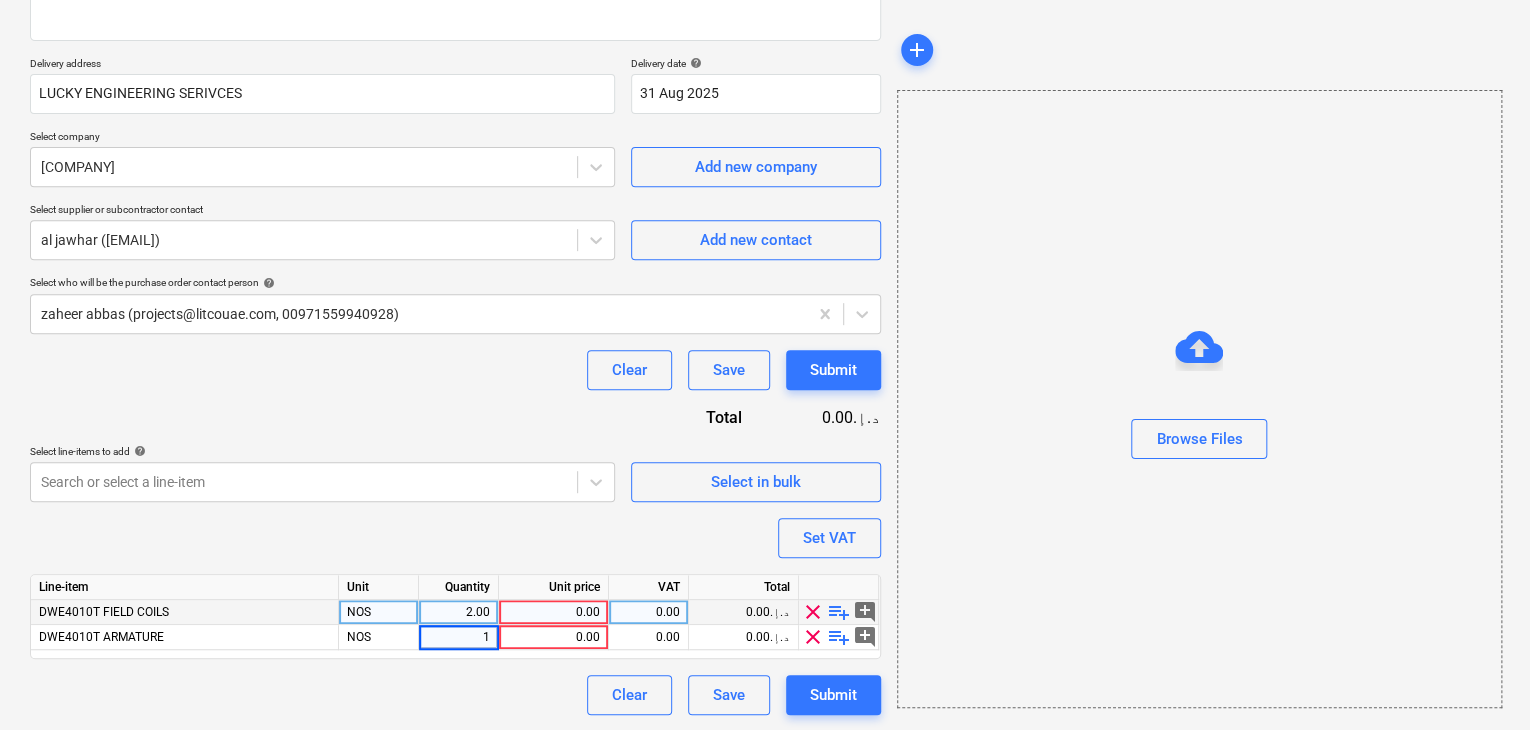 click on "0.00" at bounding box center (553, 612) 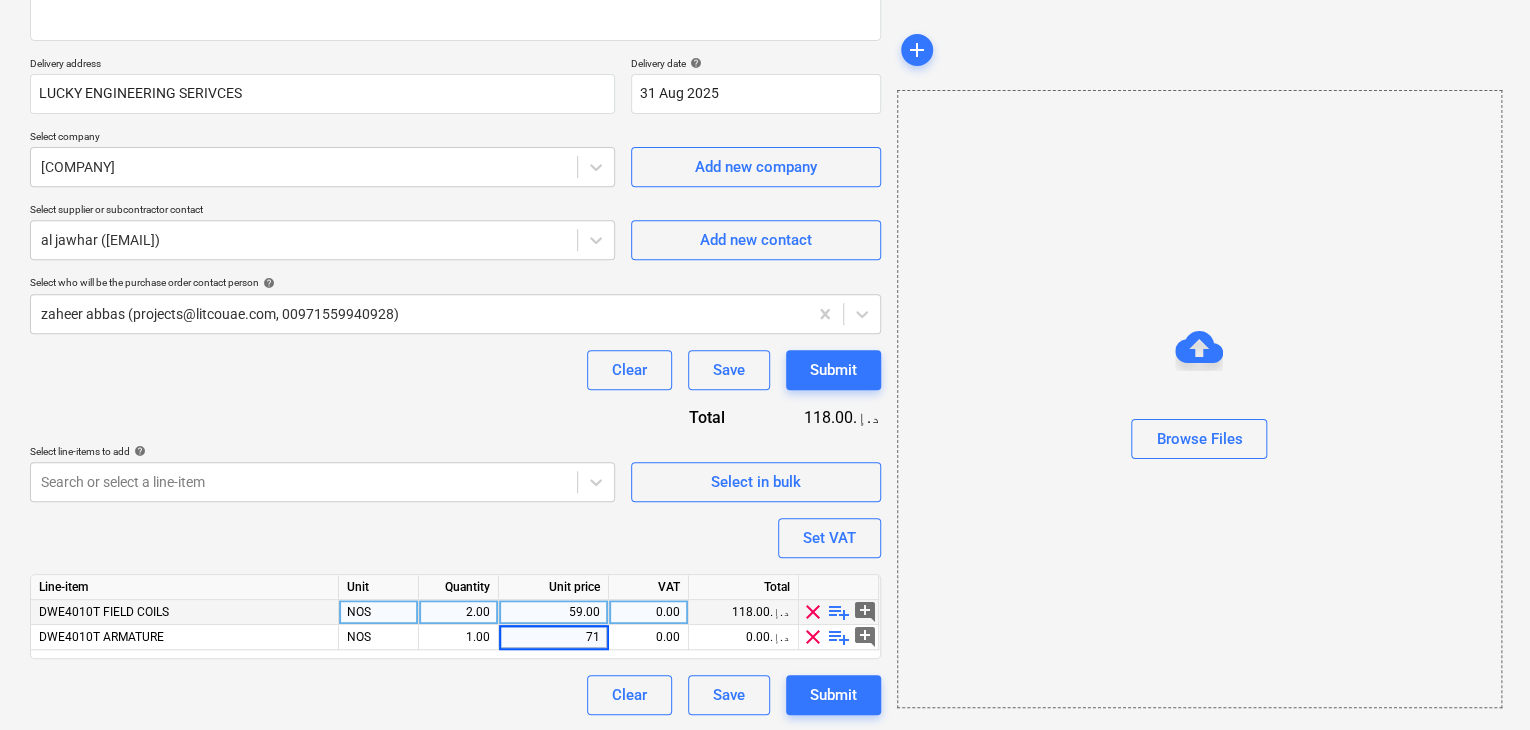 click on "Browse Files" at bounding box center (1199, 399) 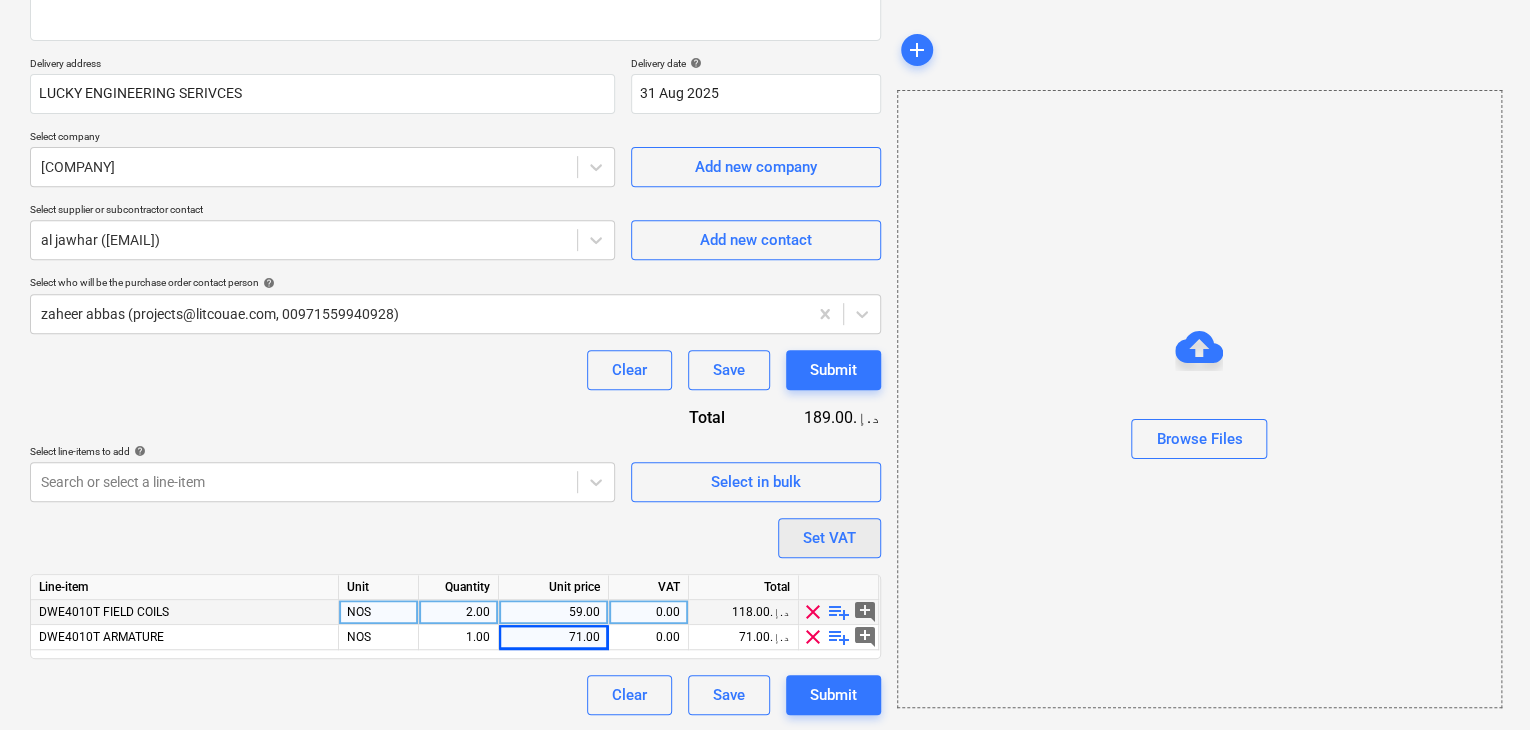 click on "Set VAT" at bounding box center (829, 538) 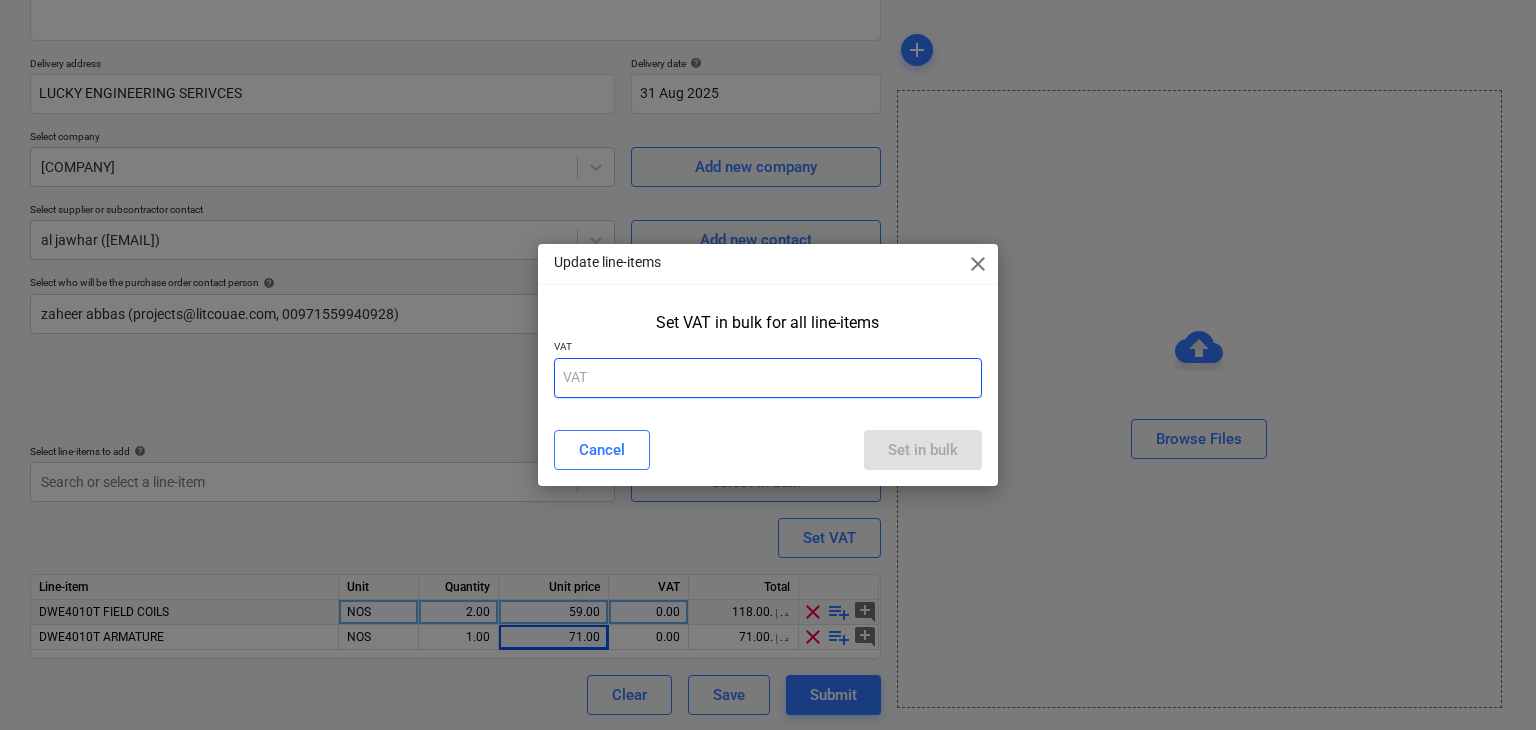 click at bounding box center (768, 378) 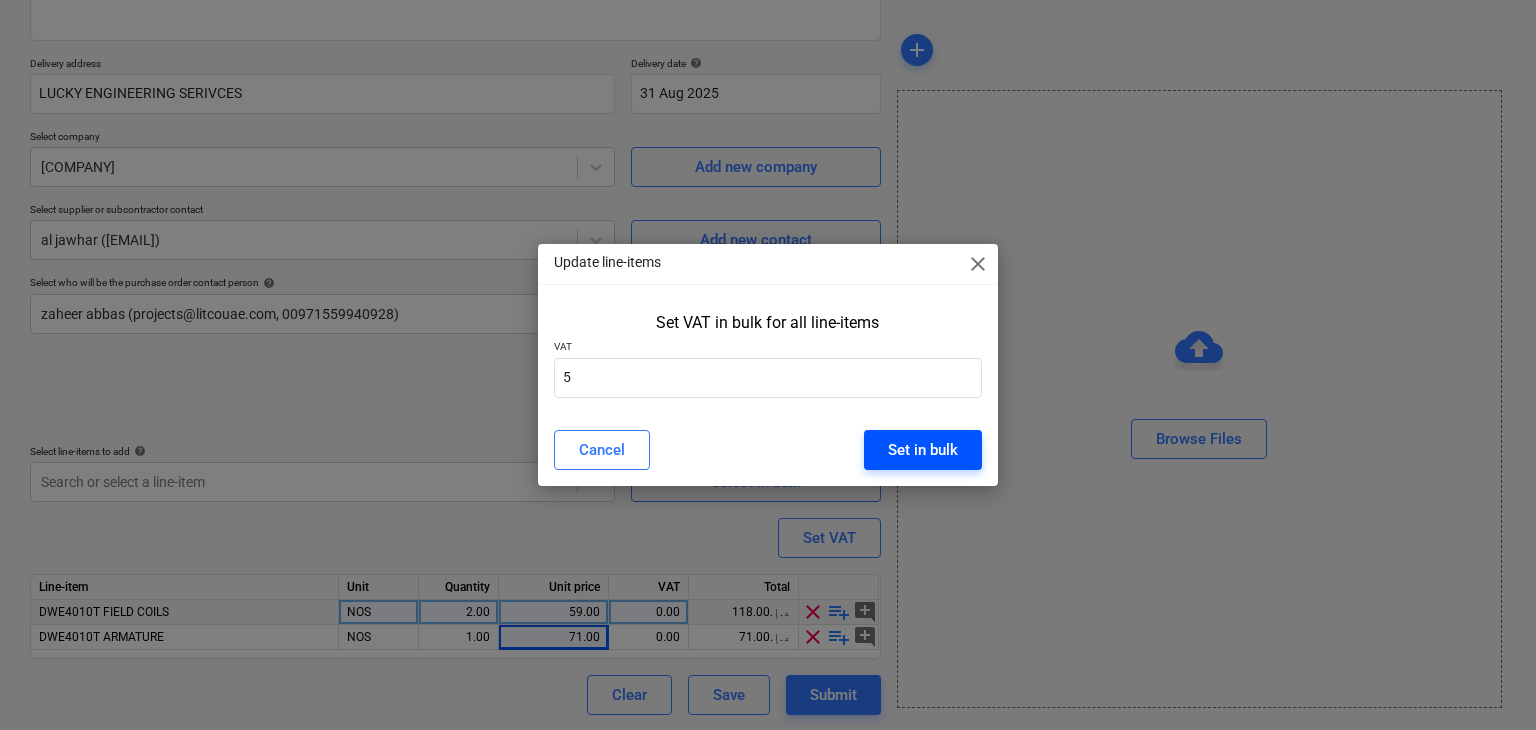 click on "Set in bulk" at bounding box center [923, 450] 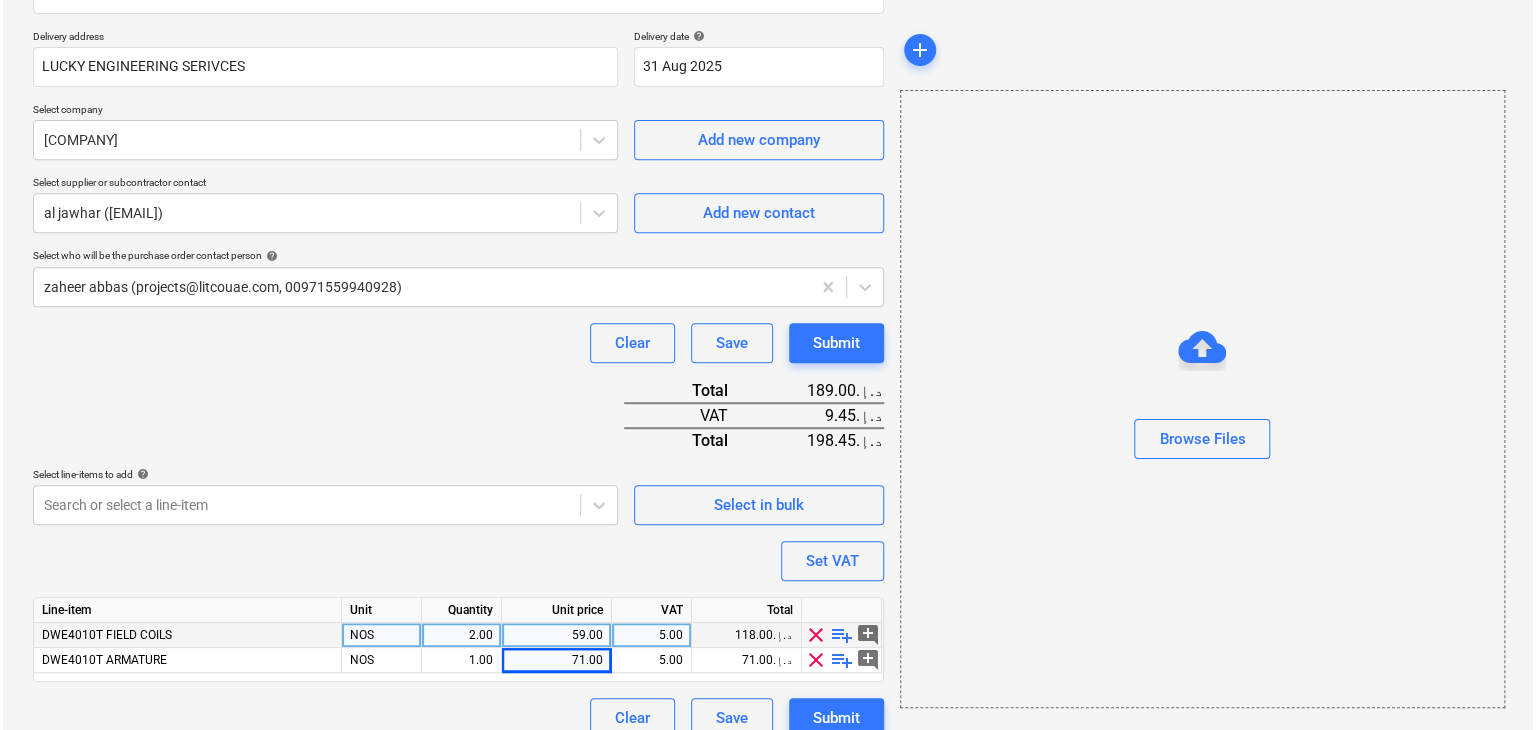 scroll, scrollTop: 367, scrollLeft: 0, axis: vertical 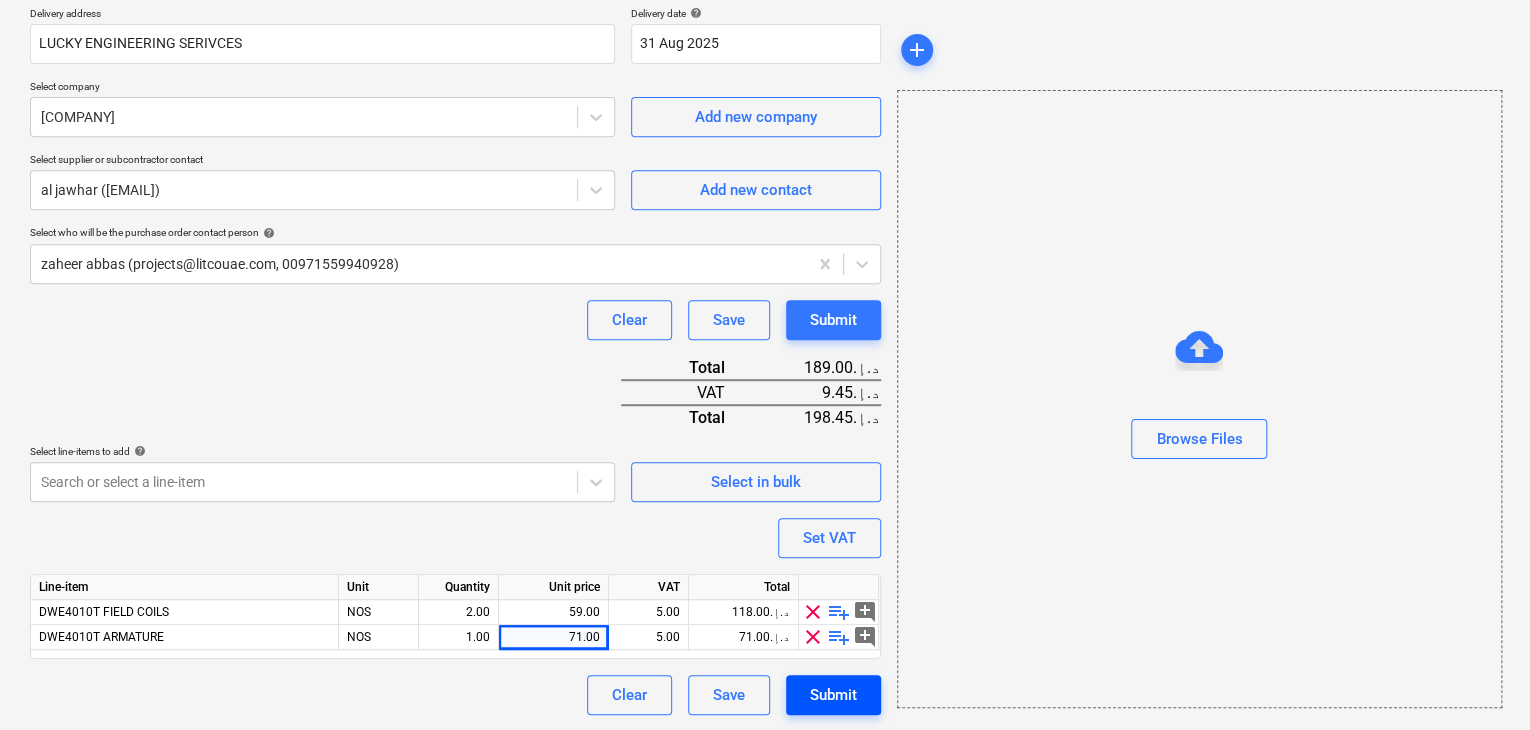 click on "Submit" at bounding box center (833, 695) 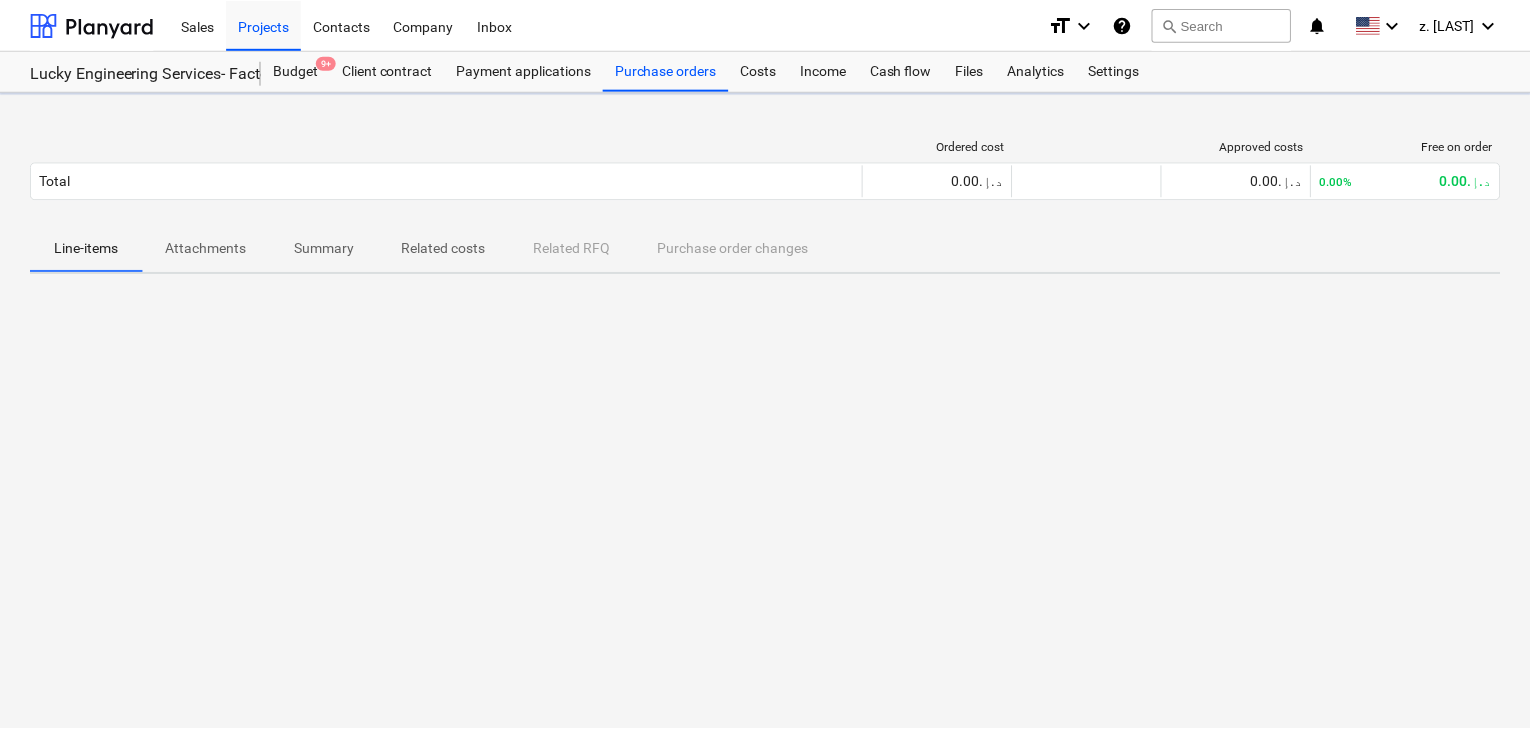 scroll, scrollTop: 0, scrollLeft: 0, axis: both 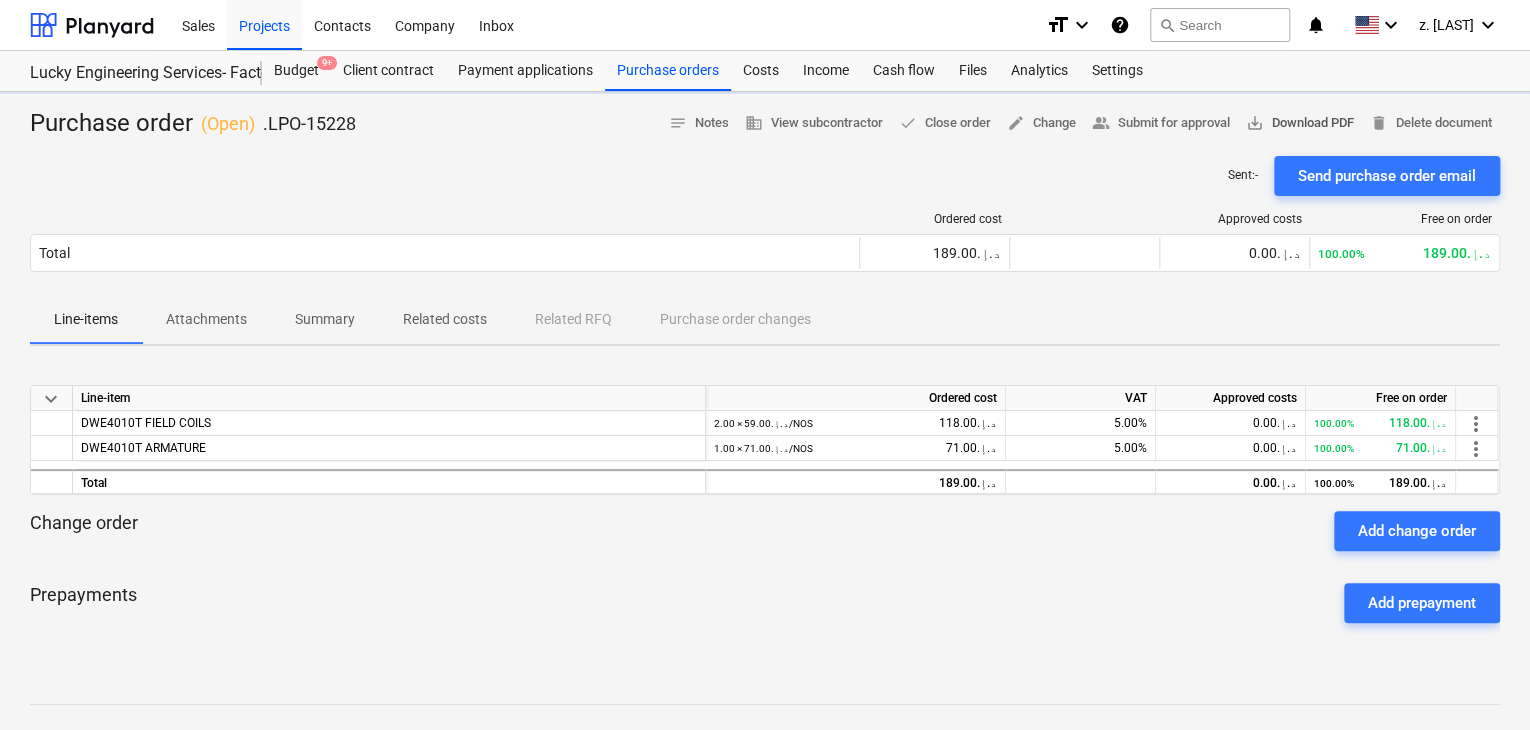 click on "save_alt Download PDF" at bounding box center [1300, 123] 